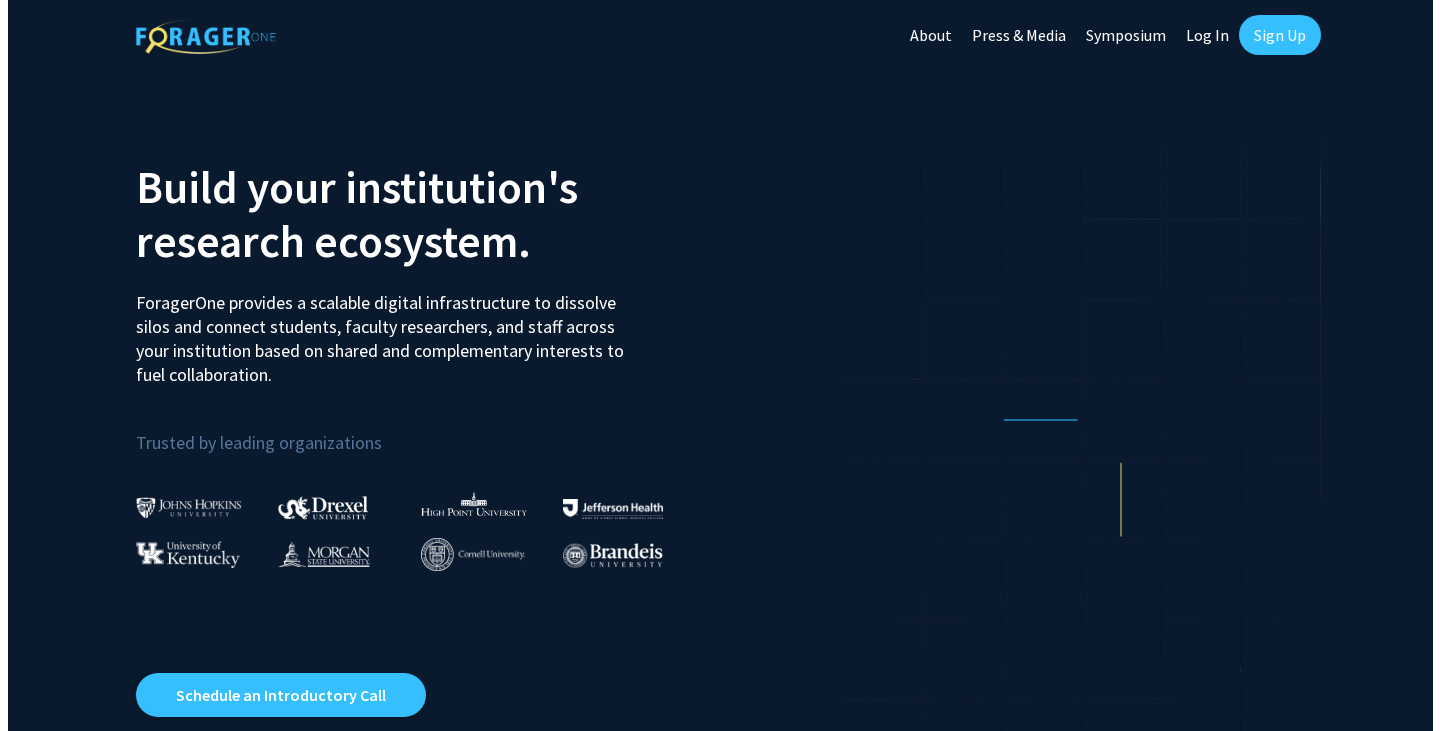 scroll, scrollTop: 0, scrollLeft: 0, axis: both 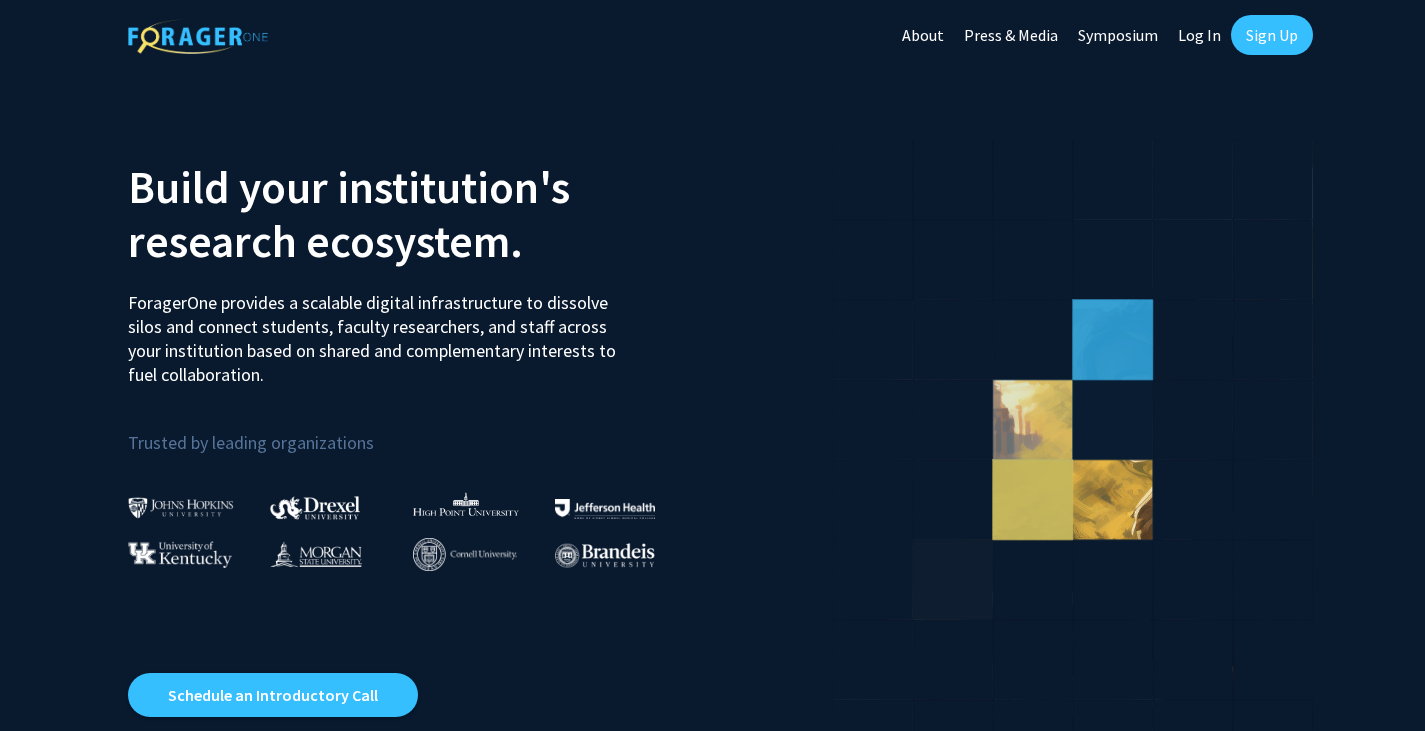 click on "Log In" 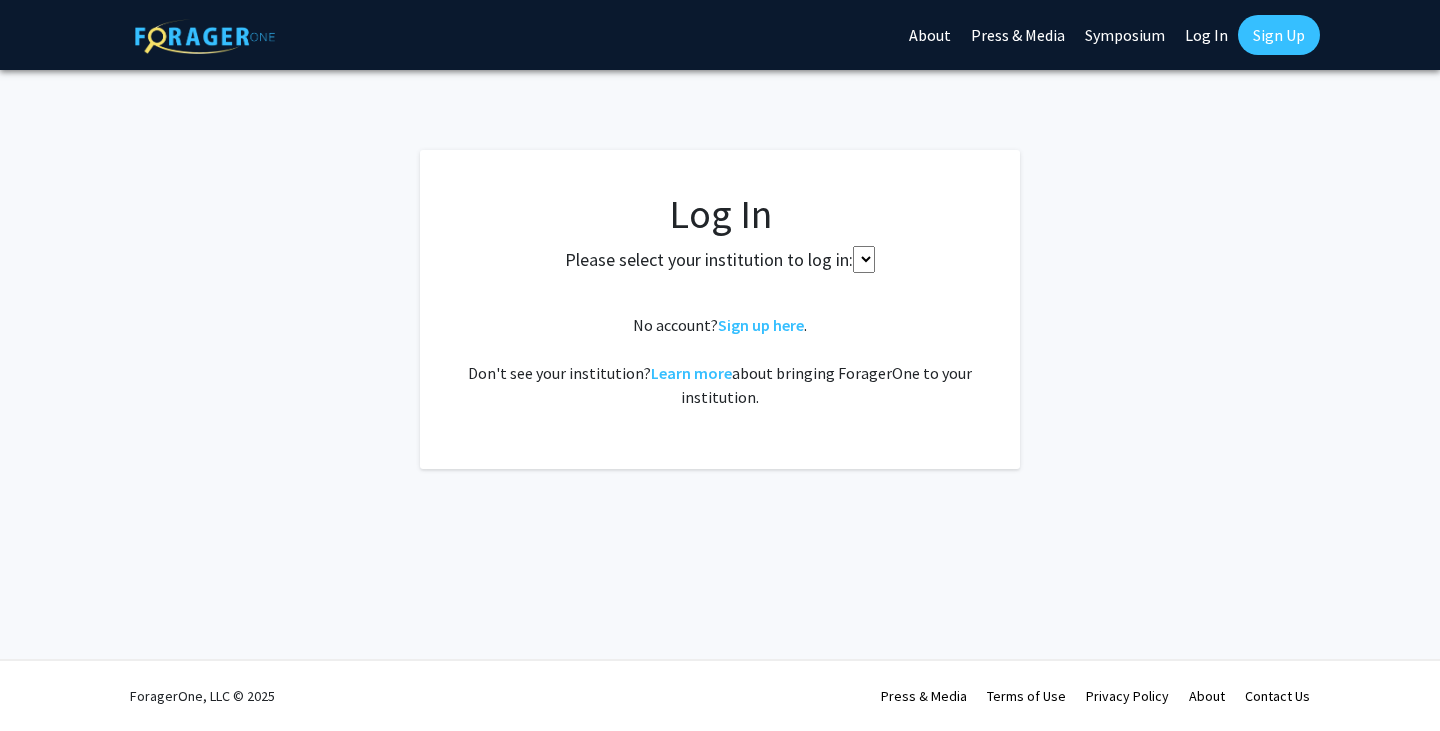 select 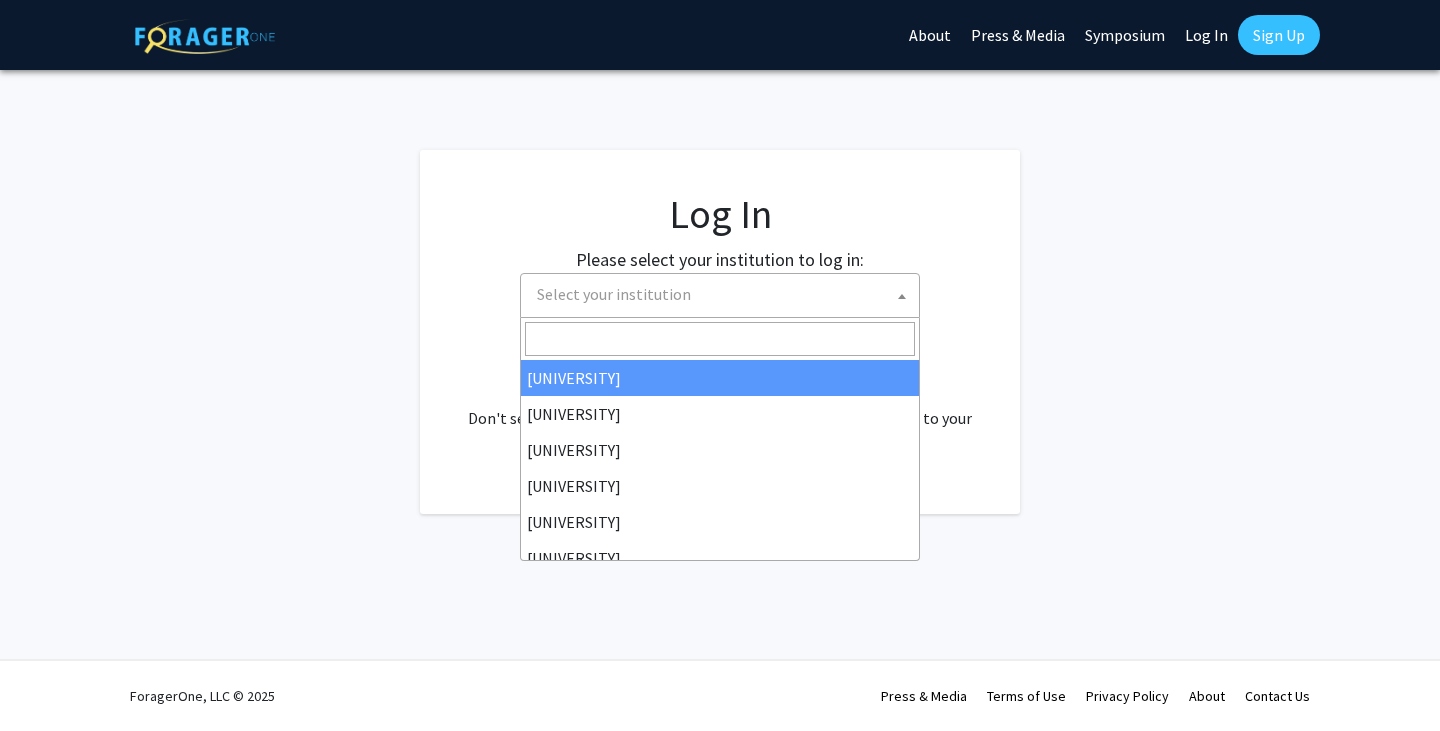 click on "Select your institution" at bounding box center [724, 294] 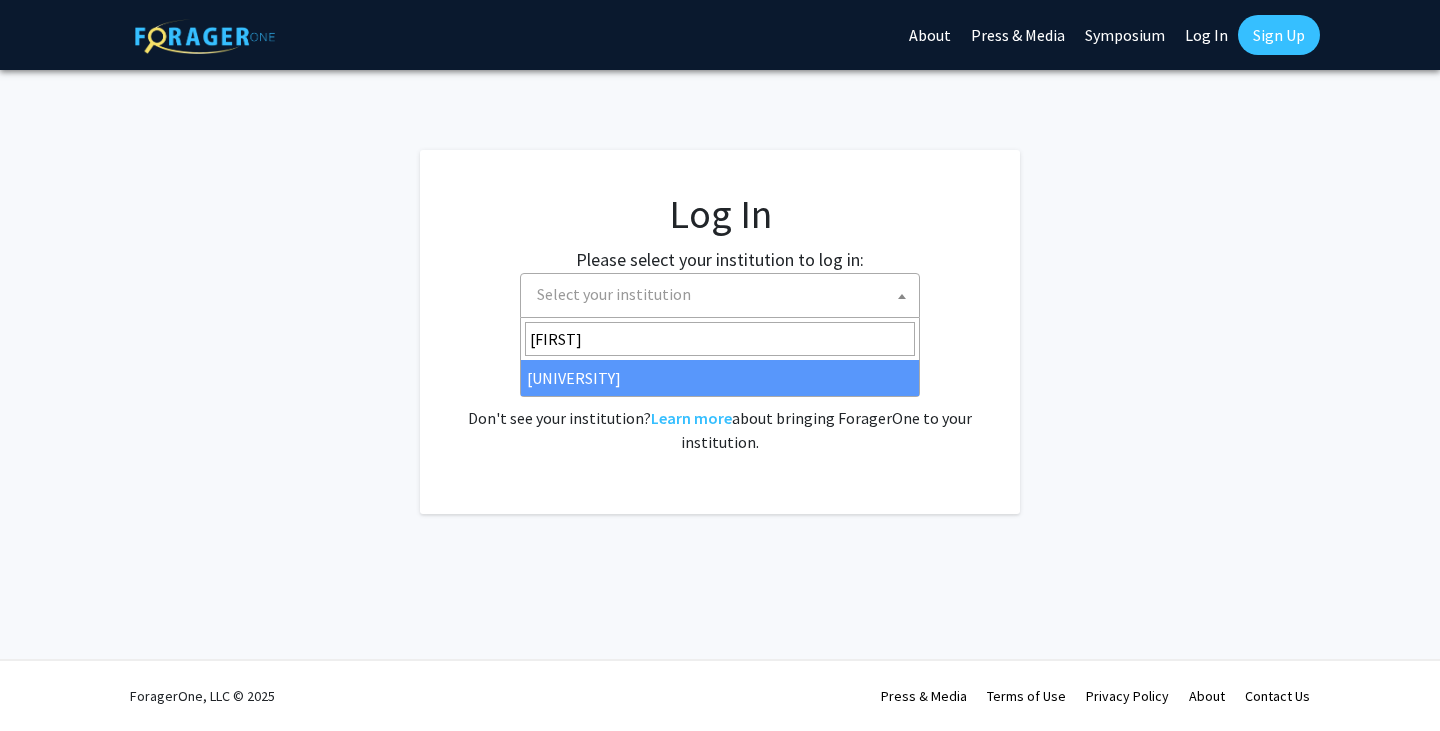 type on "[FIRST]" 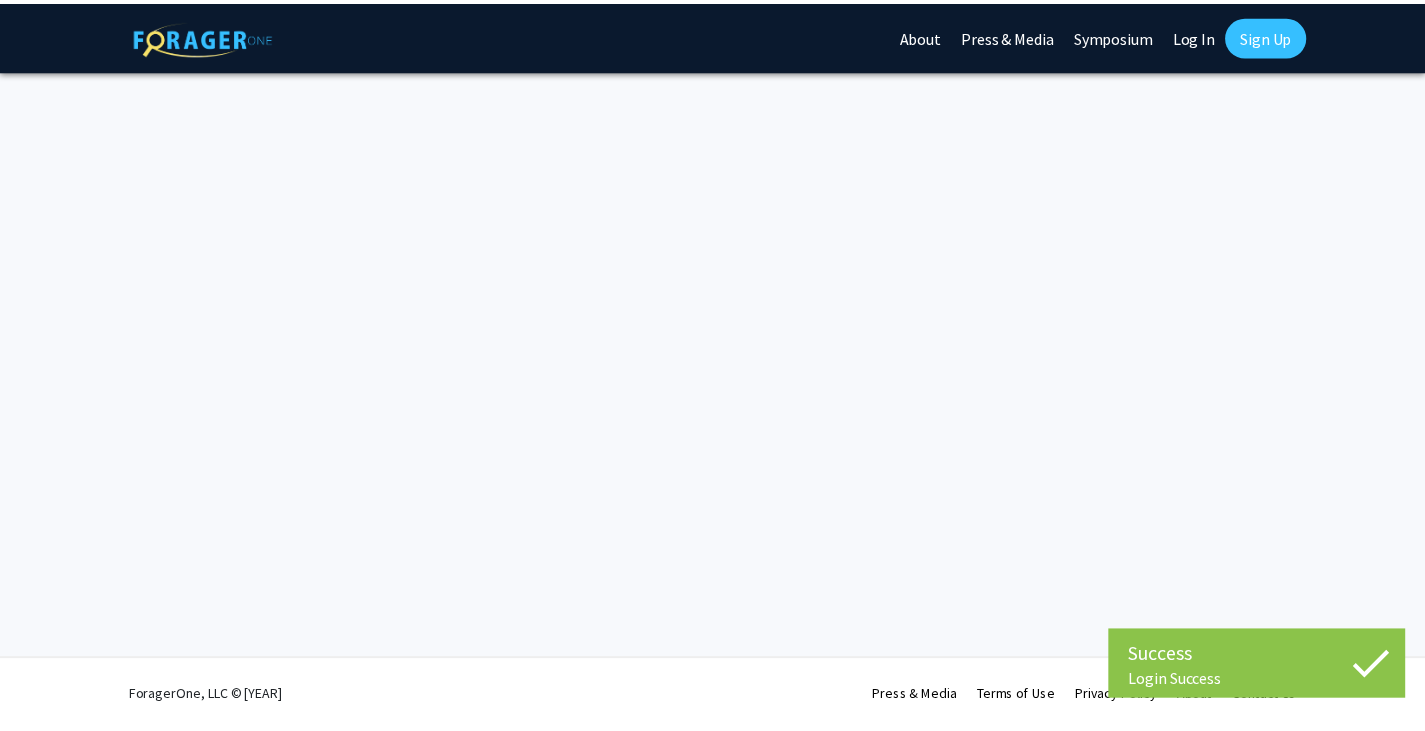 scroll, scrollTop: 0, scrollLeft: 0, axis: both 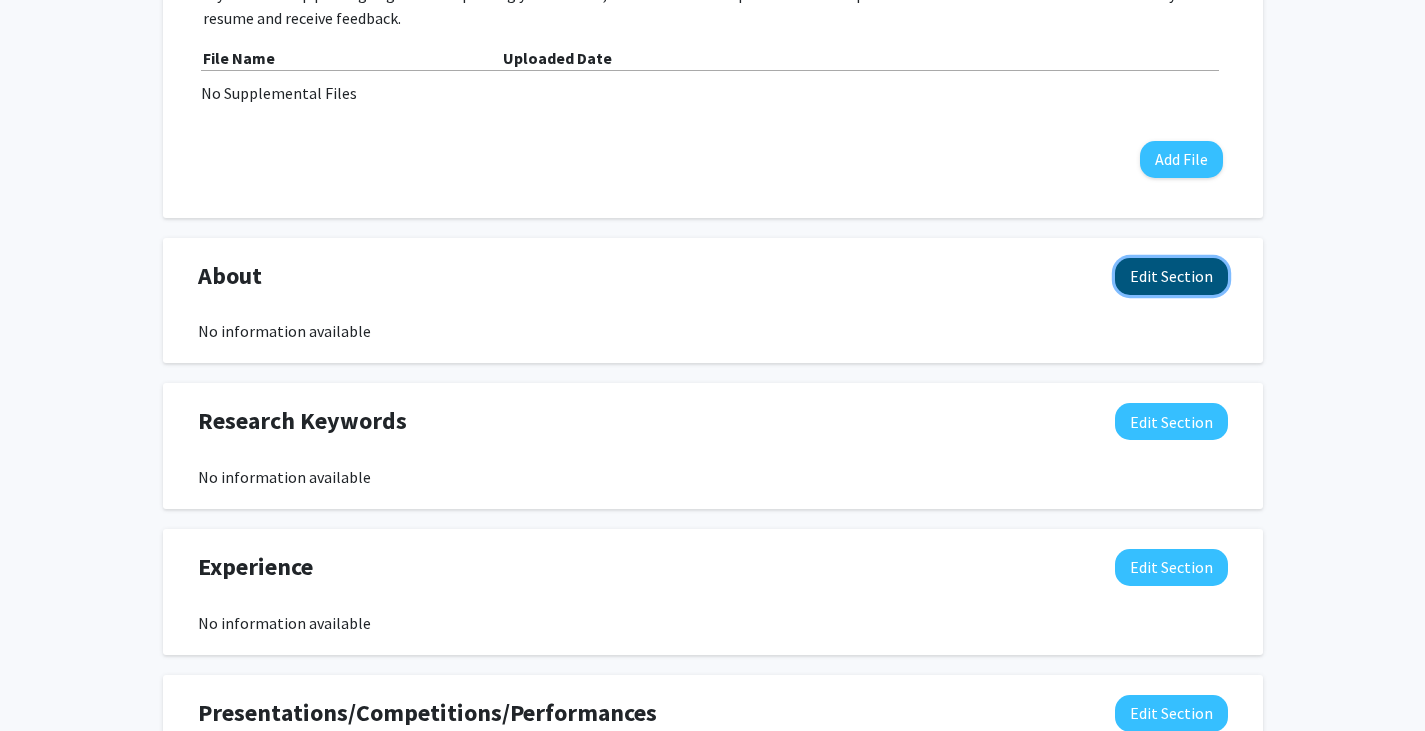 click on "Edit Section" 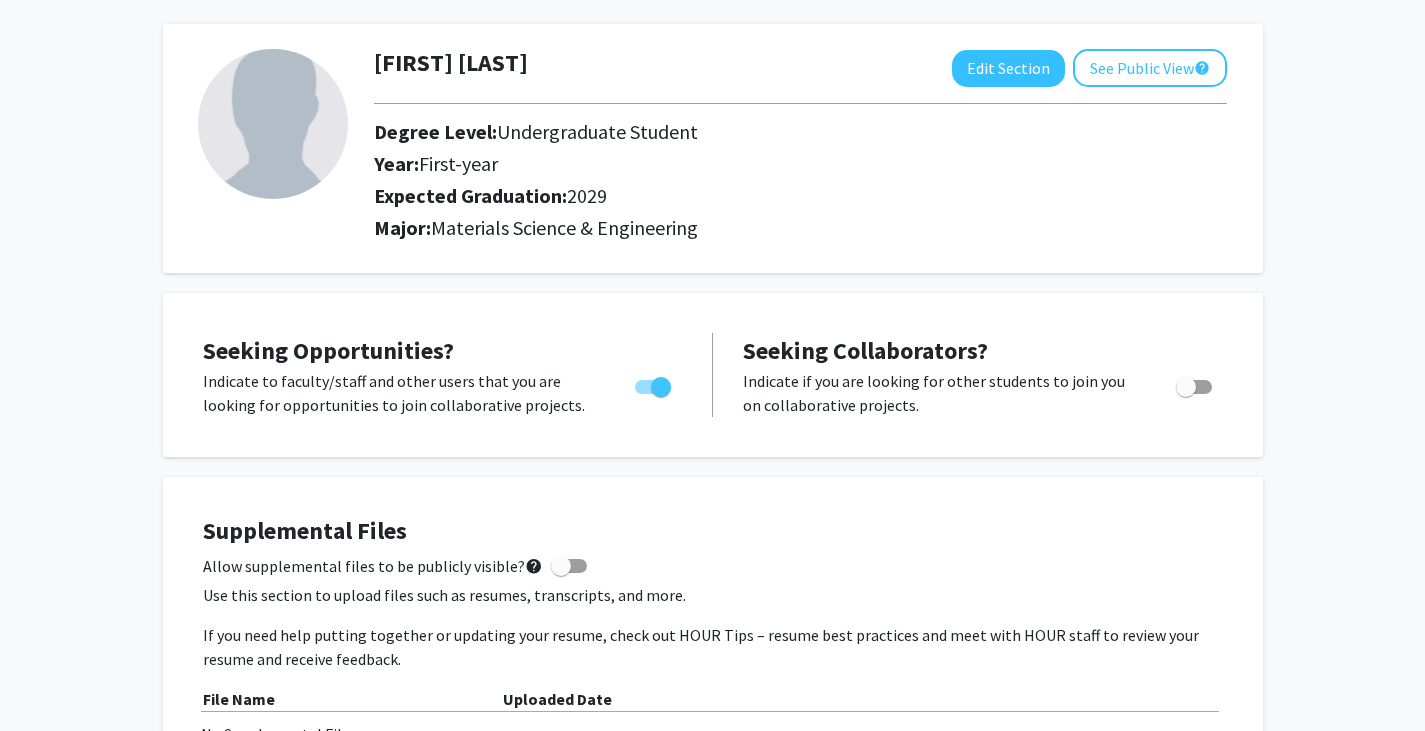 scroll, scrollTop: 81, scrollLeft: 0, axis: vertical 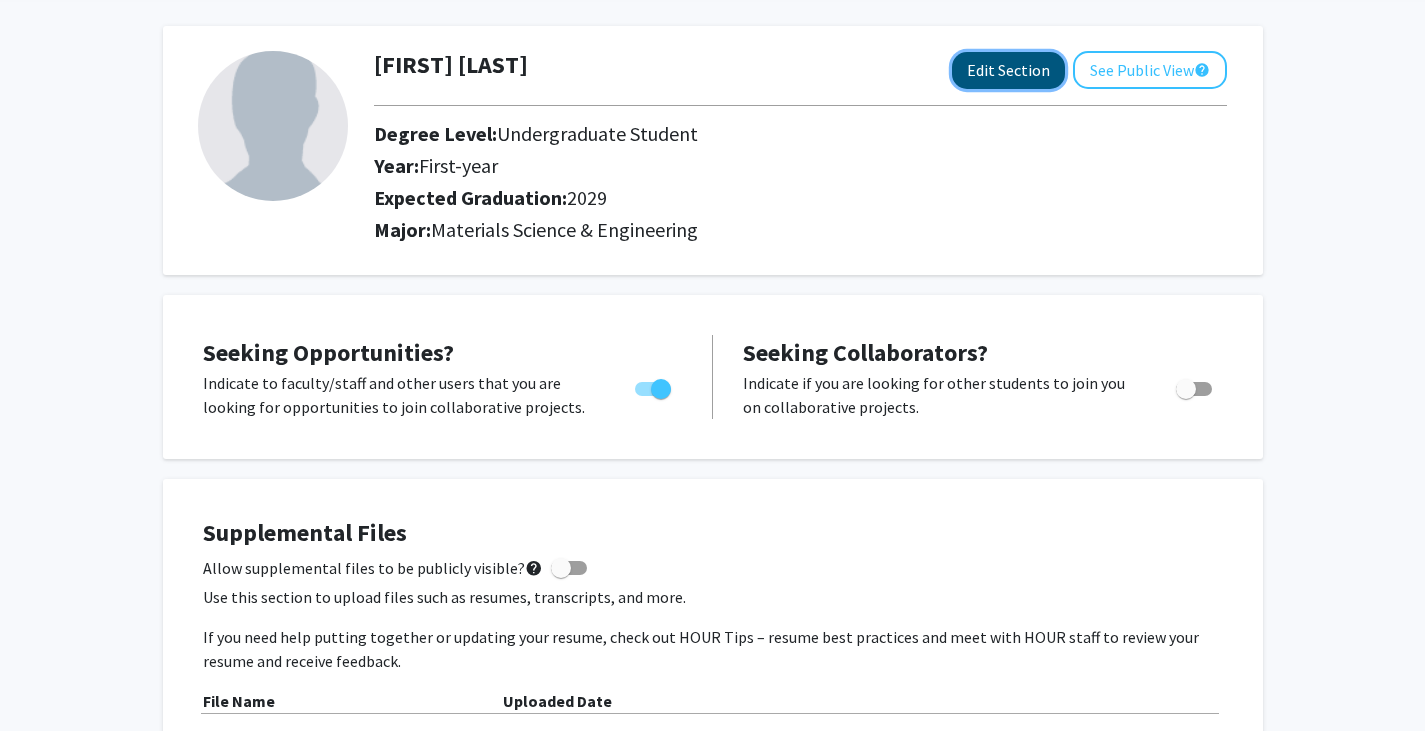 click on "Edit Section" 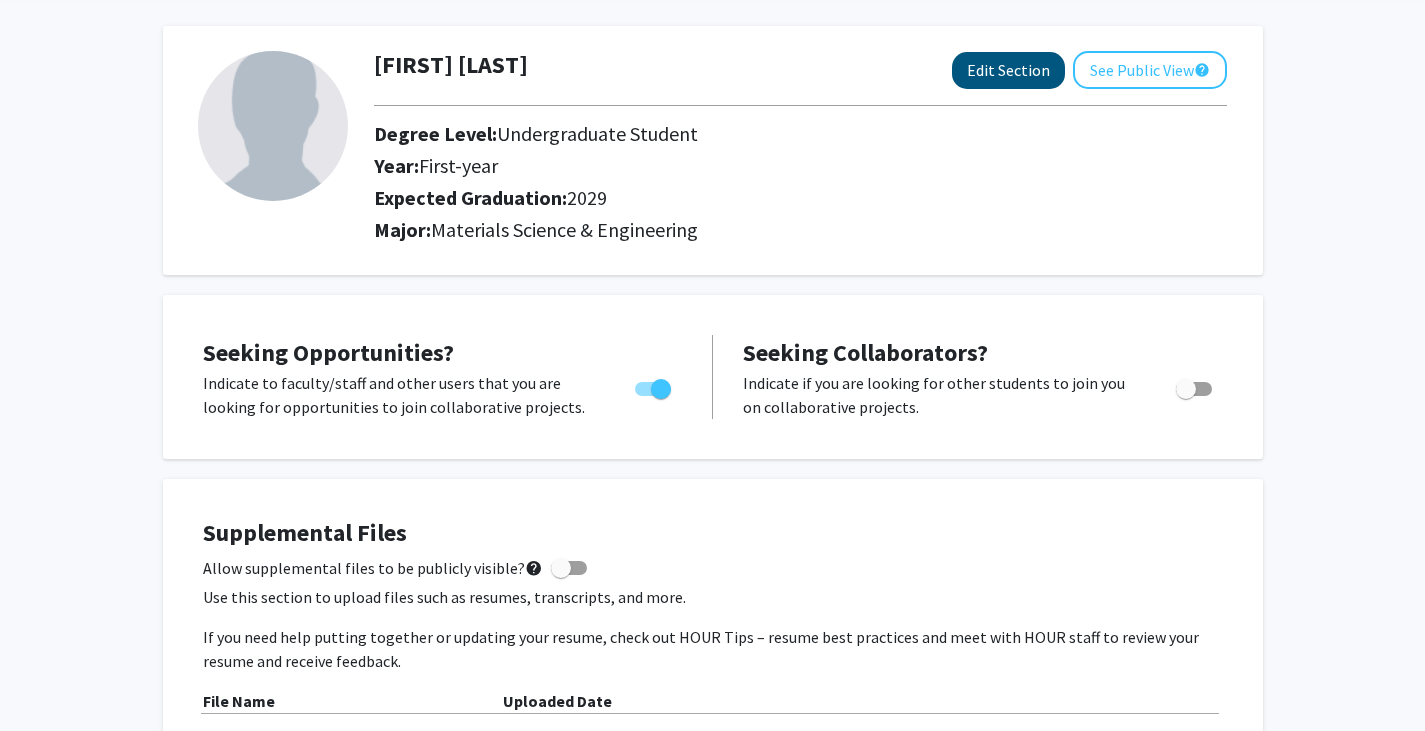 select on "first-year" 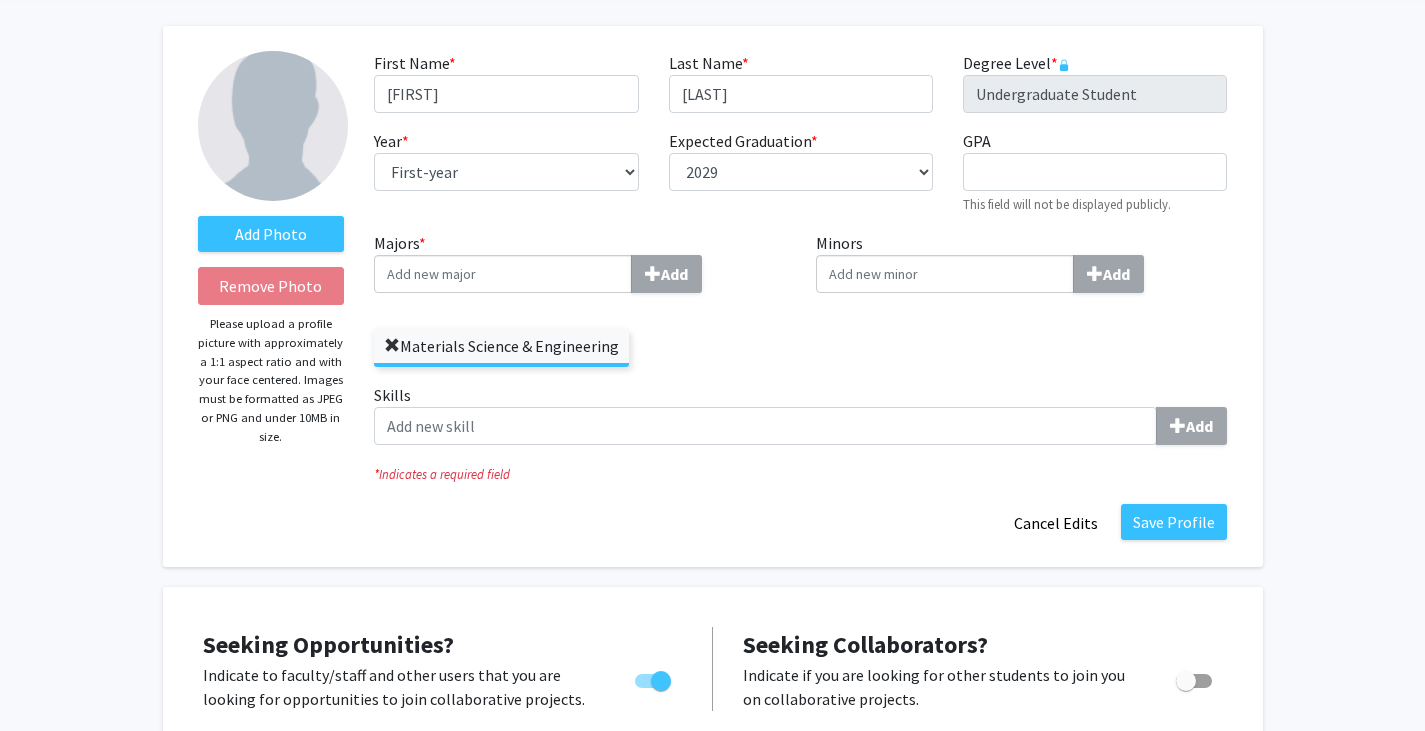 click 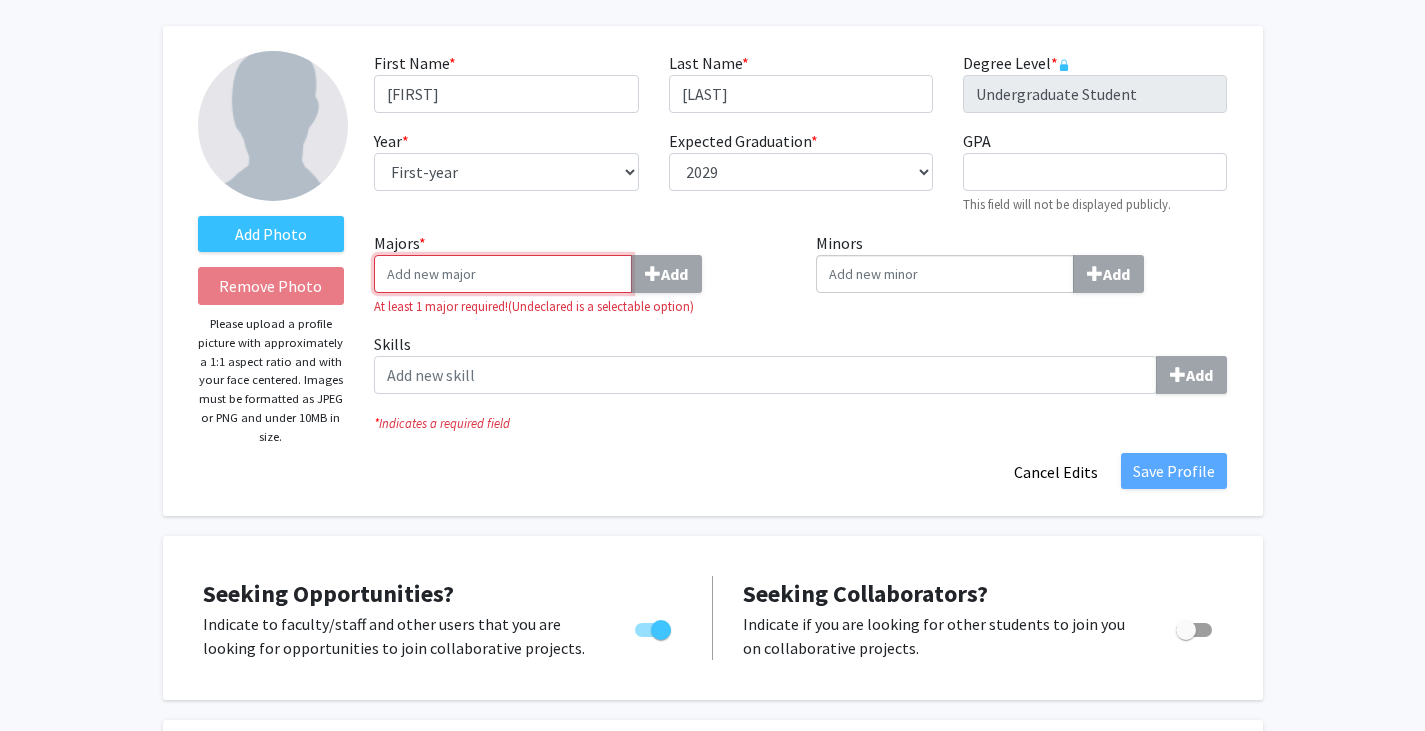 click on "Majors  * Add" at bounding box center [503, 274] 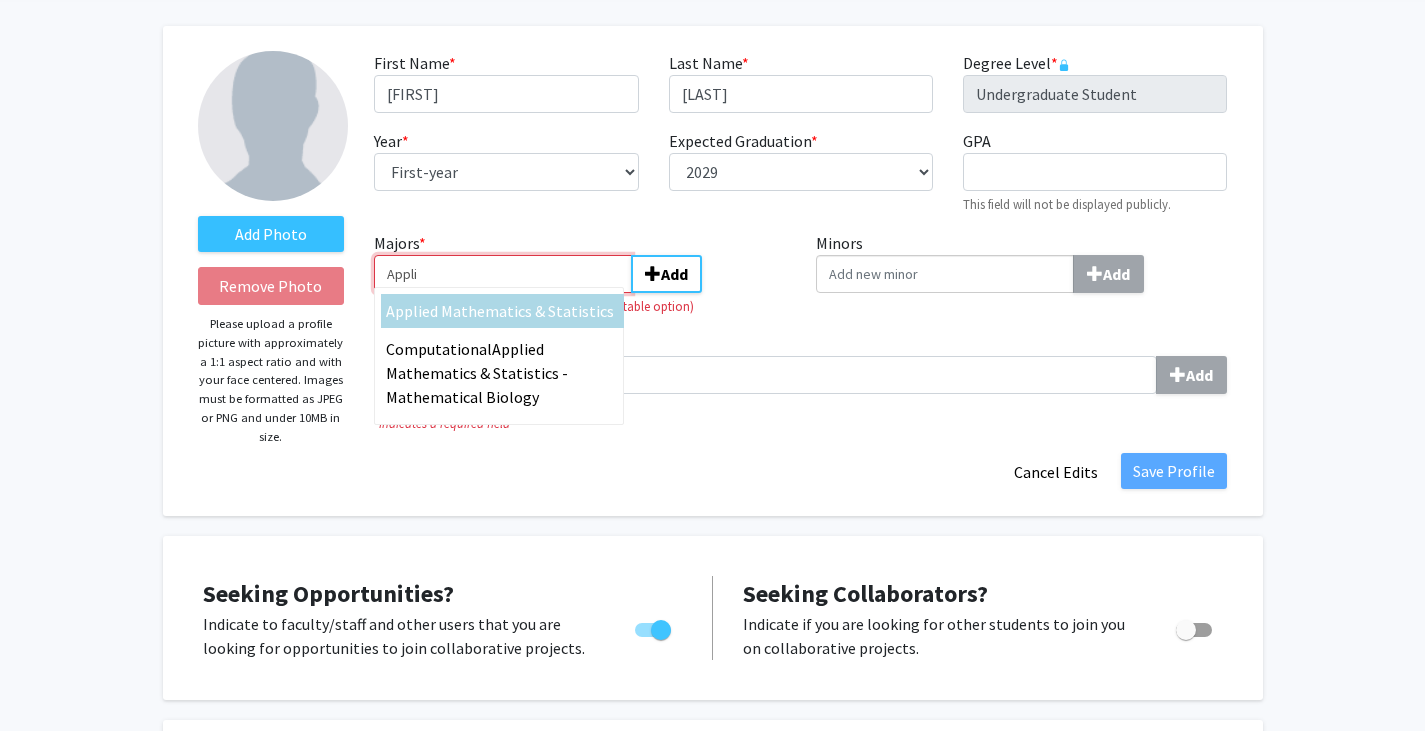 type on "Appli" 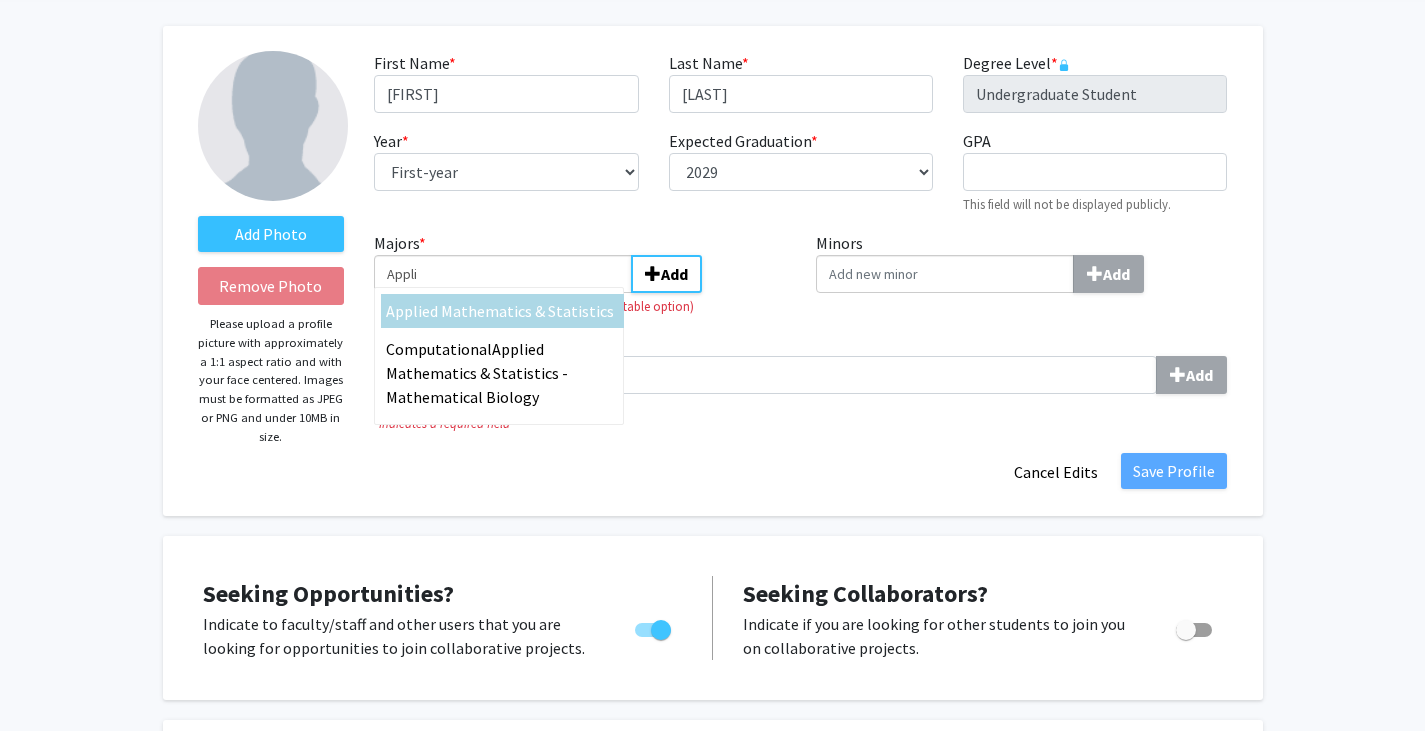 click on "ed Mathematics & Statistics" at bounding box center (518, 311) 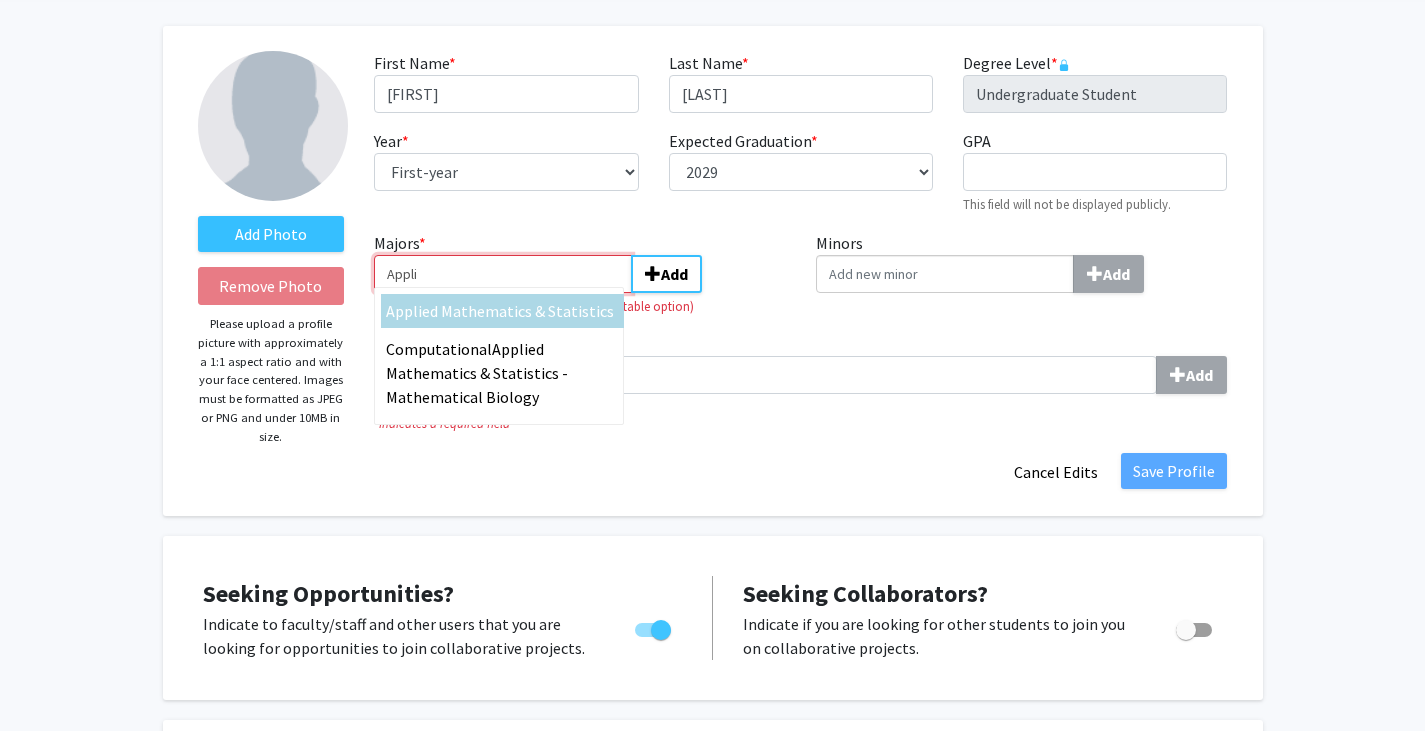 click on "Appli" at bounding box center [503, 274] 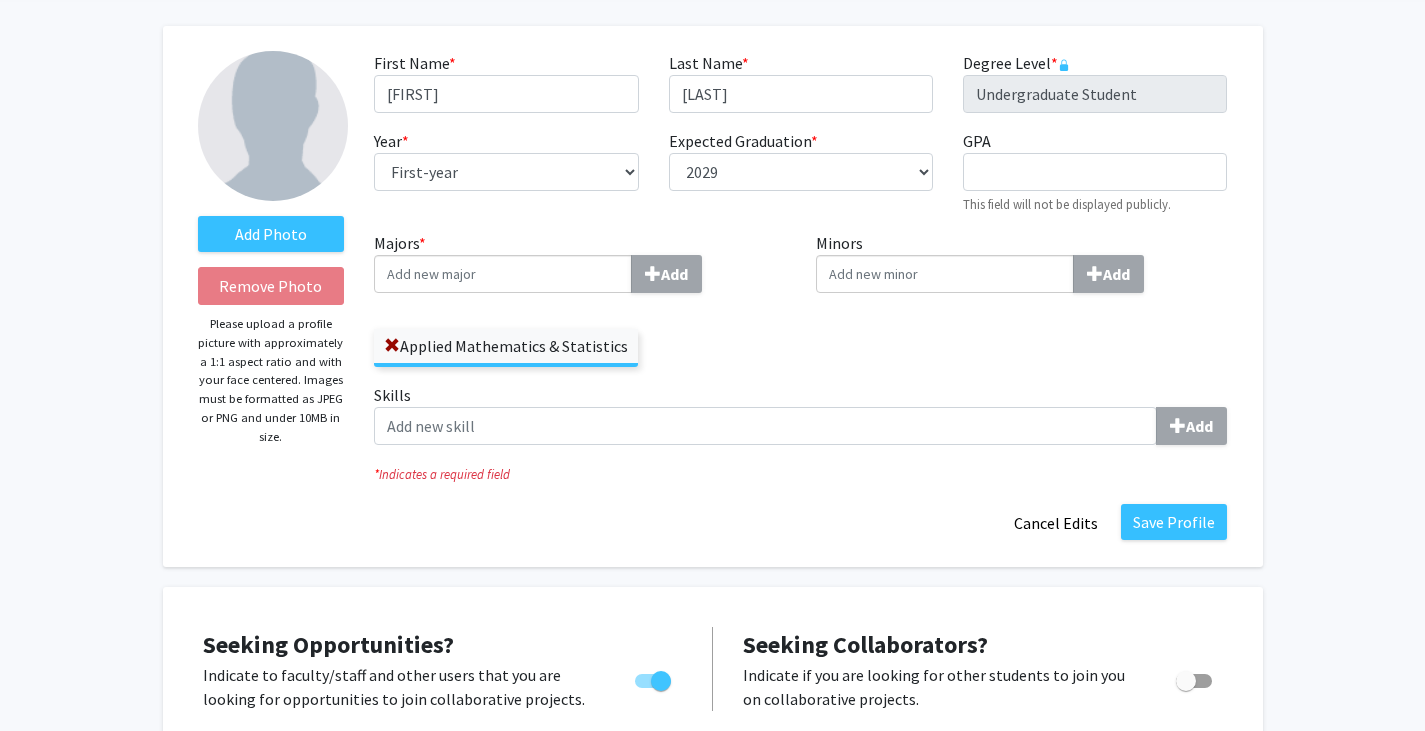 click on "Minors  Add" at bounding box center (945, 274) 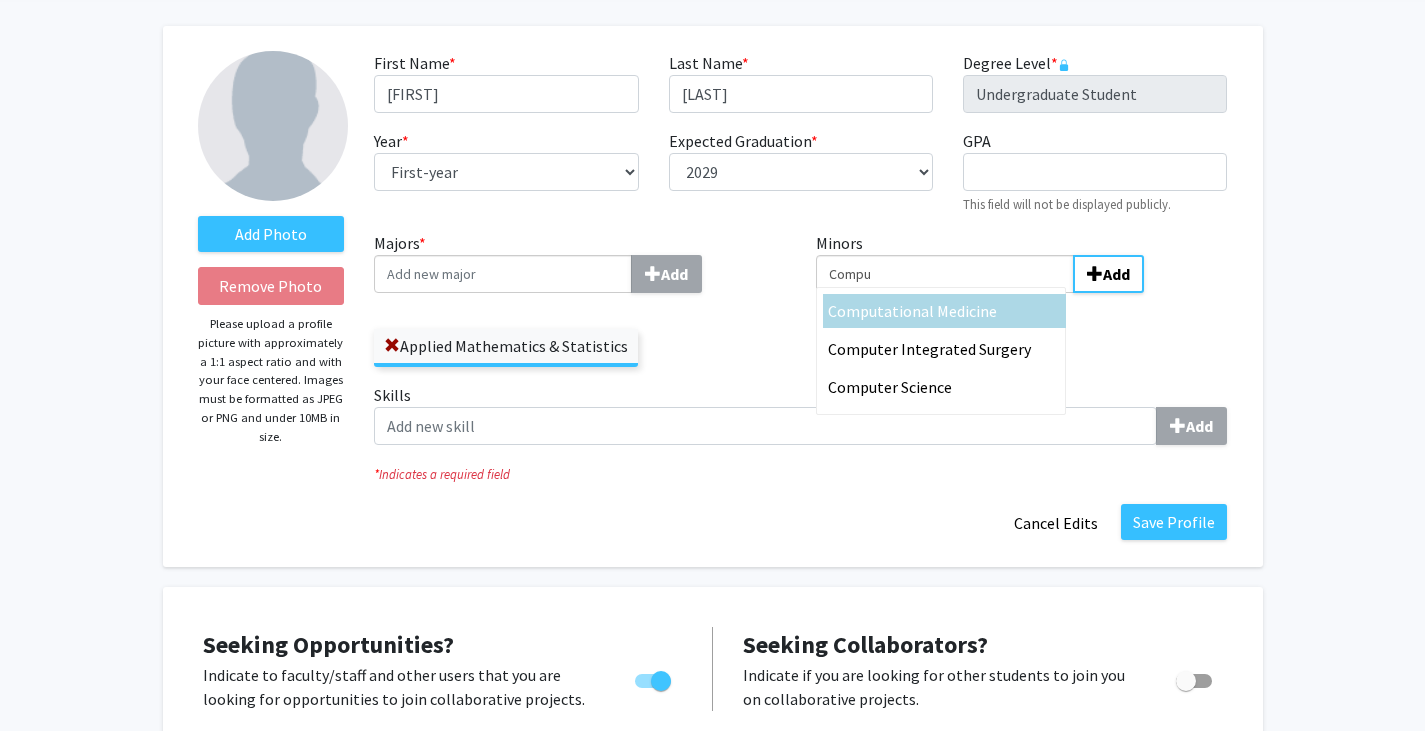 type on "Compu" 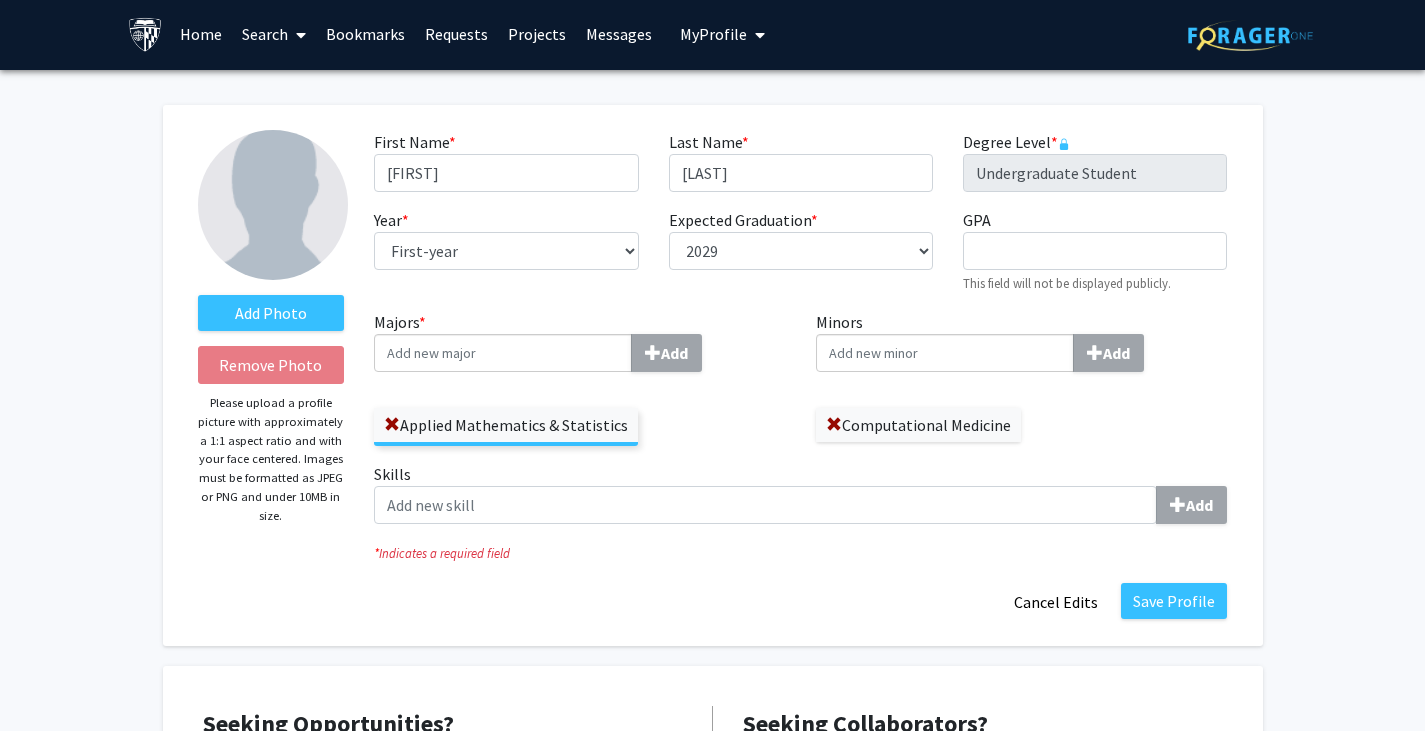 scroll, scrollTop: 0, scrollLeft: 0, axis: both 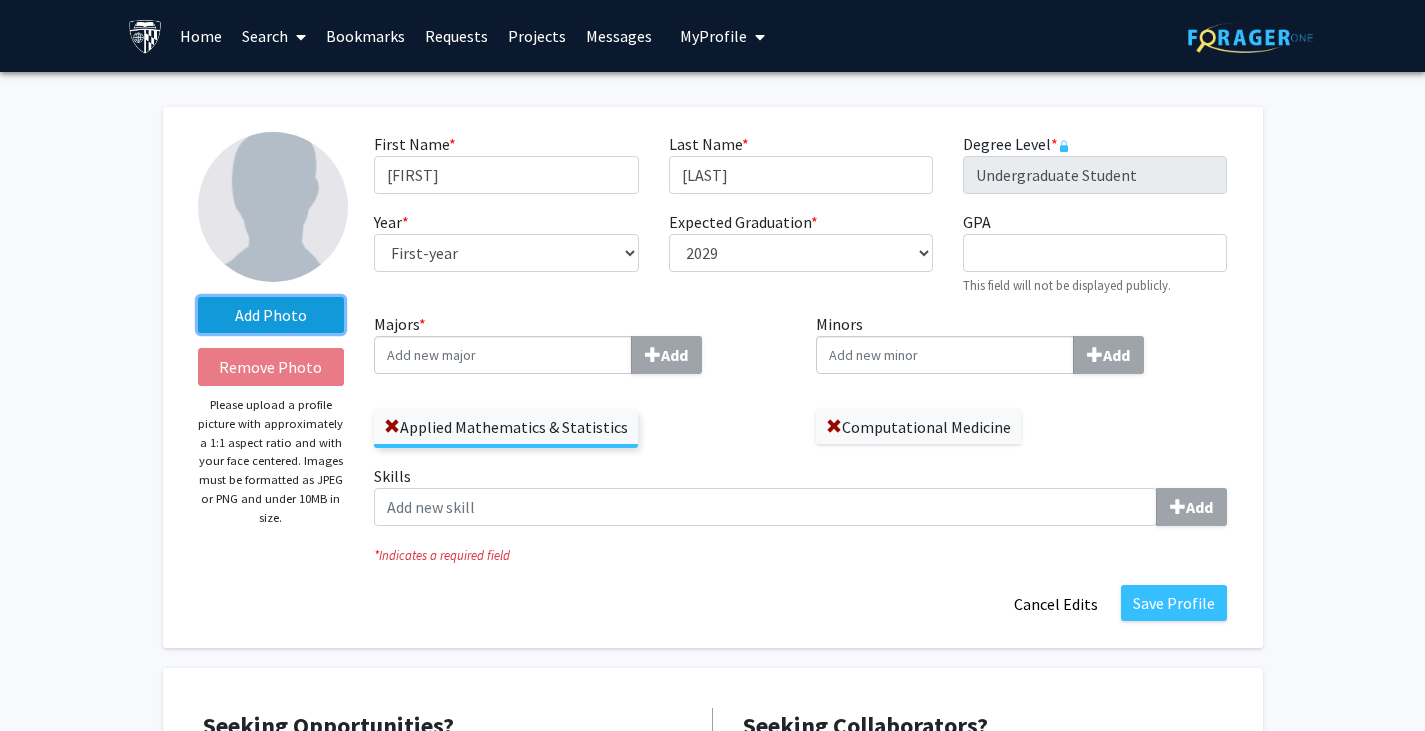 click on "Add Photo" 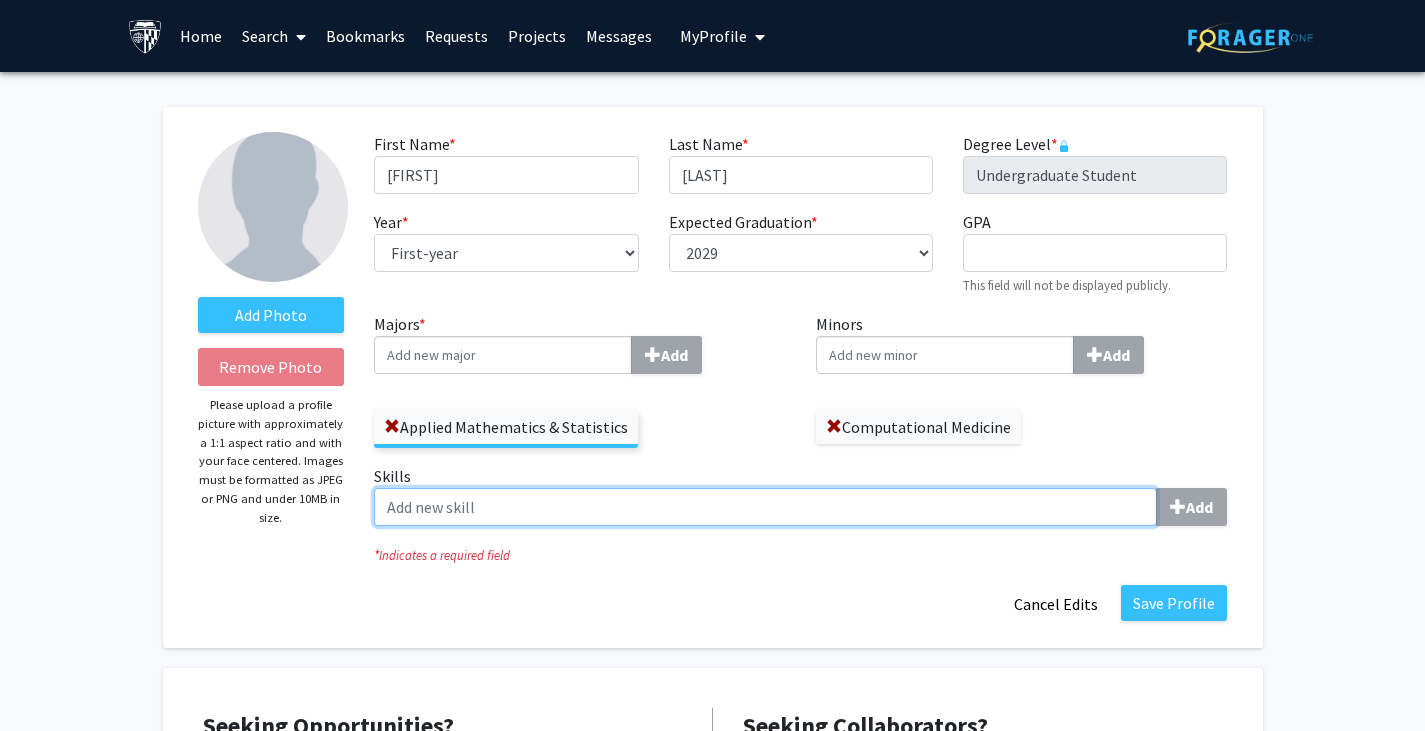 click on "Skills  Add" 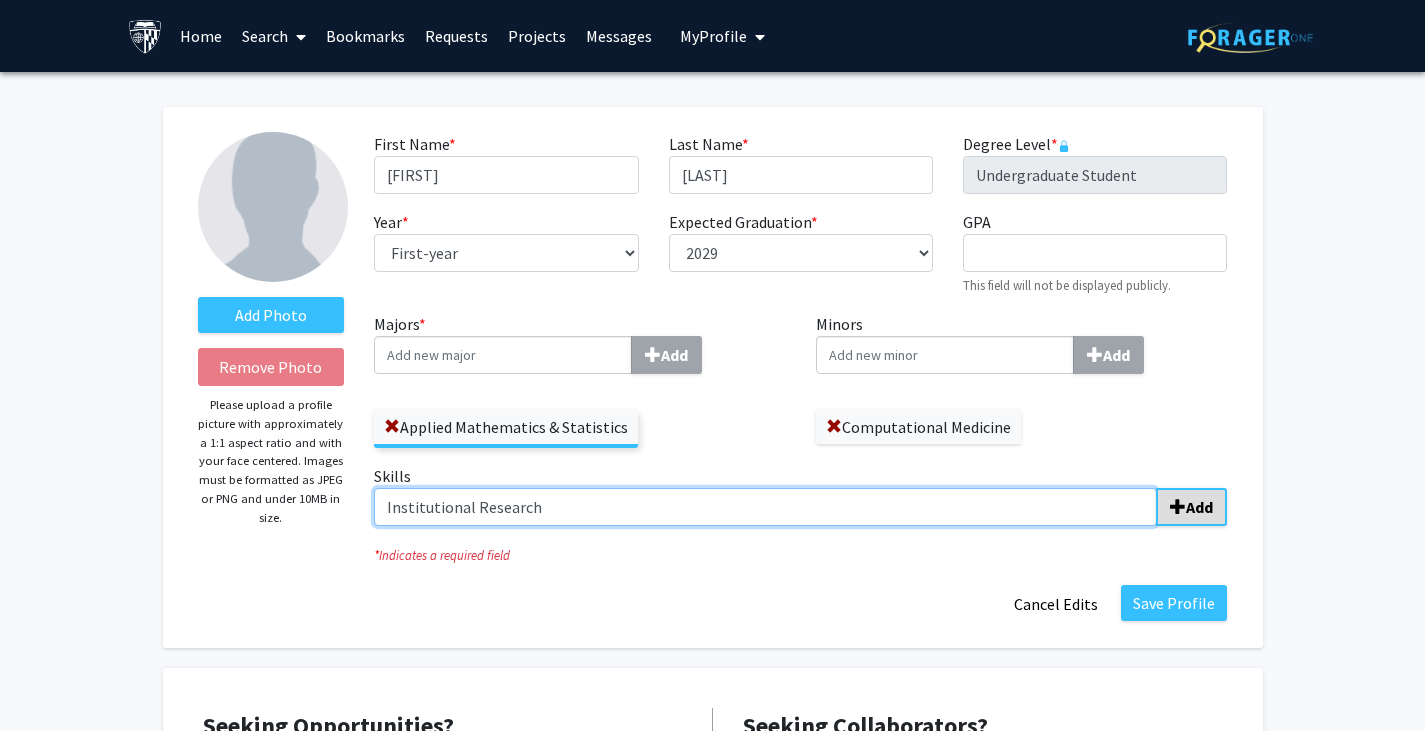 type on "Institutional Research" 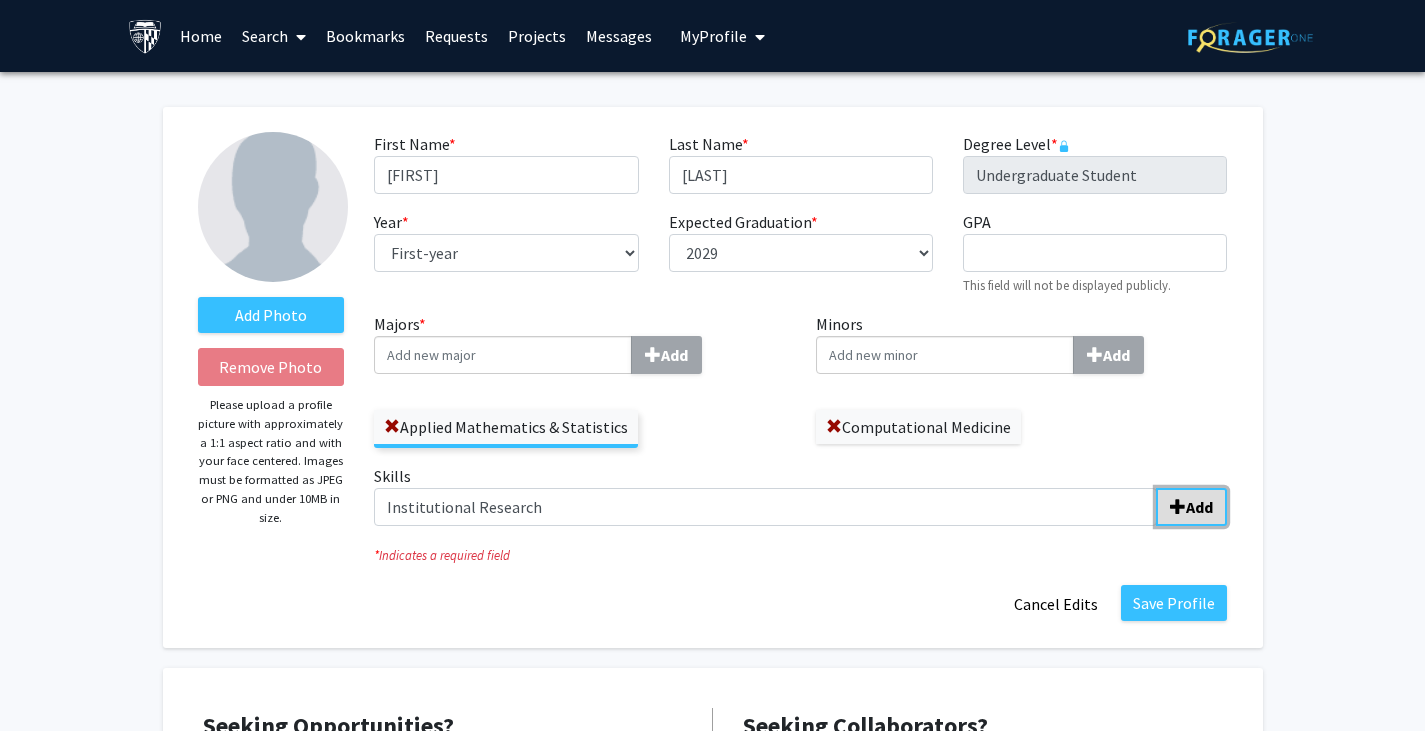 click 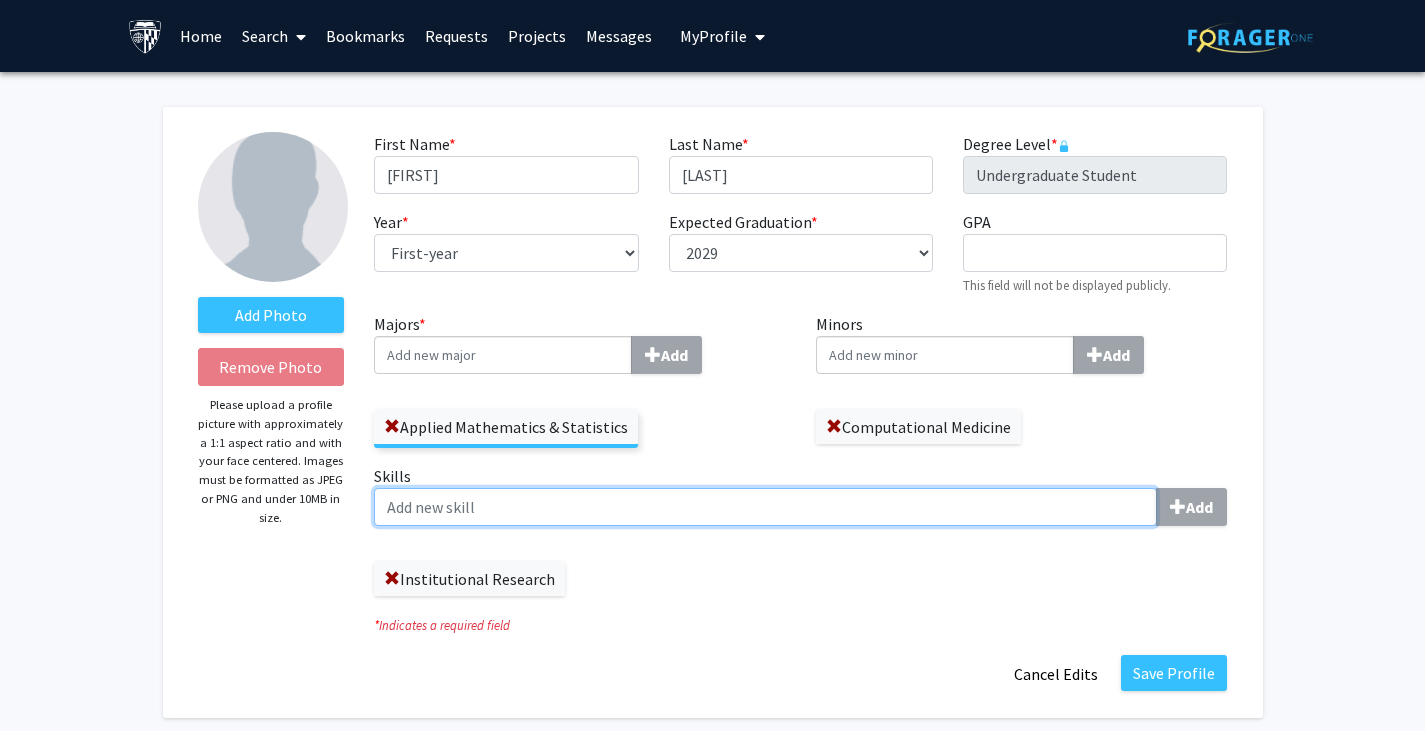 click on "Skills  Add" 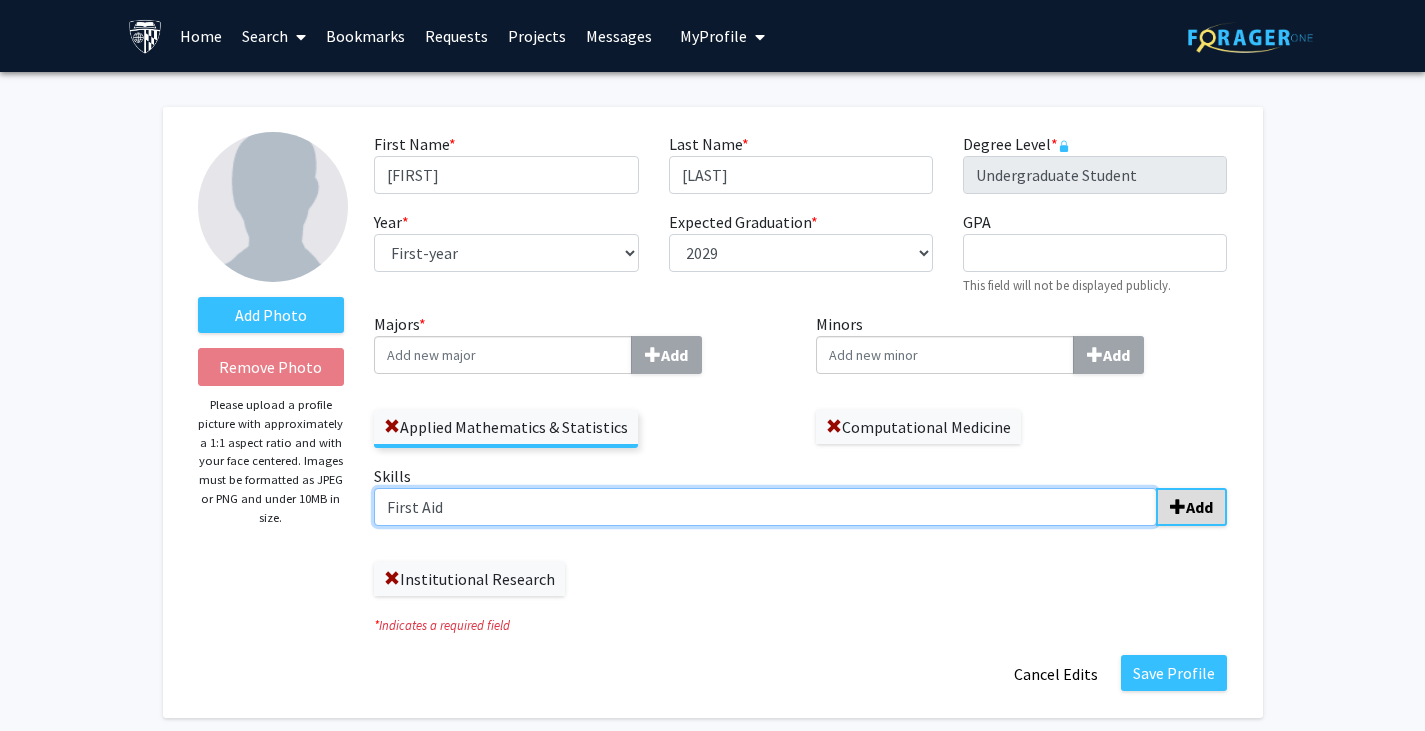 type on "First Aid" 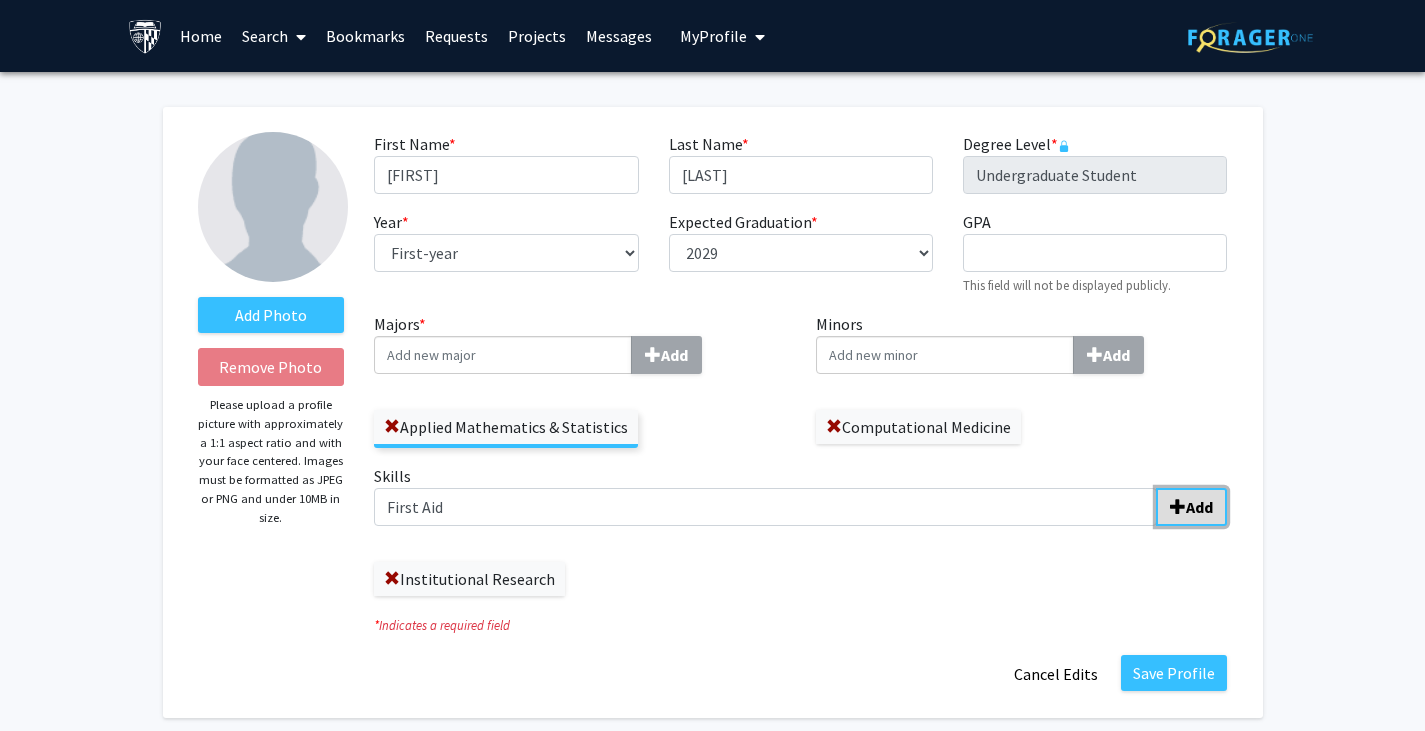 click on "Add" 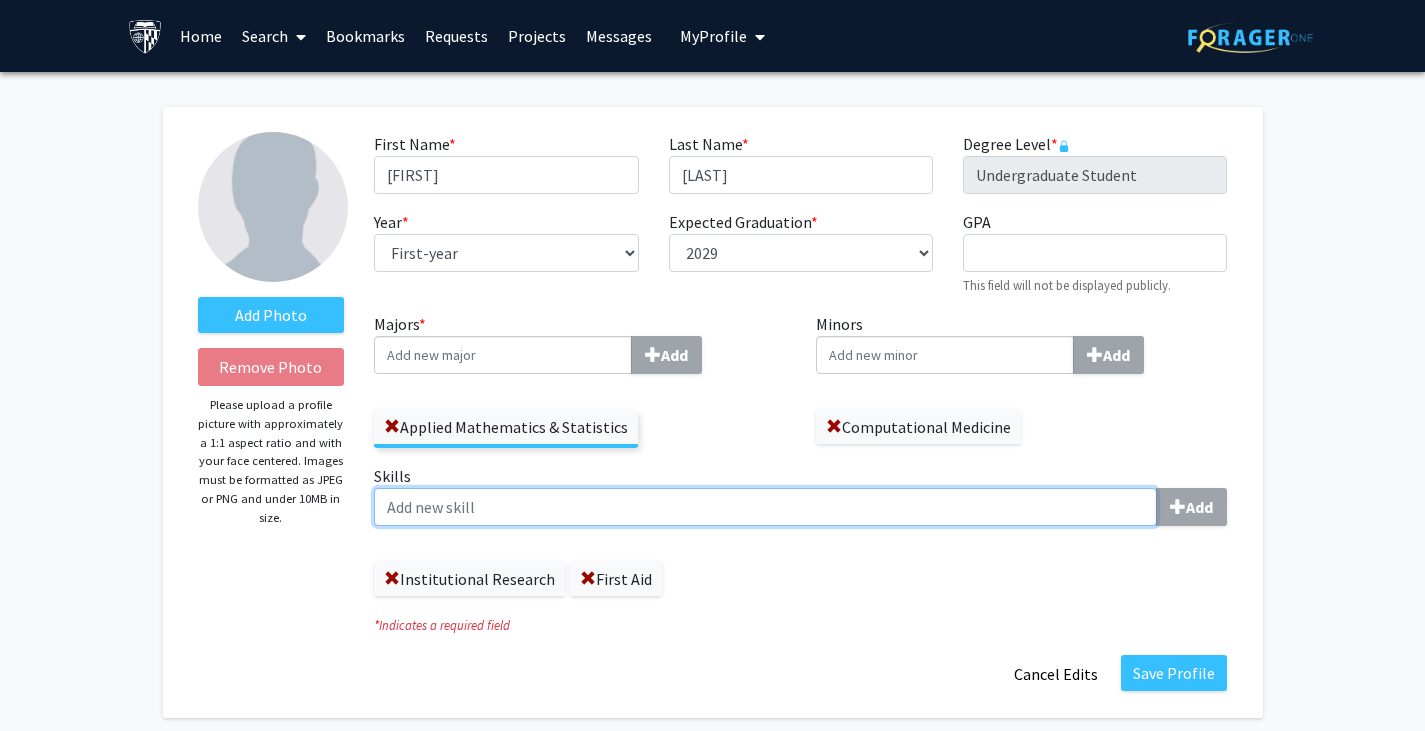 click on "Skills  Add" 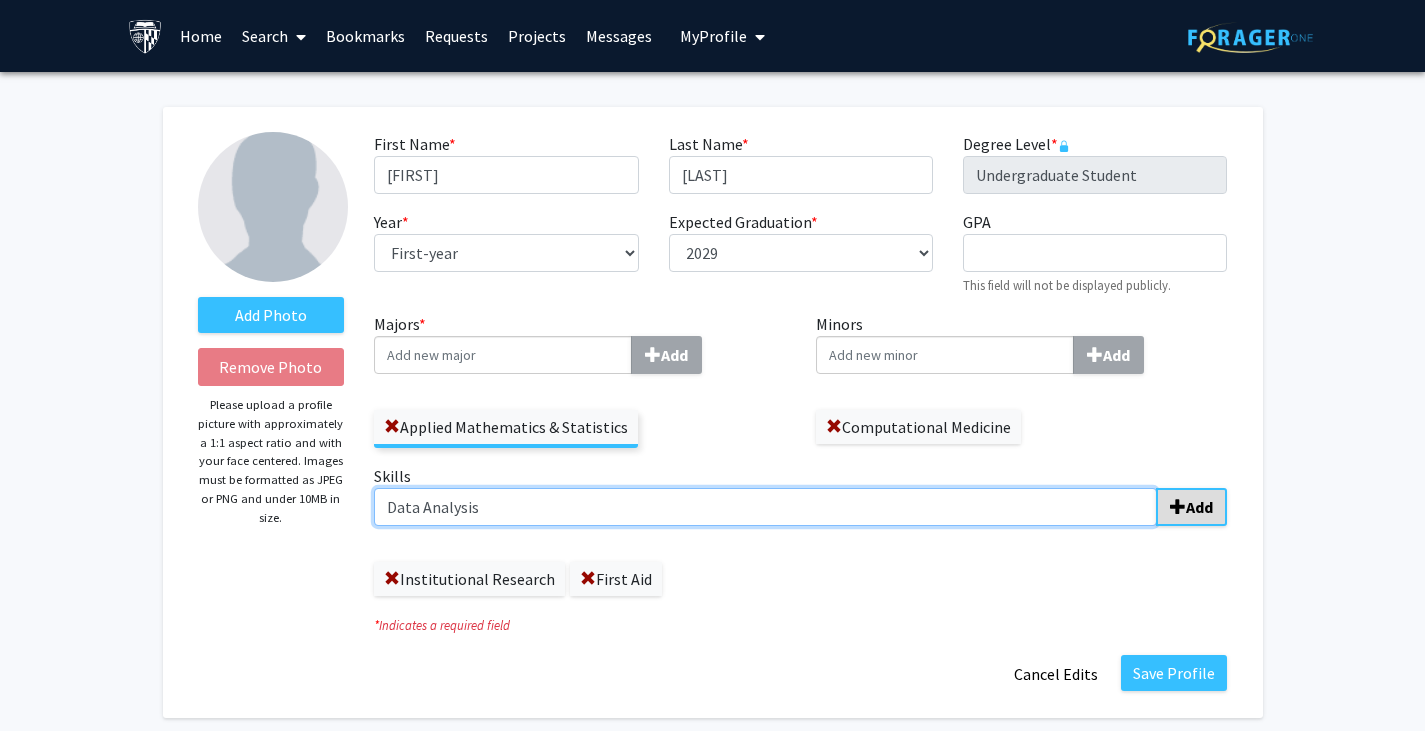 type on "Data Analysis" 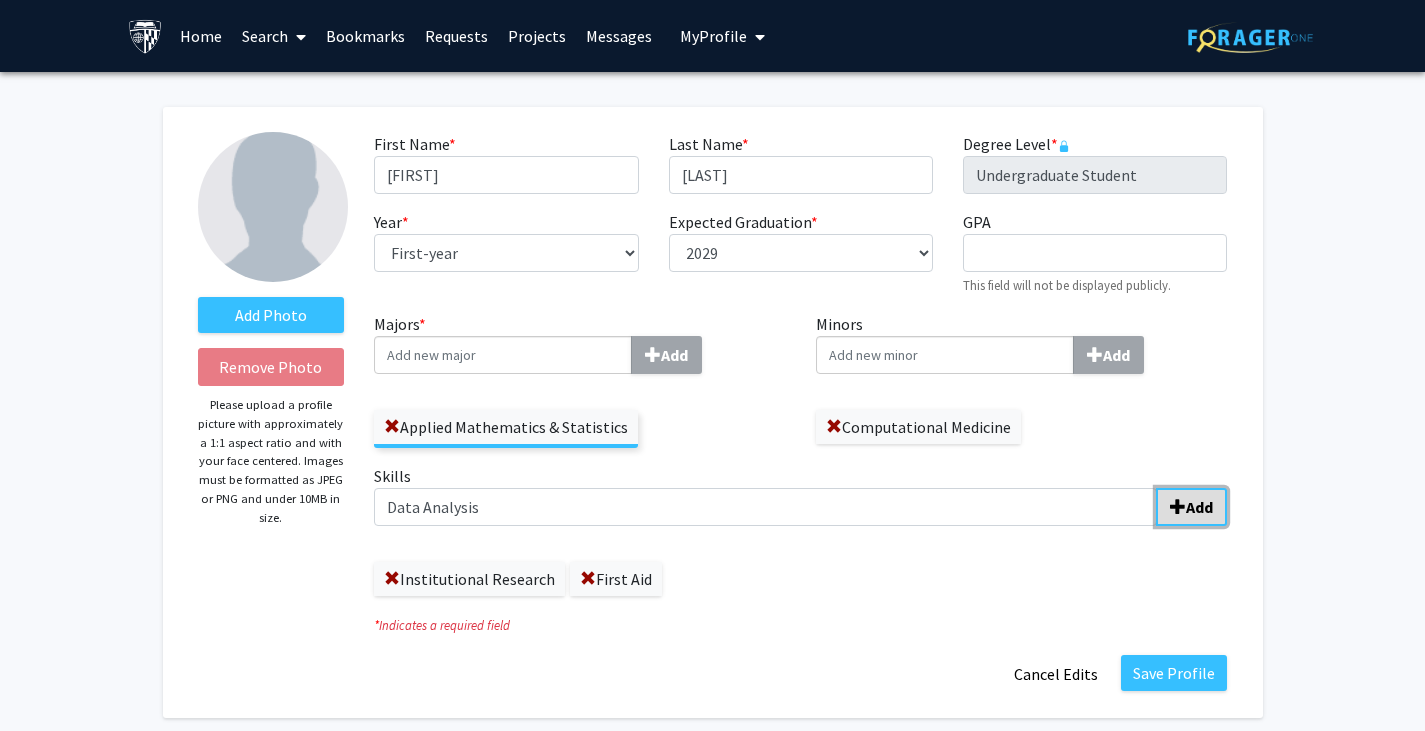 click on "Add" 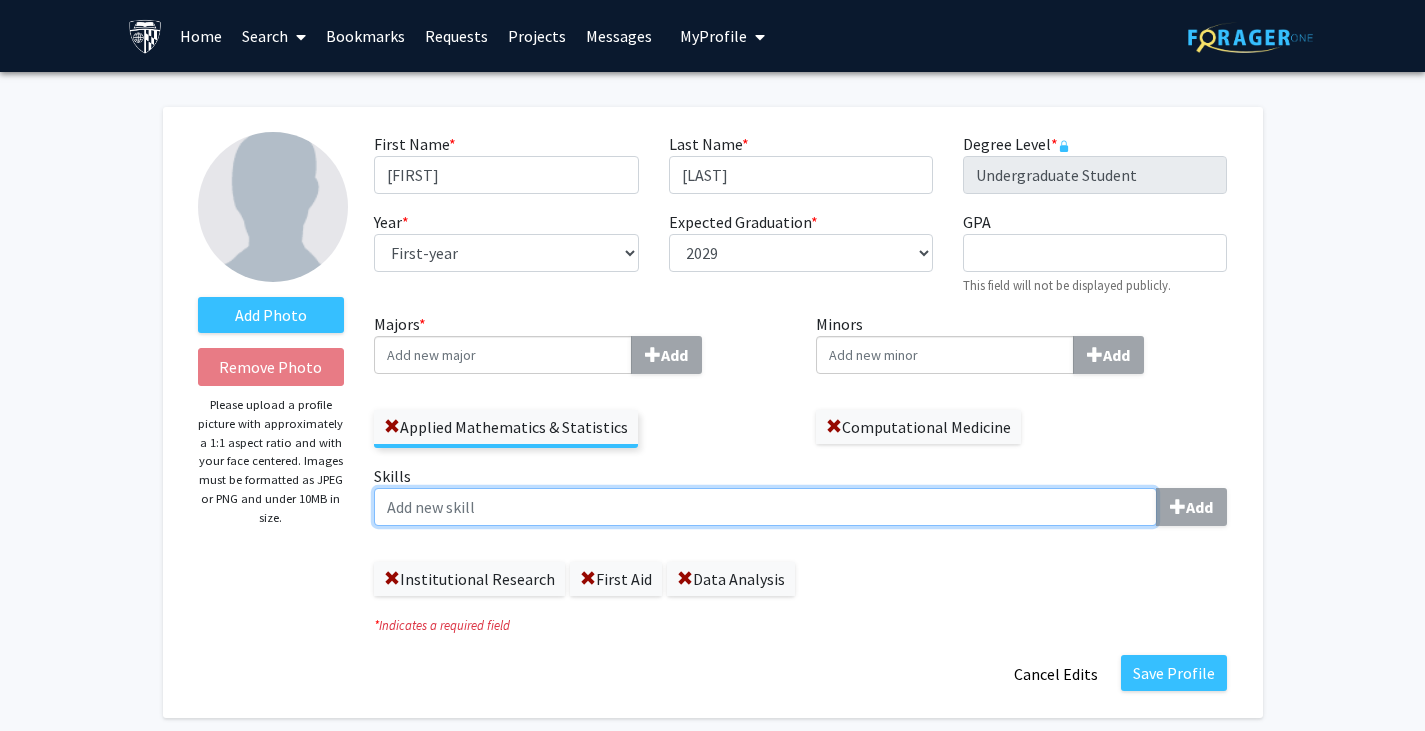click on "Skills  Add" 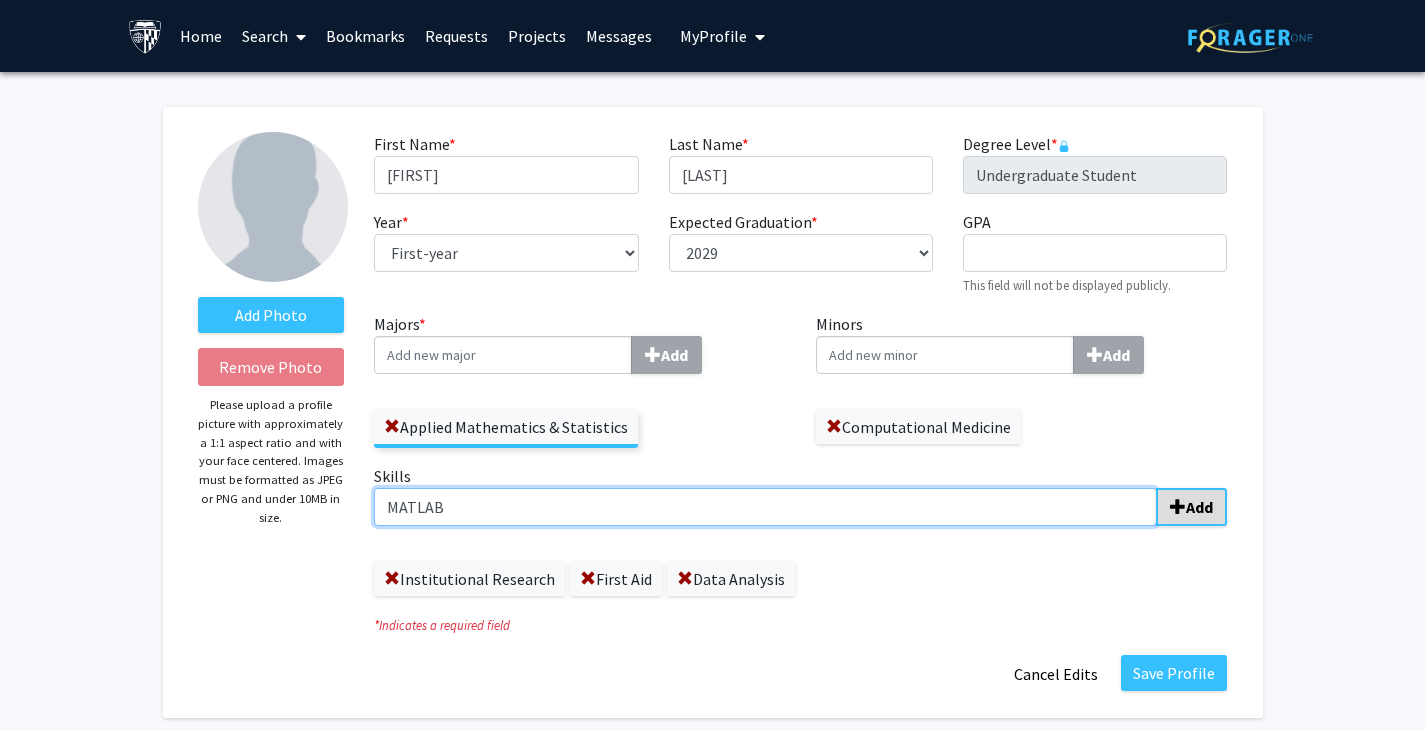 type on "MATLAB" 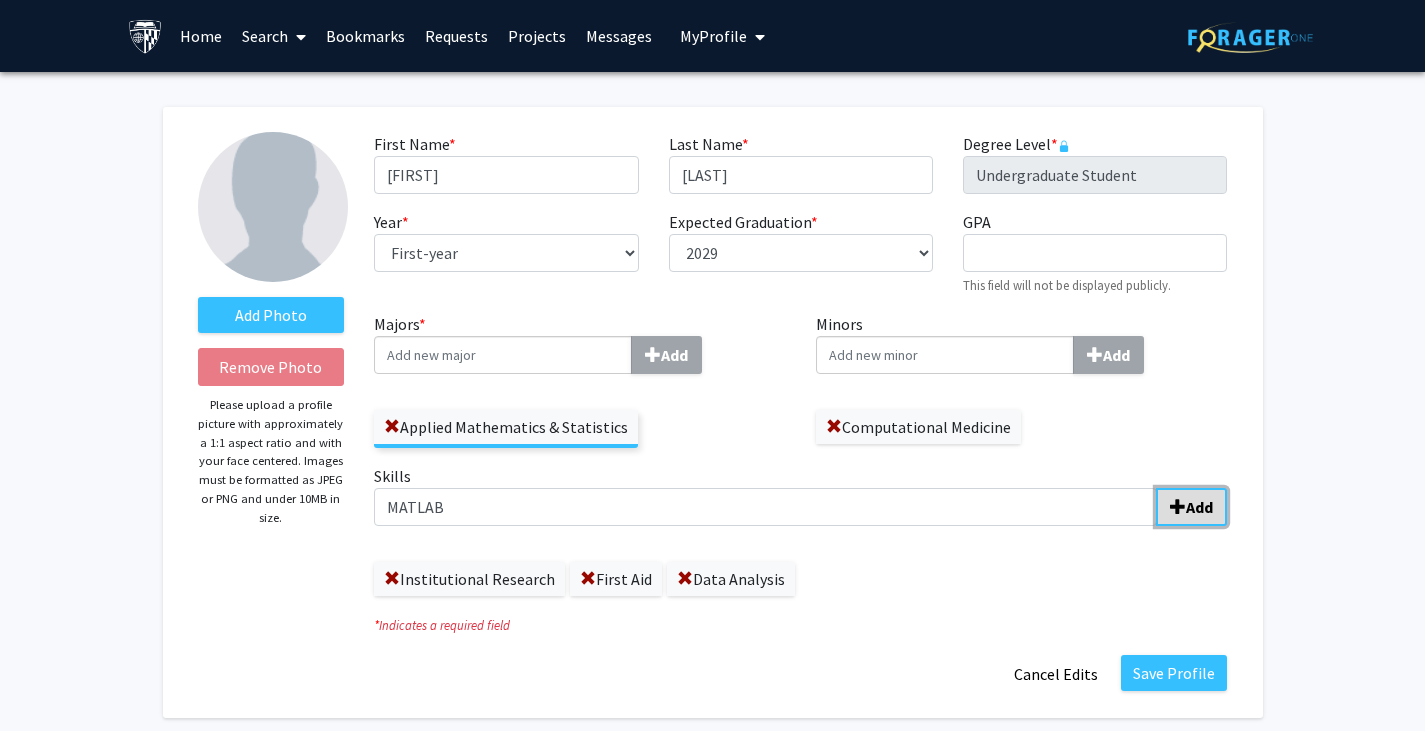 click 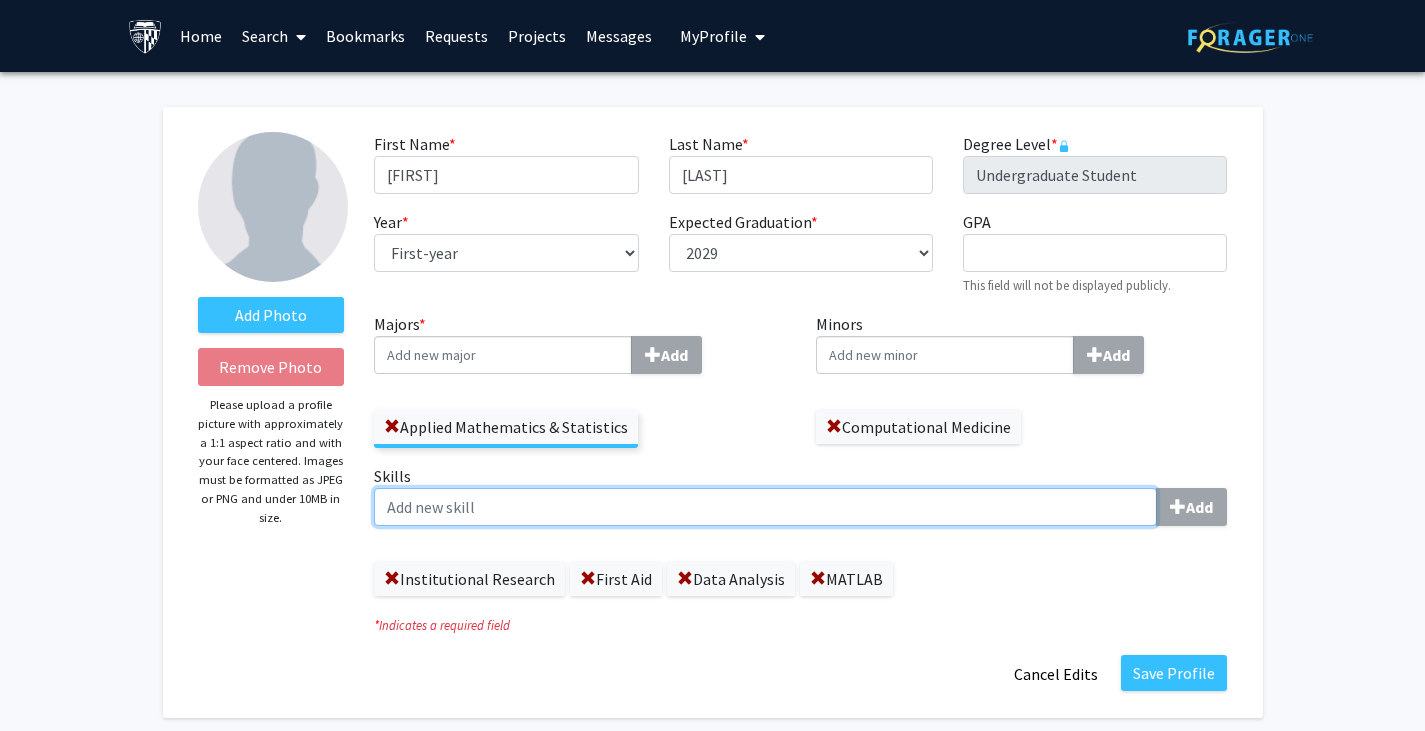 click on "Skills  Add" 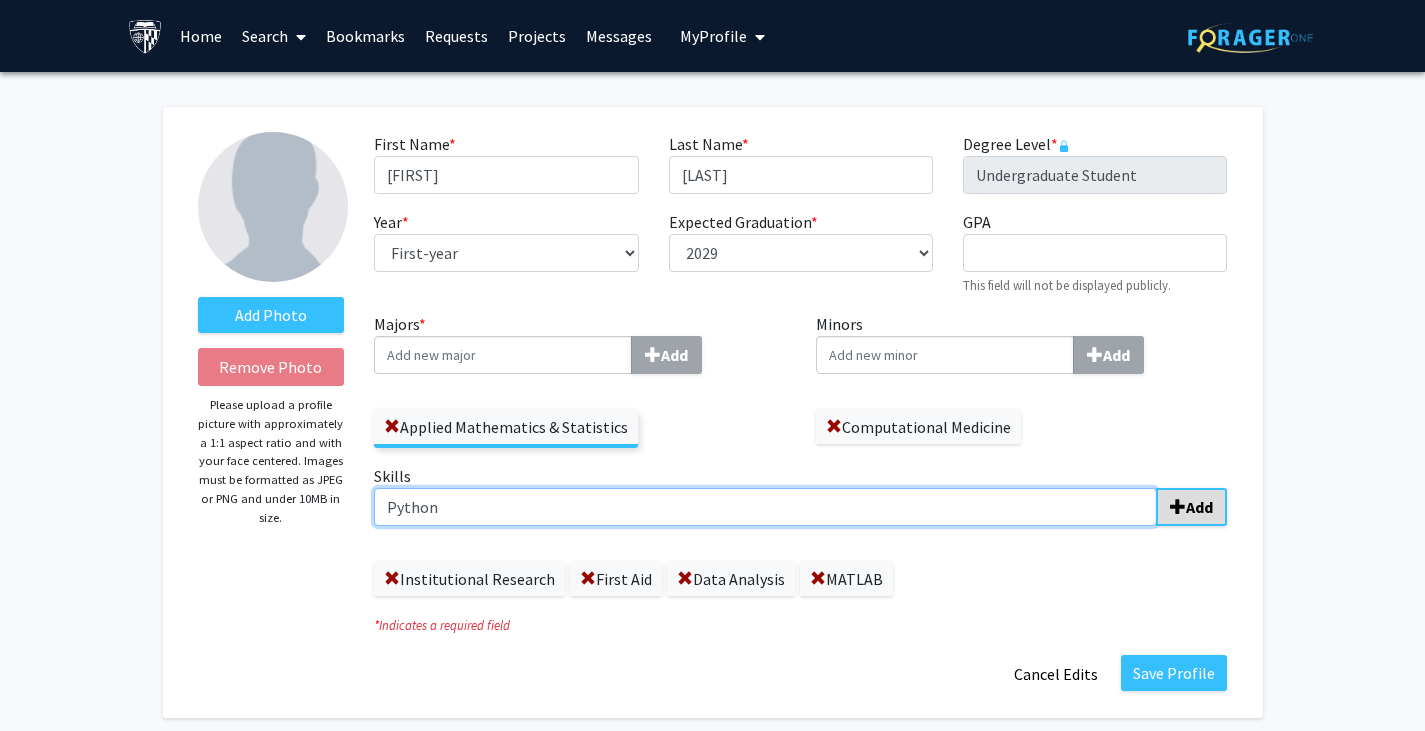 type on "Python" 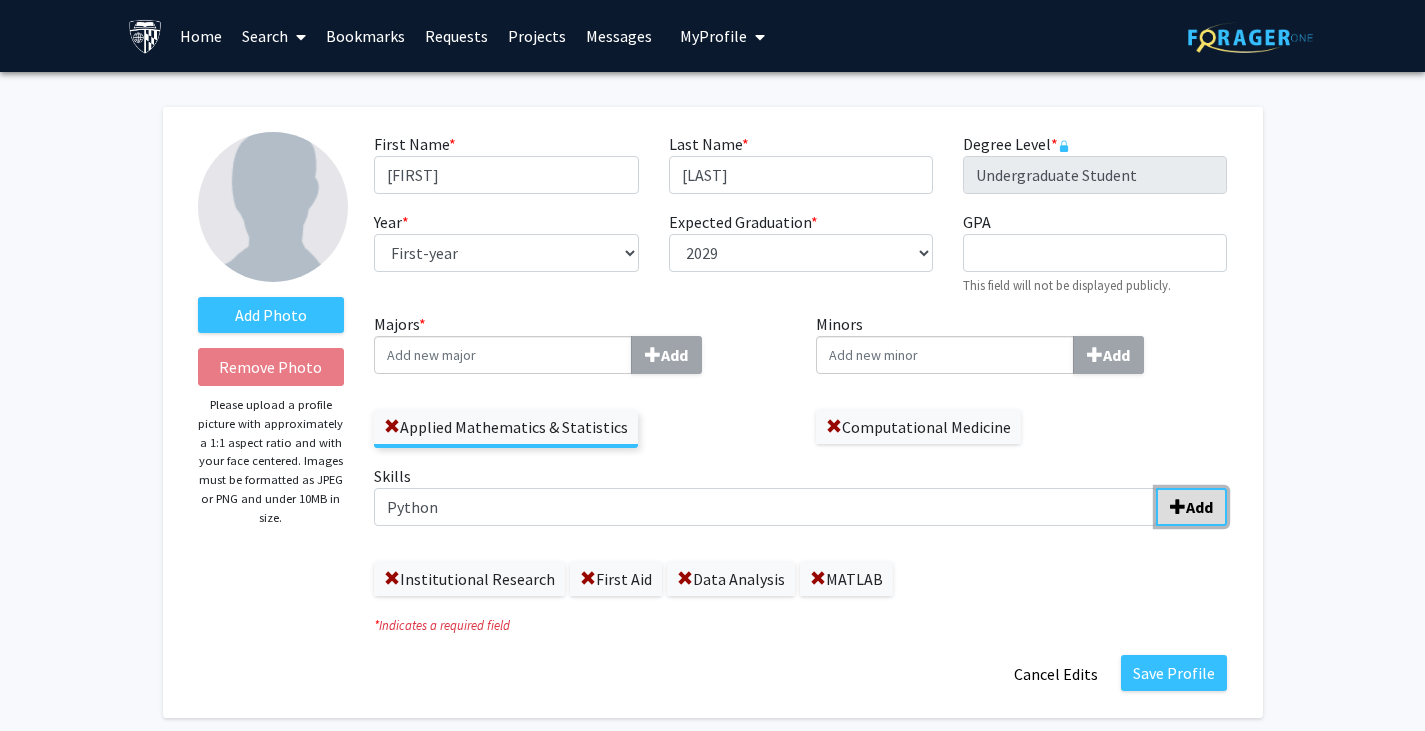 click on "Add" 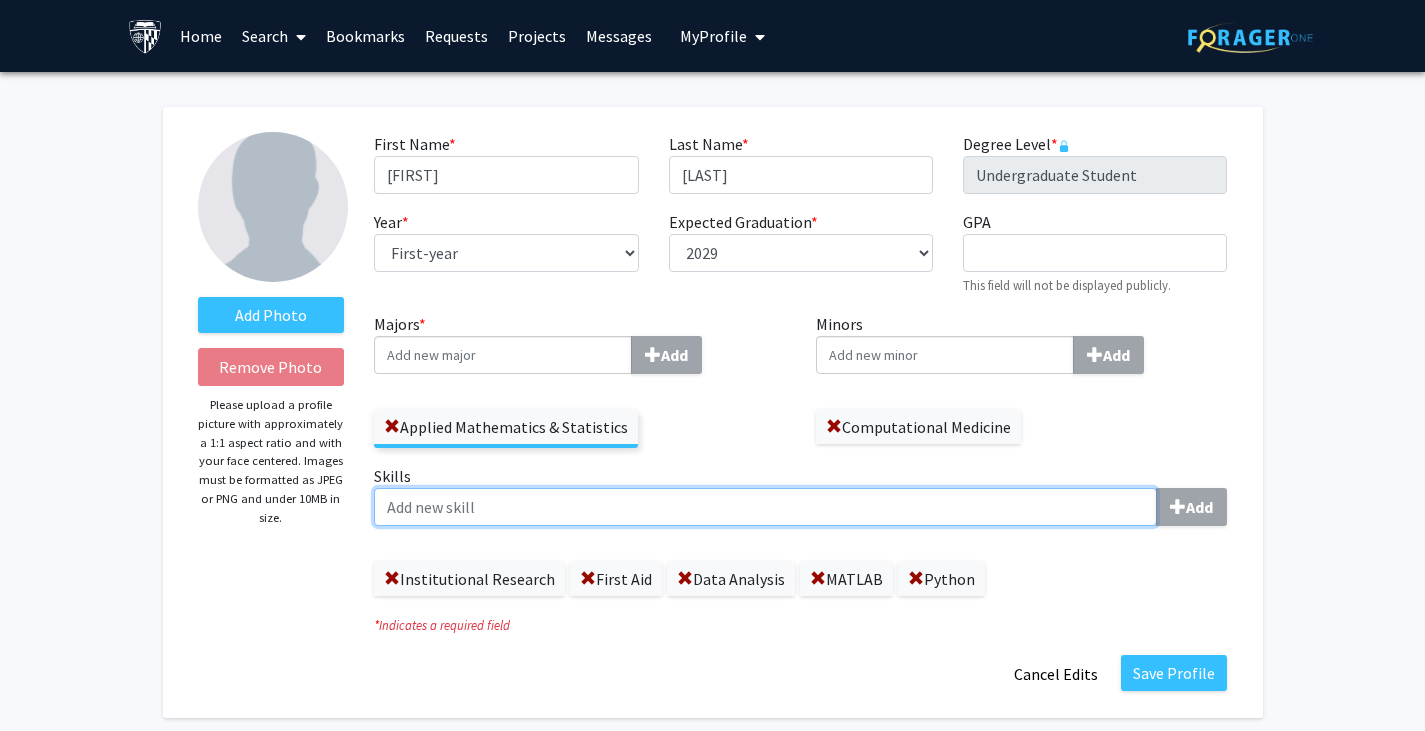 click on "Skills  Add" 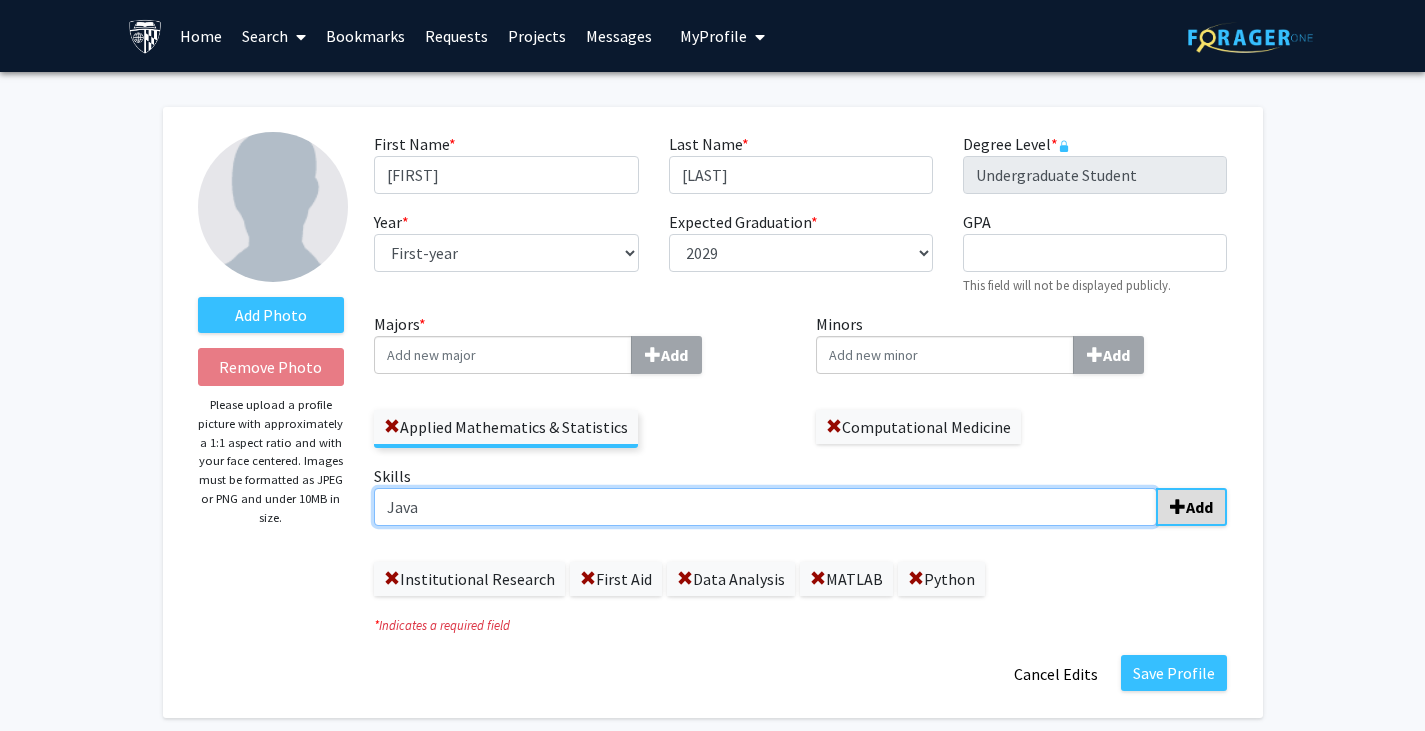 type on "Java" 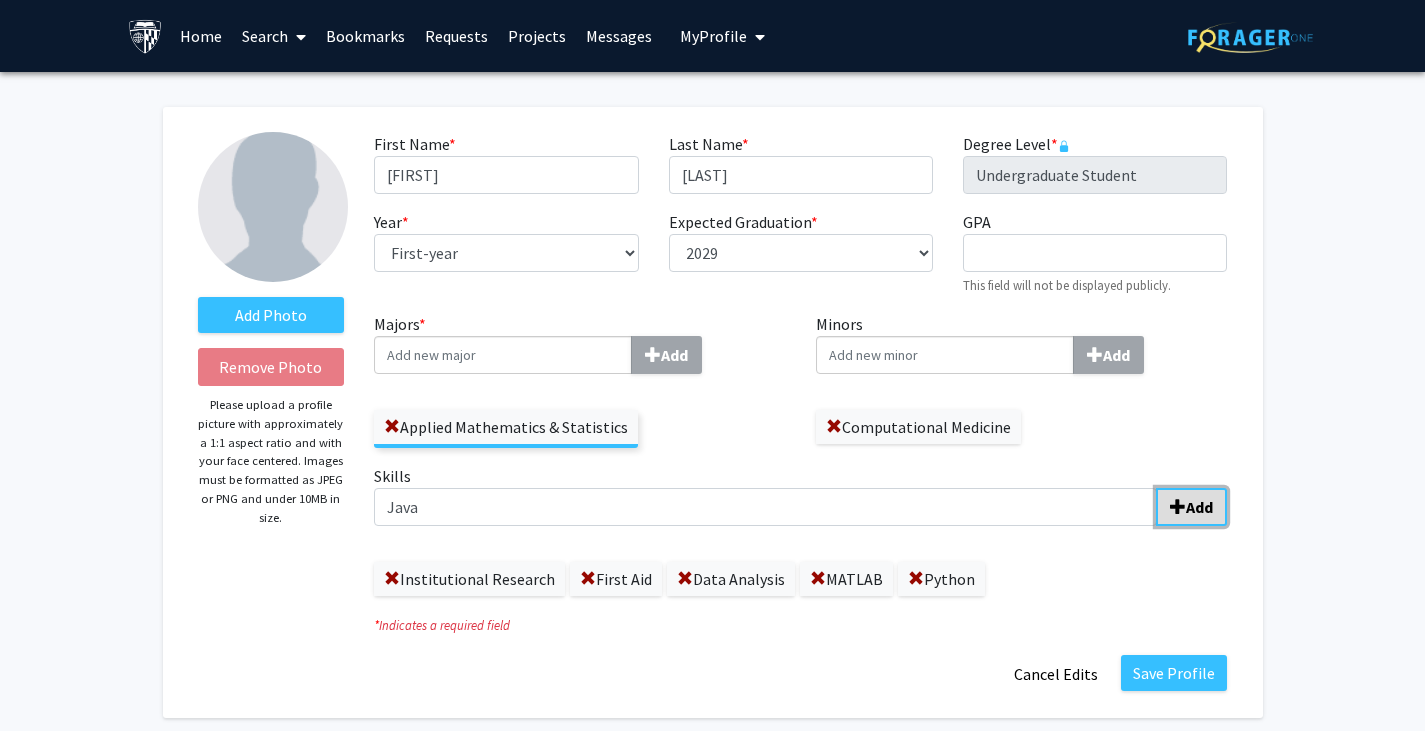 click 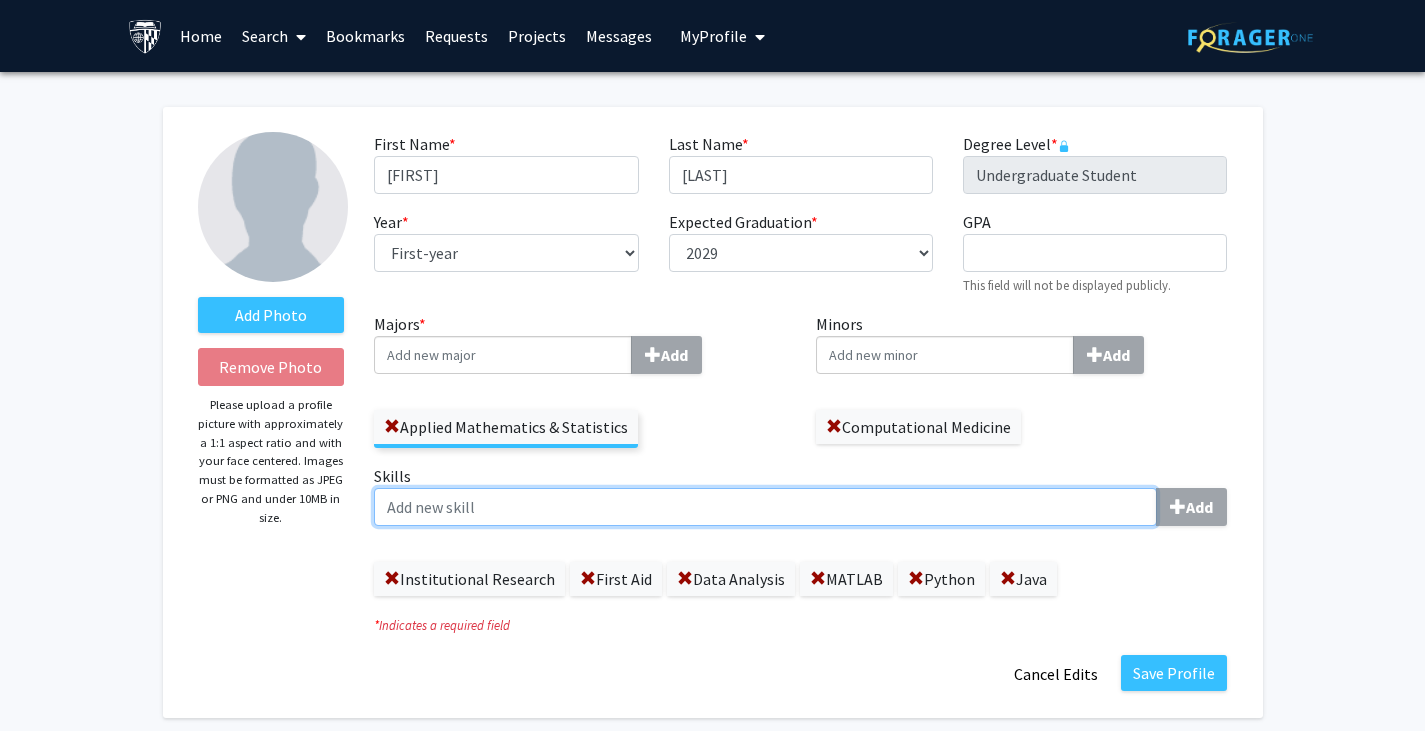 click on "Skills  Add" 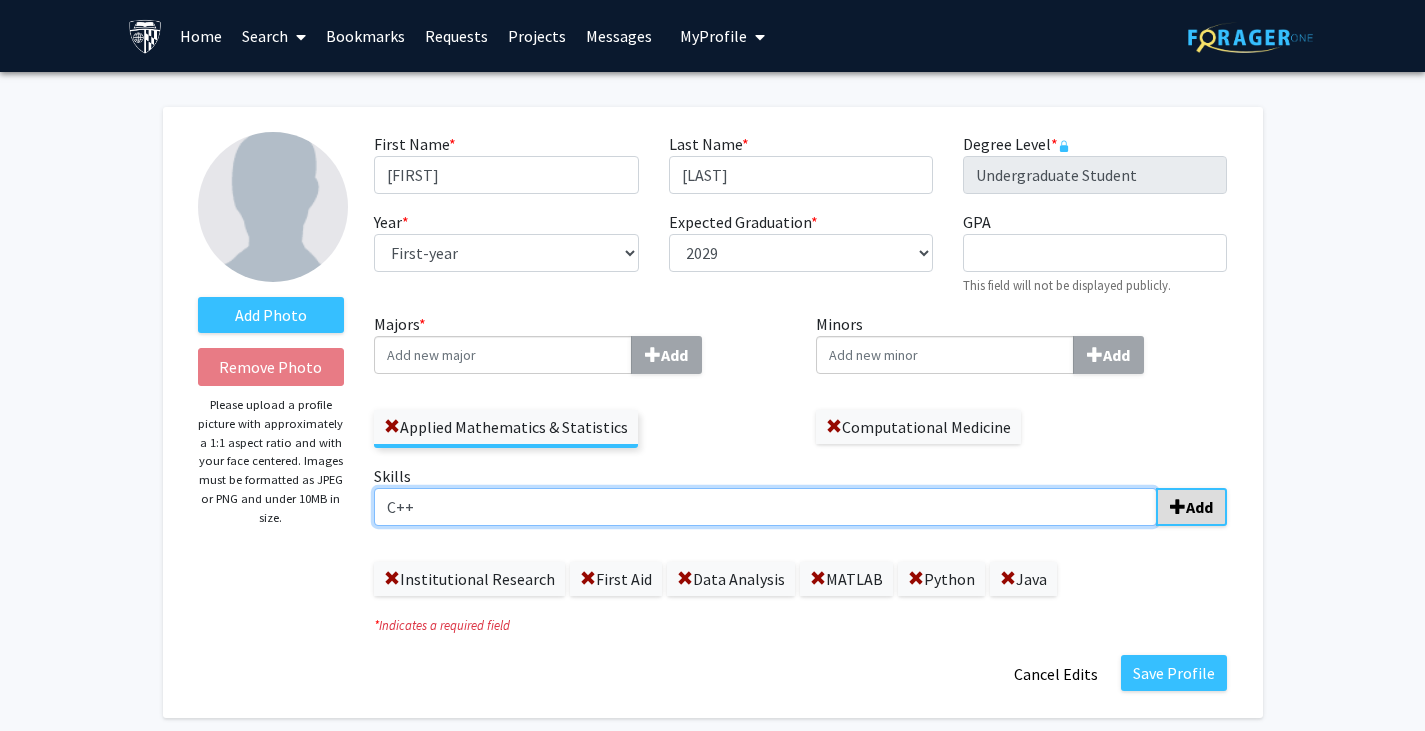 type on "C++" 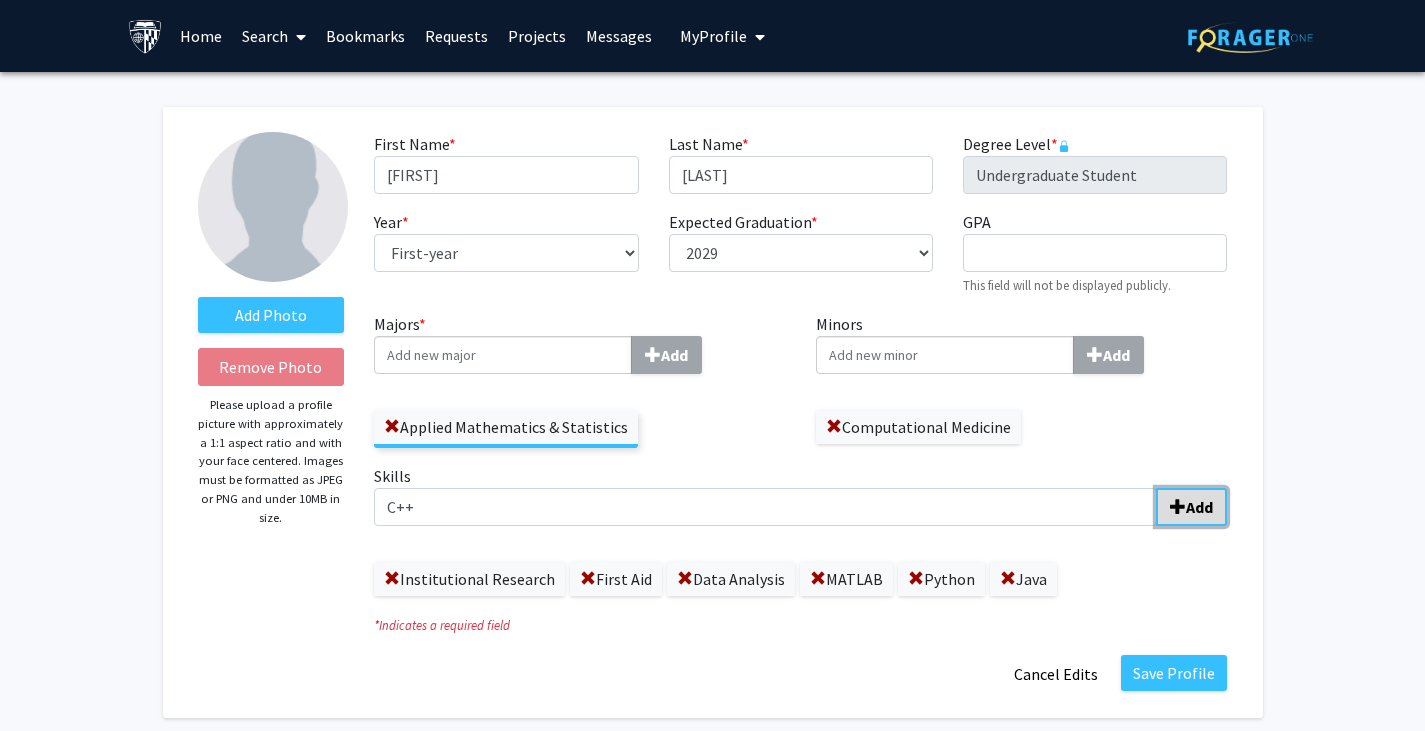 click on "Add" 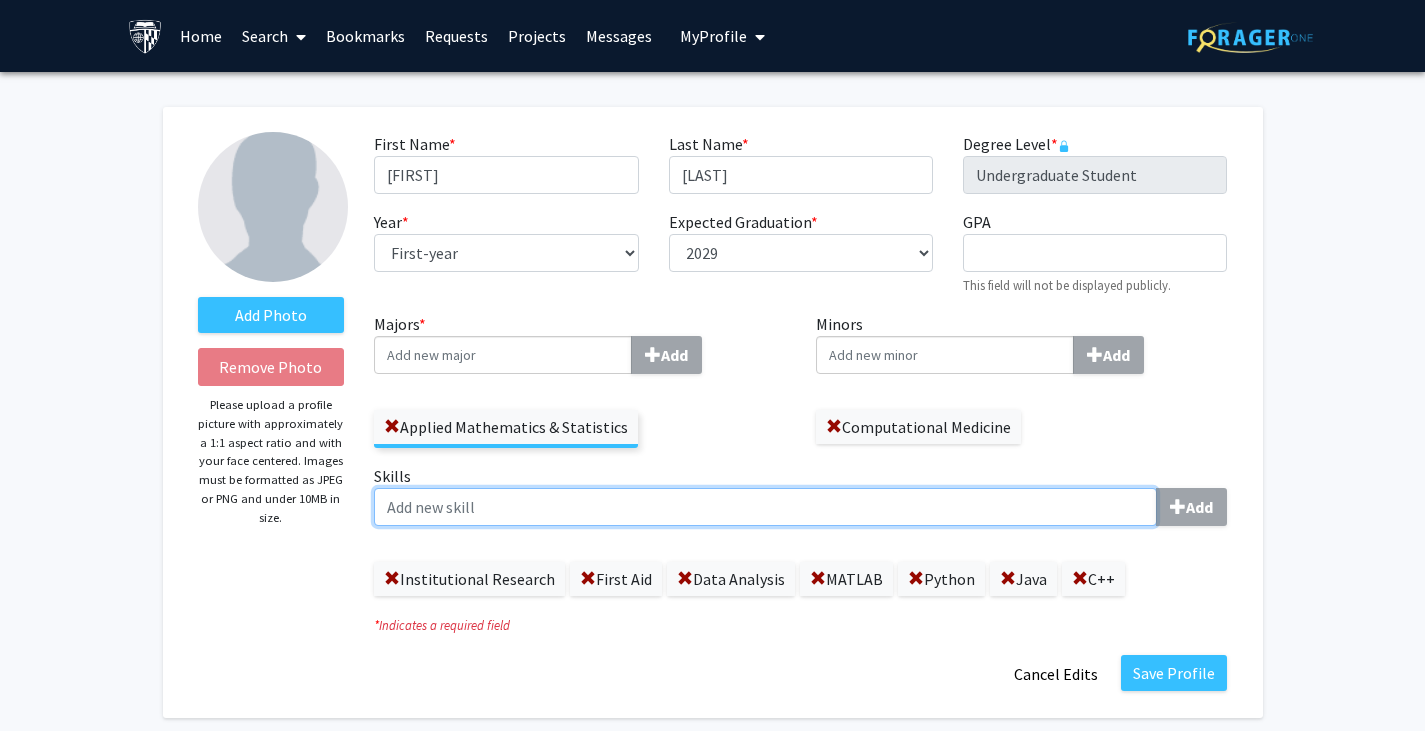 click on "Skills  Add" 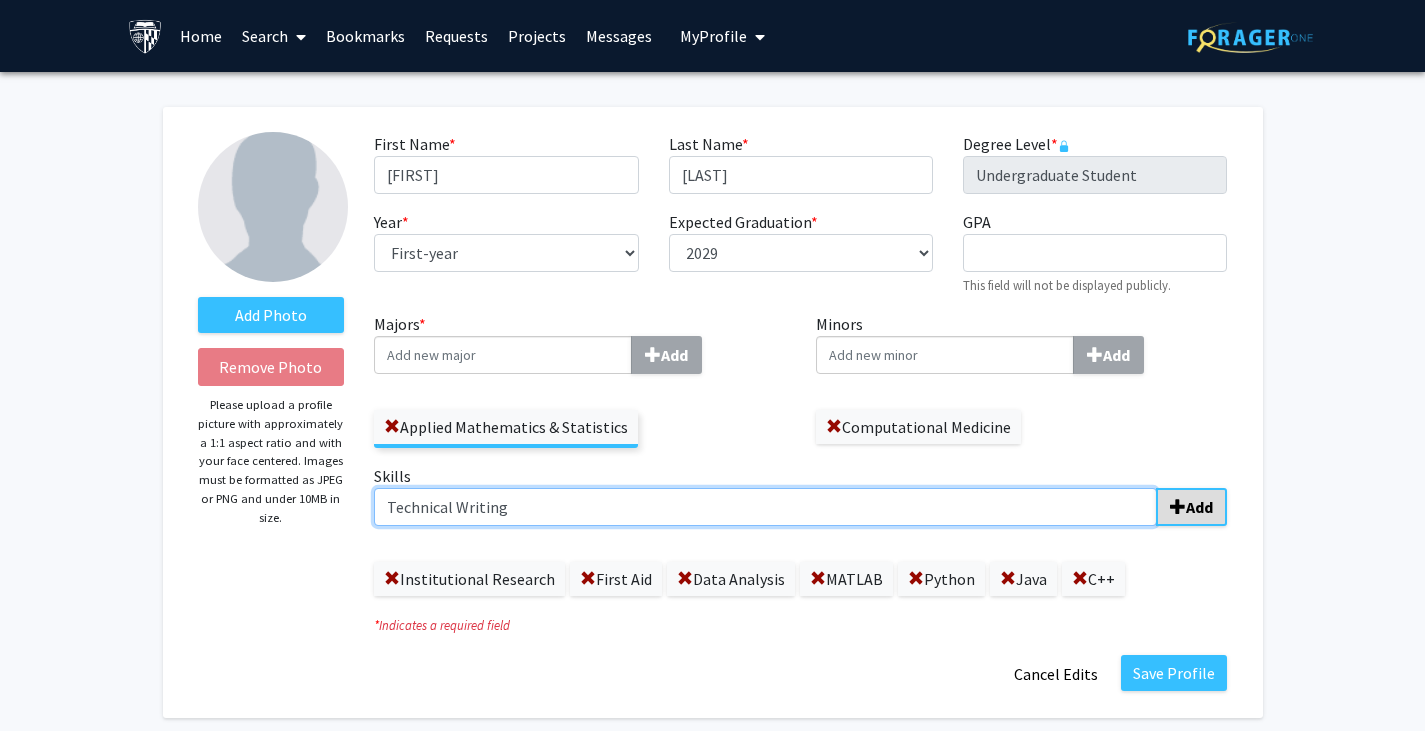 type on "Technical Writing" 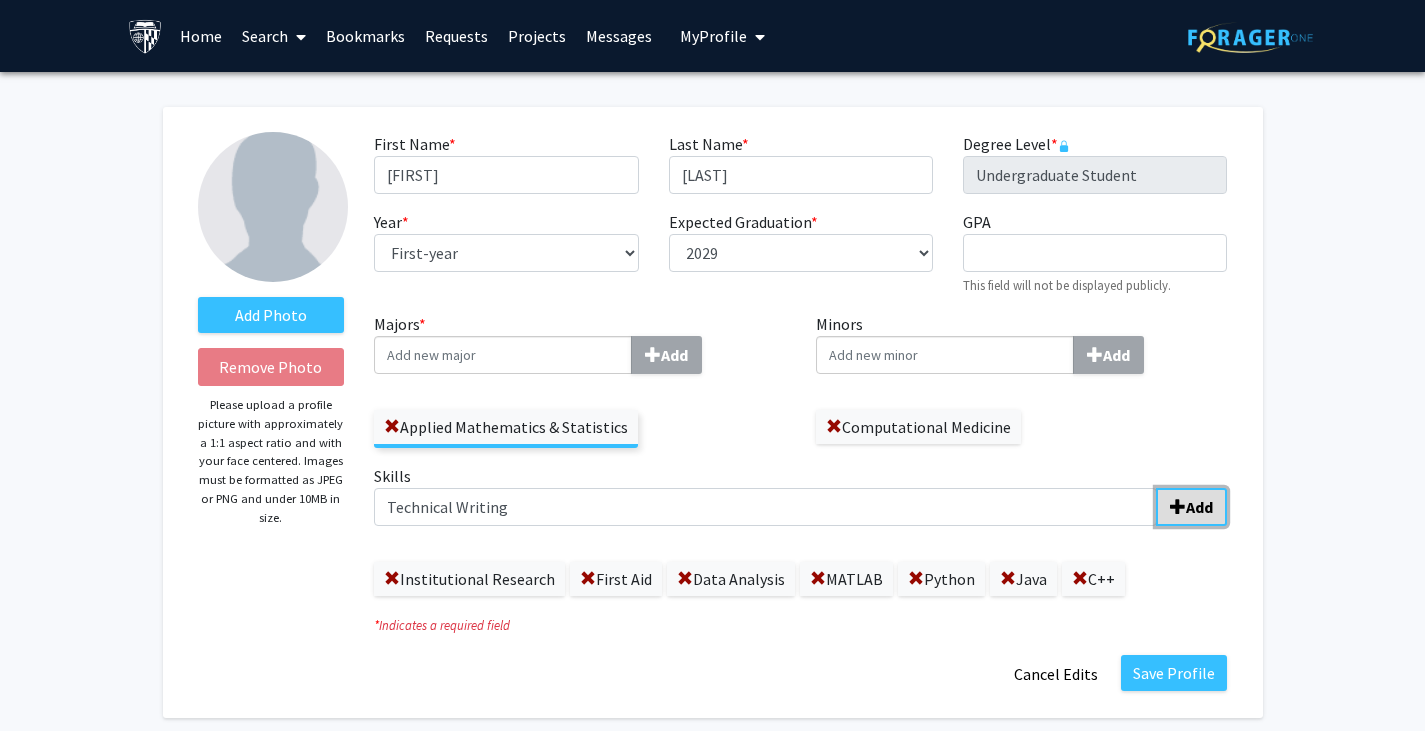 click on "Add" 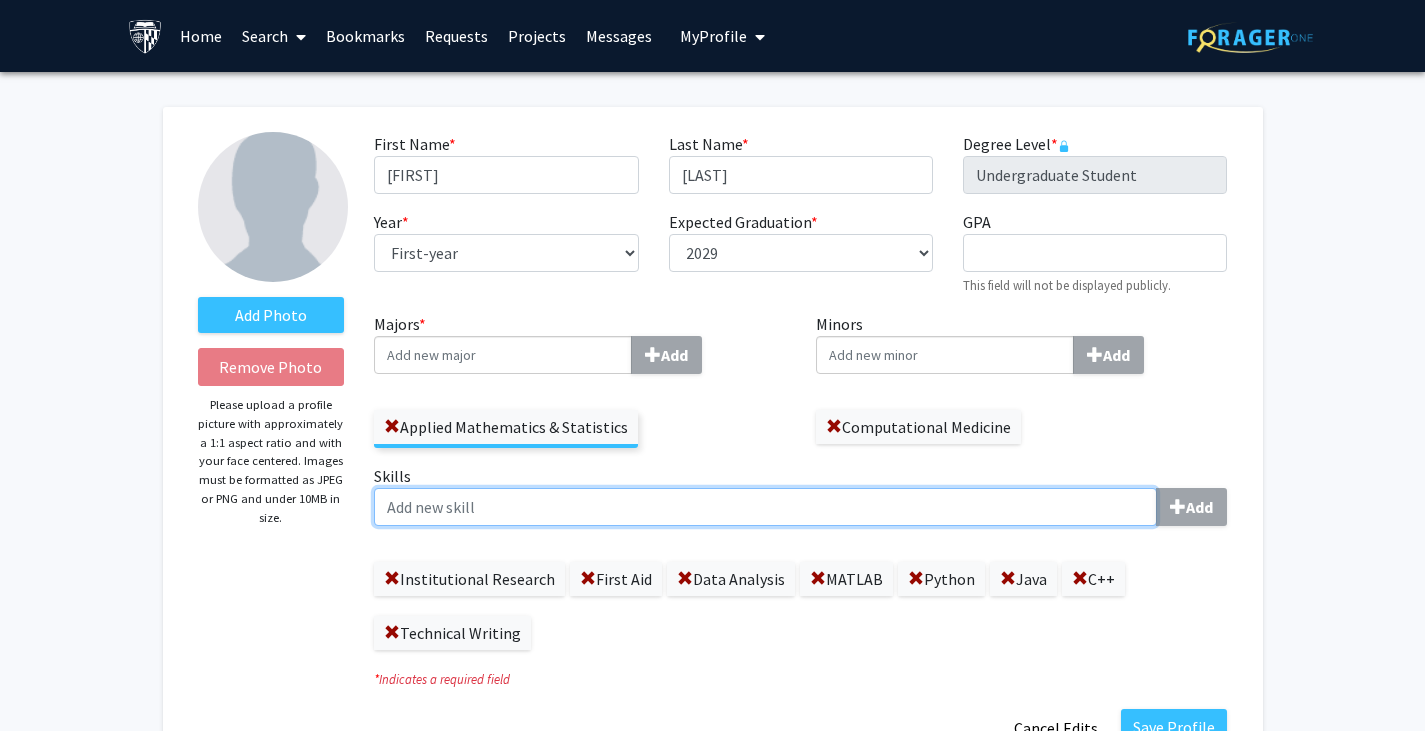 click on "Skills  Add" 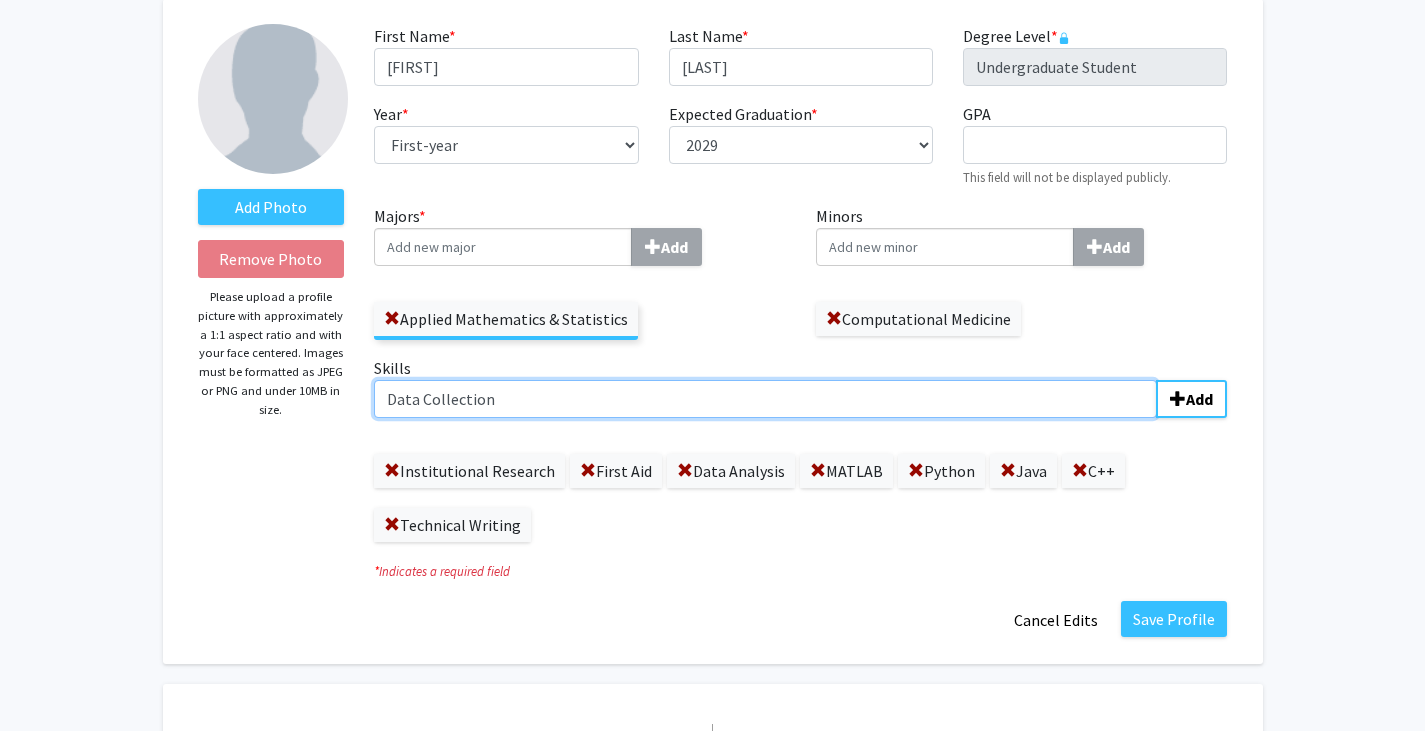 scroll, scrollTop: 109, scrollLeft: 0, axis: vertical 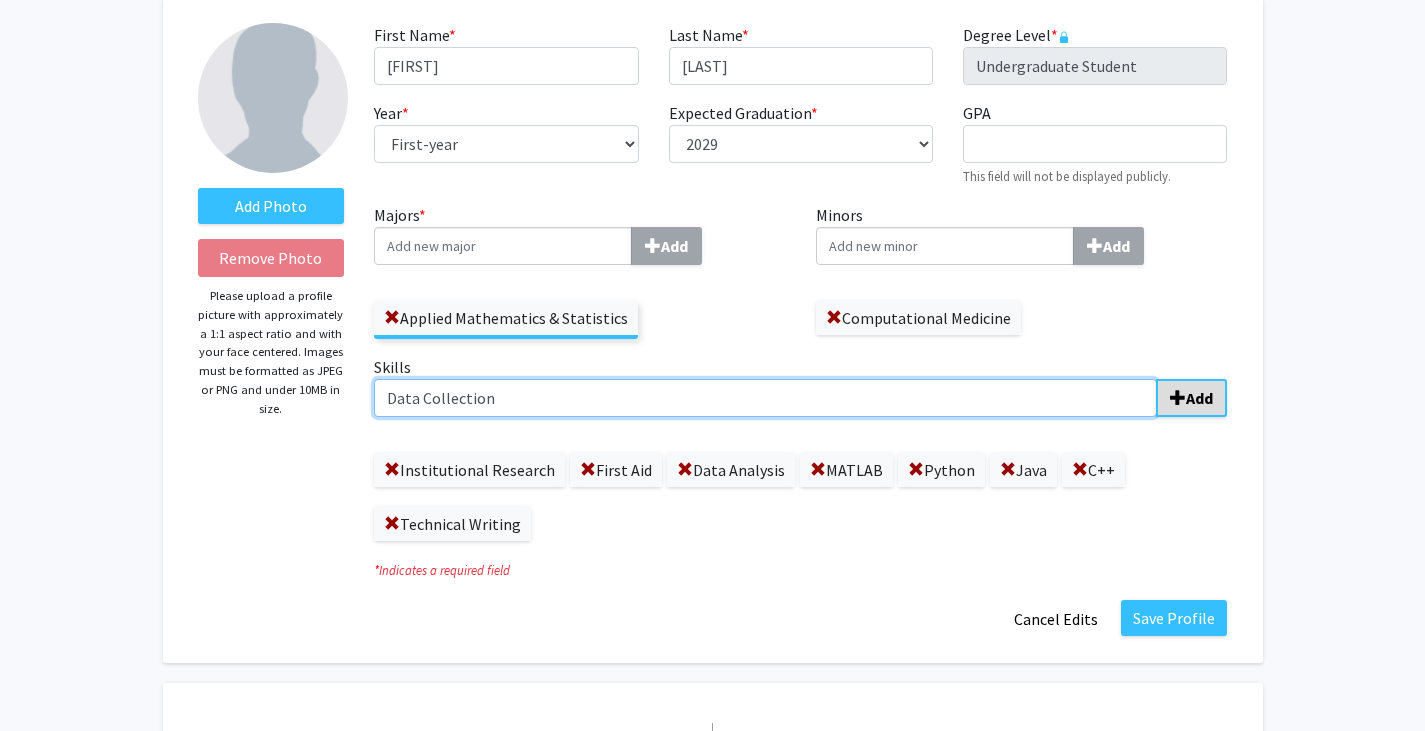 type on "Data Collection" 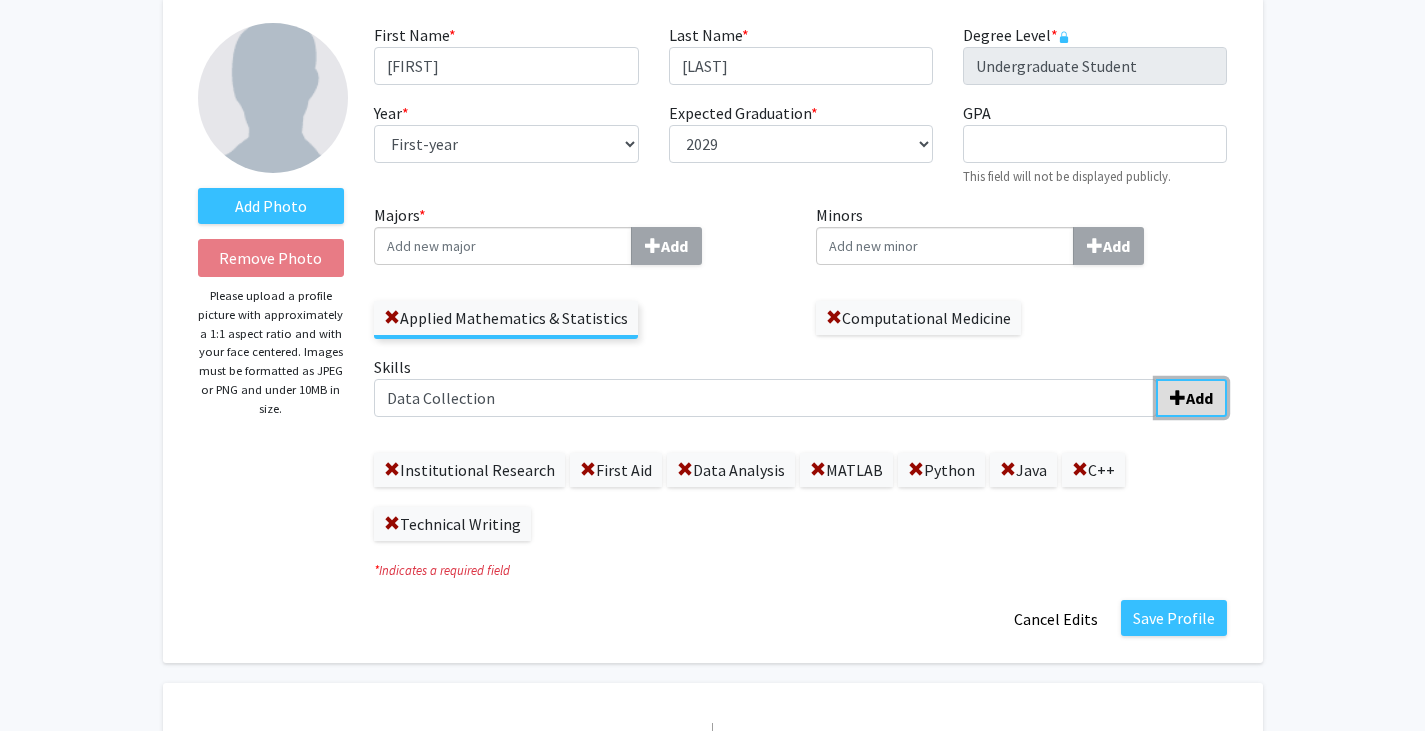 click on "Add" 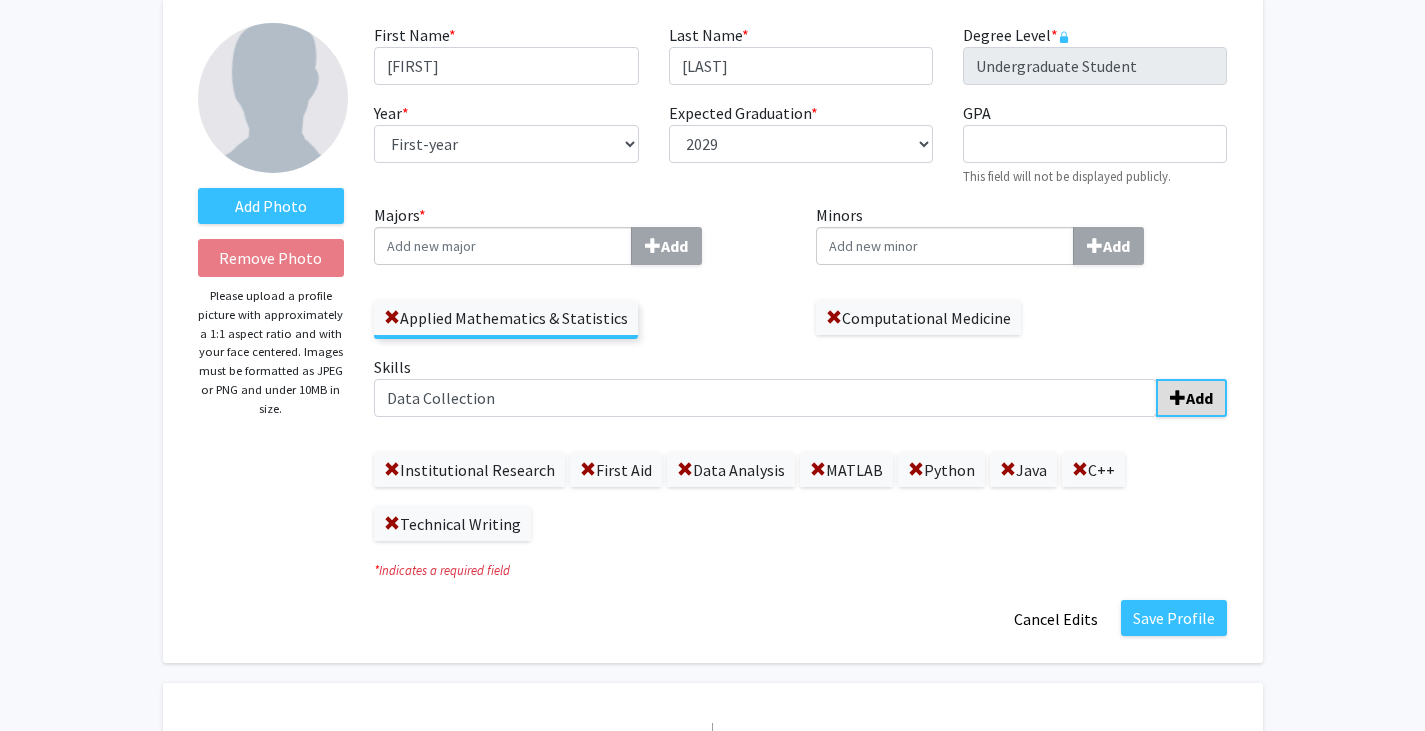 type 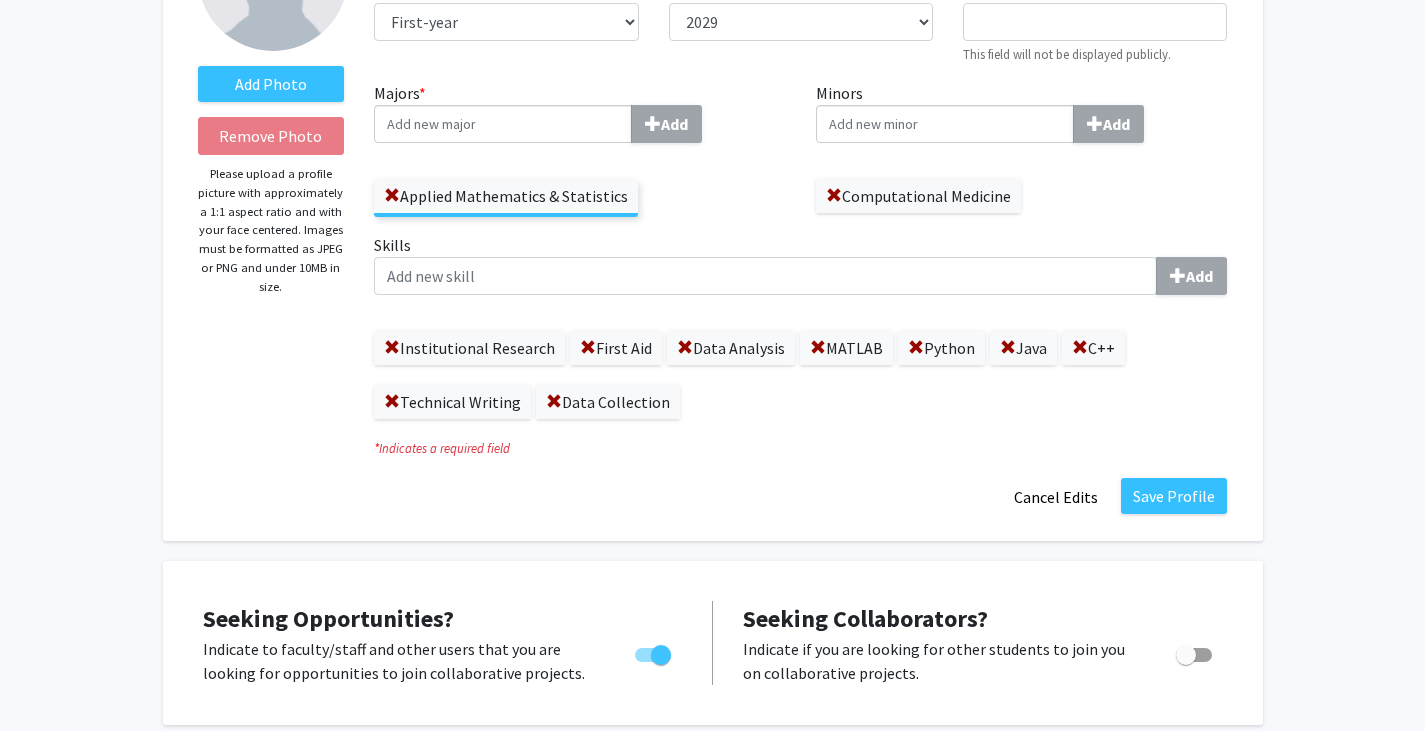 scroll, scrollTop: 233, scrollLeft: 0, axis: vertical 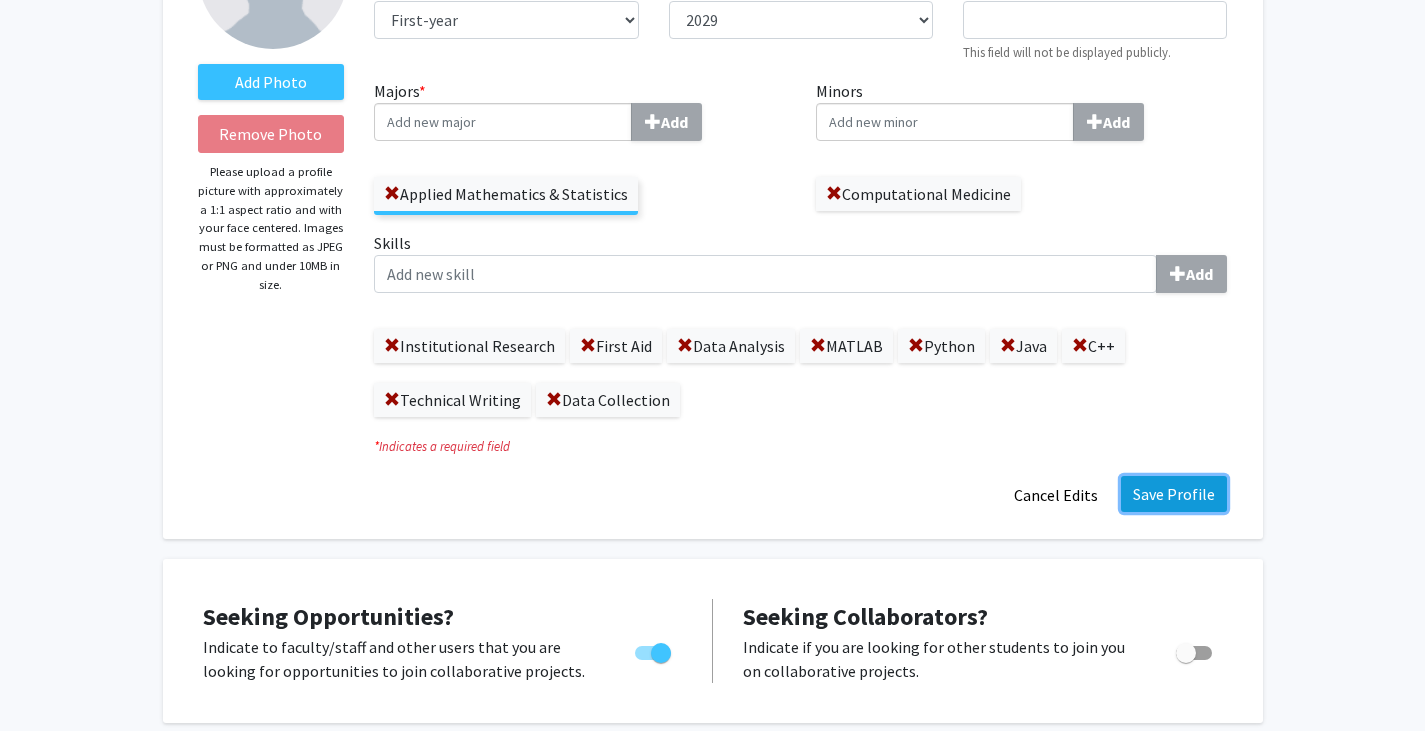 click on "Save Profile" 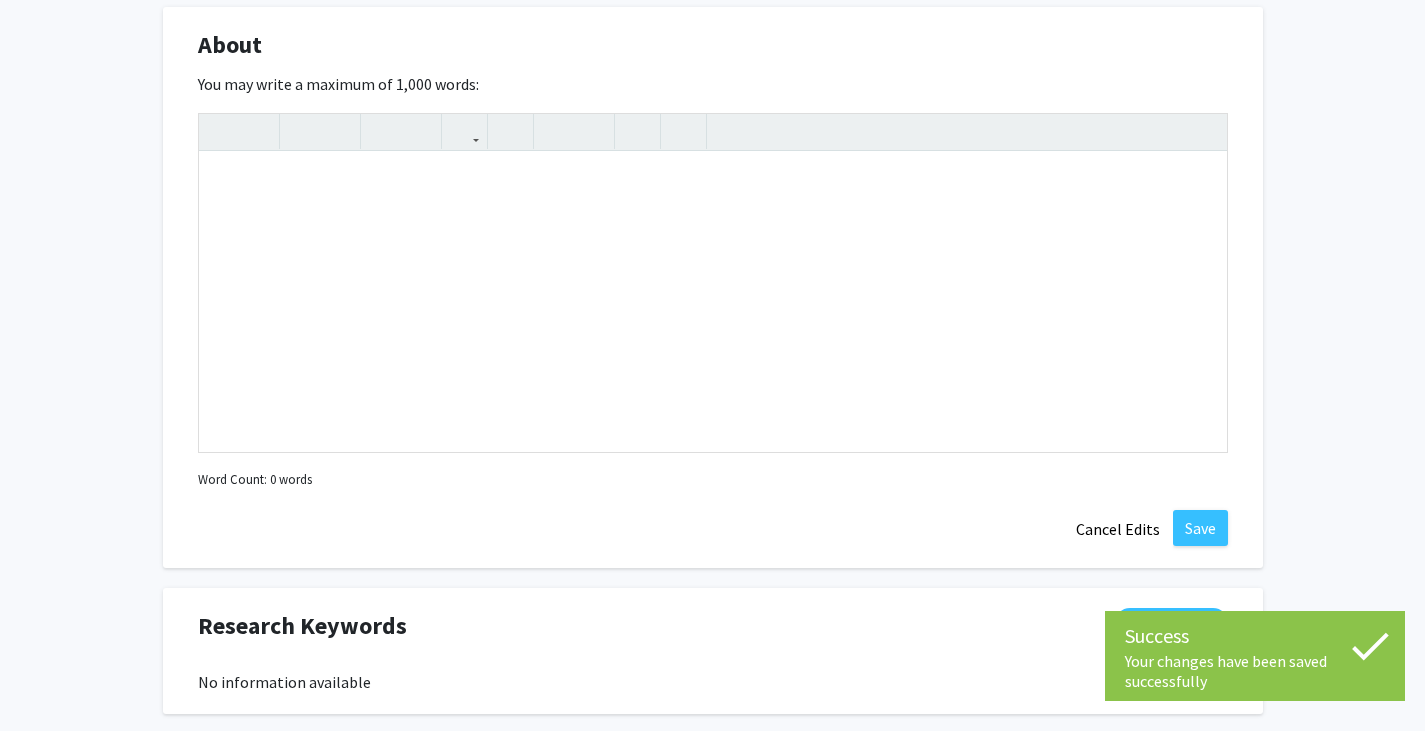 scroll, scrollTop: 1045, scrollLeft: 0, axis: vertical 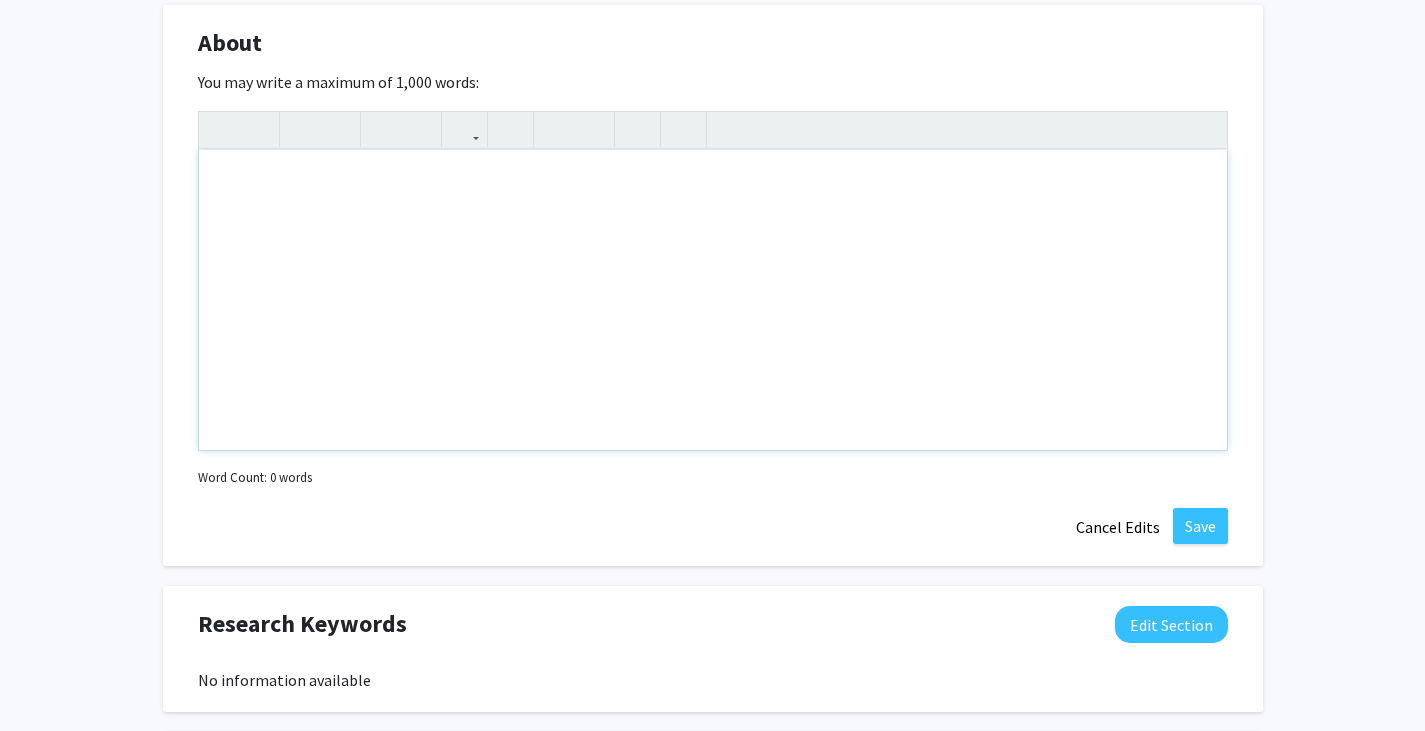 click at bounding box center (713, 300) 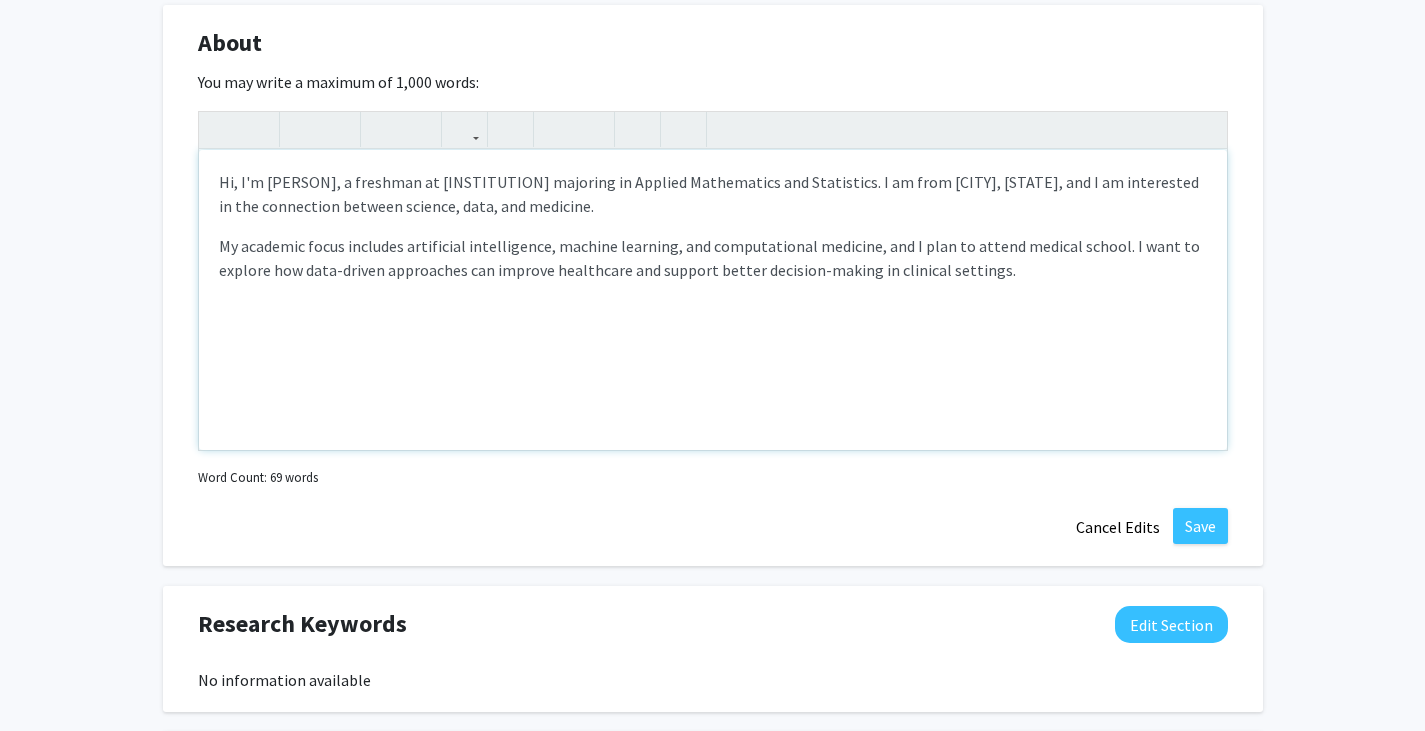 click on "Hi, I'm [FIRST] [LAST], a freshman at [INSTITUTION] majoring in [MAJOR]. I am from [CITY], [STATE], and I am interested in the connection between science, data, and medicine. My academic focus includes artificial intelligence, machine learning, and computational medicine, and I plan to attend medical school. I want to explore how data-driven approaches can improve healthcare and support better decision-making in clinical settings." at bounding box center [713, 300] 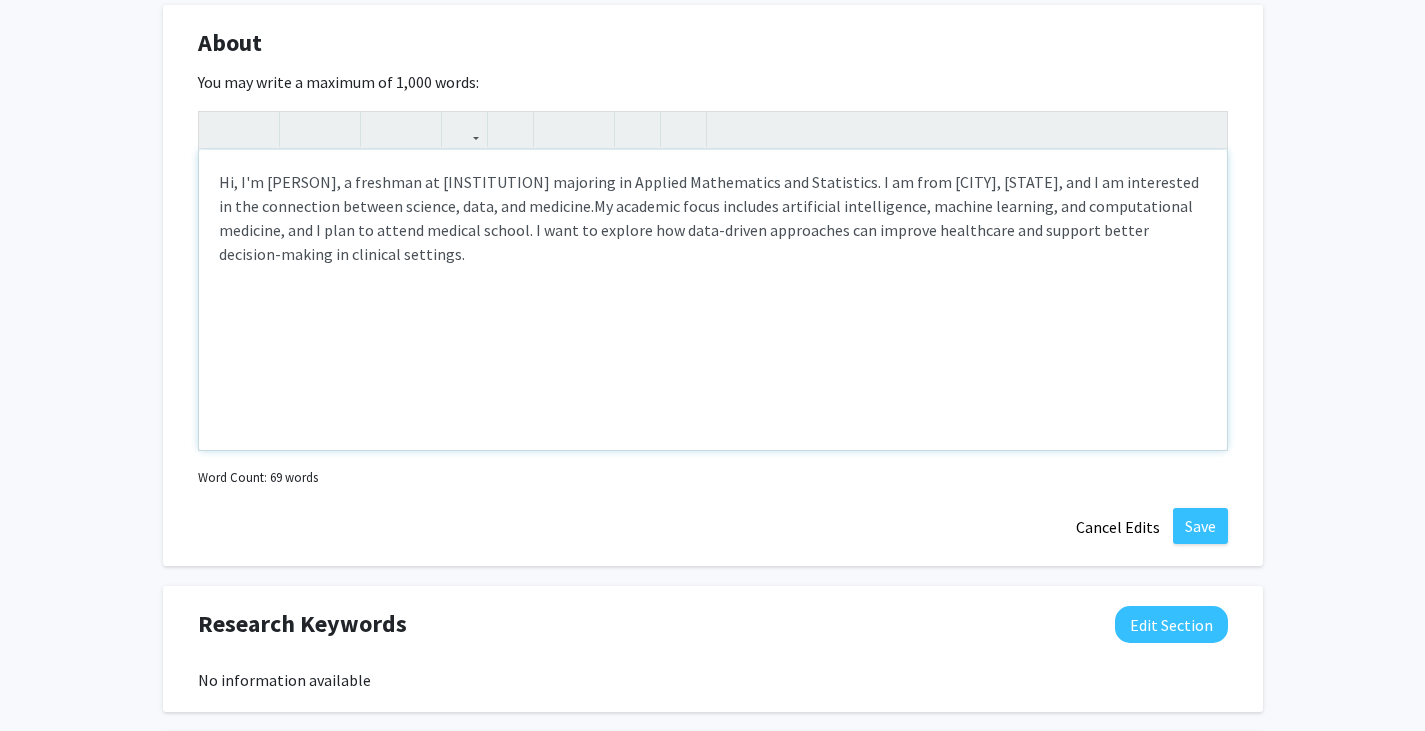 type on "Hi, I'm [FIRST] [LAST], a freshman at Johns Hopkins University majoring in Applied Mathematics and Statistics. I am from Rochester, [STATE], and I am interested in the connection between science, data, and medicine. My academic focus includes artificial intelligence, machine learning, and computational medicine, and I plan to attend medical school. I want to explore how data-driven approaches can improve healthcare and support better decision-making in clinical settings." 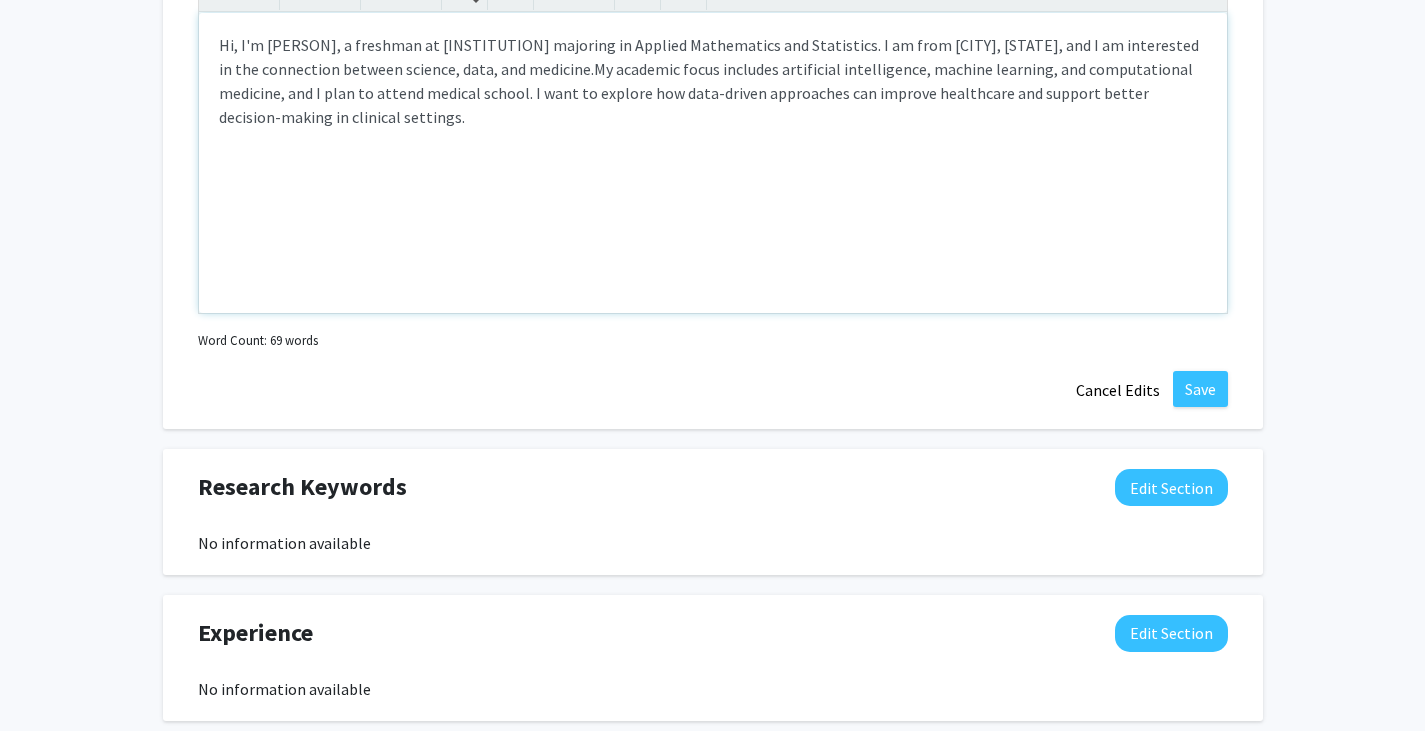 scroll, scrollTop: 1181, scrollLeft: 0, axis: vertical 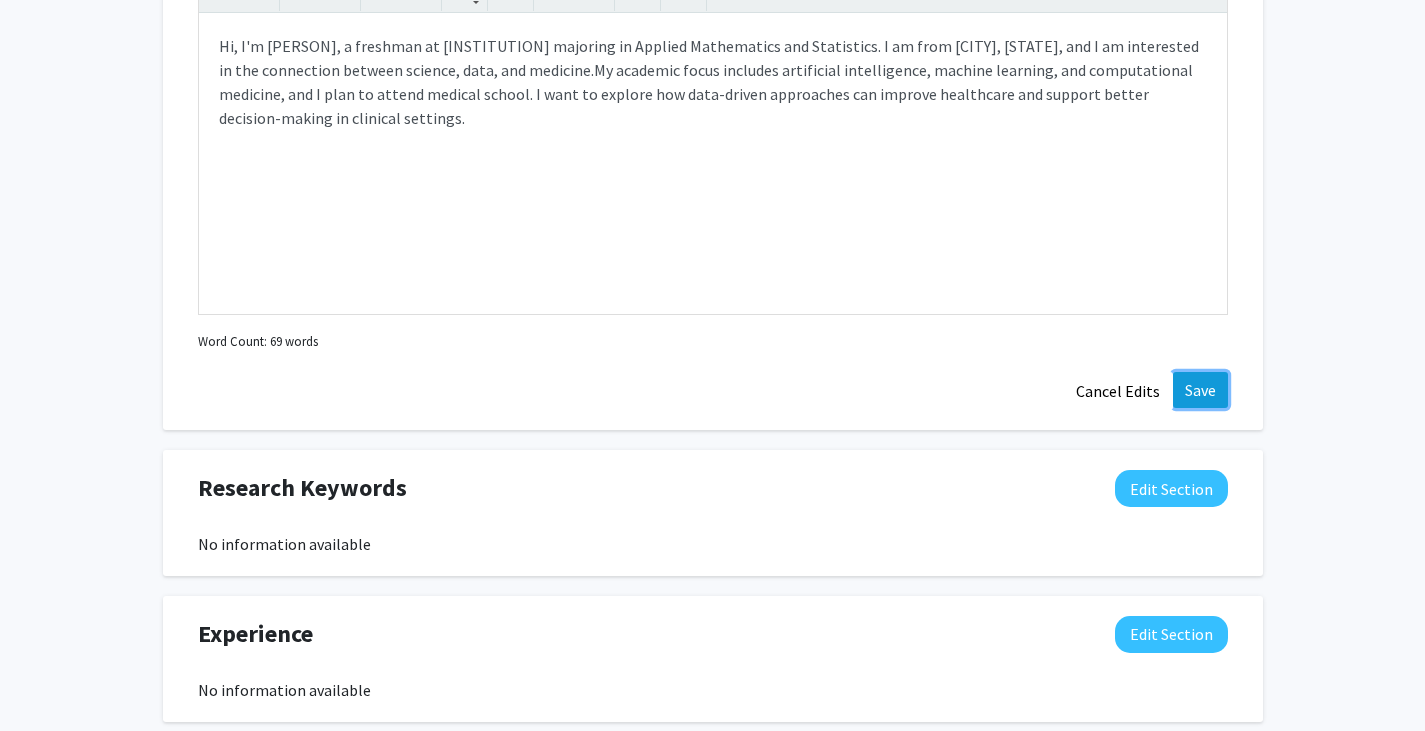 click on "Save" 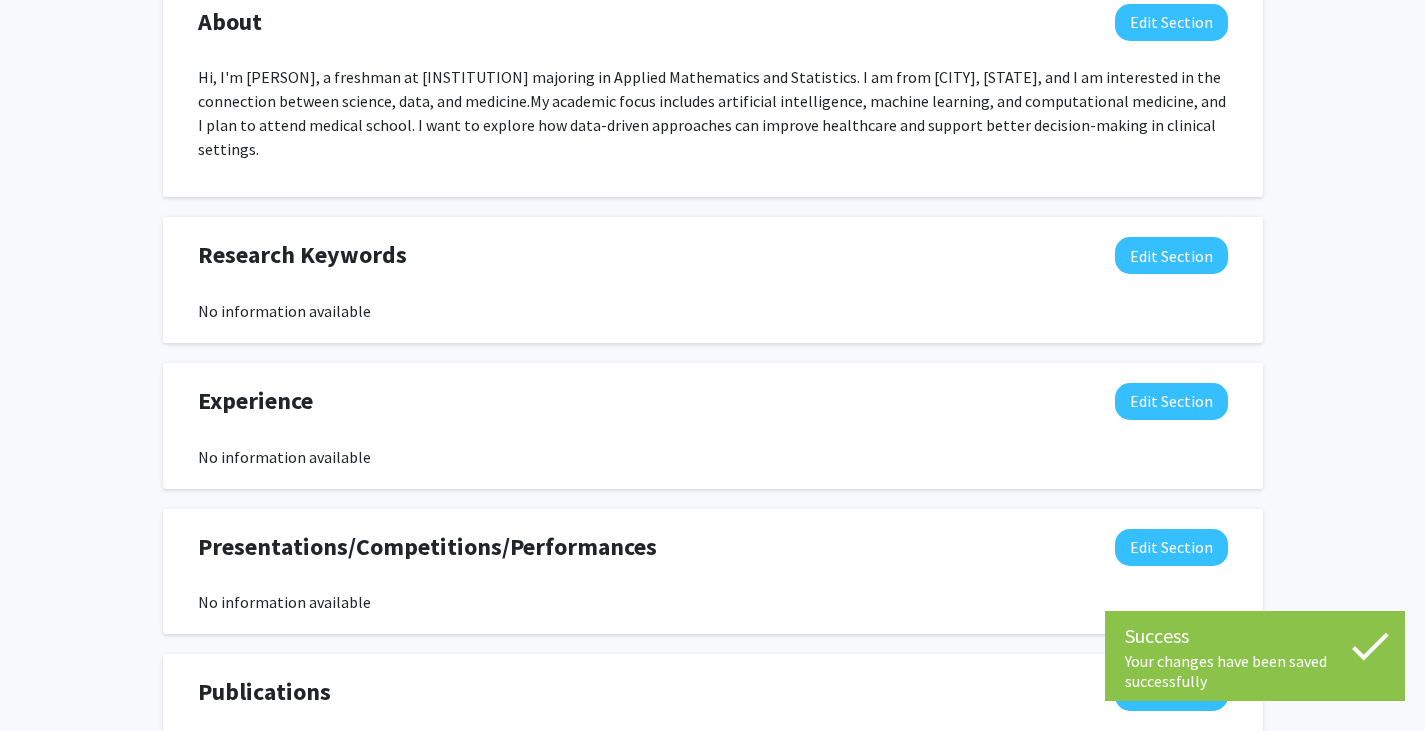scroll, scrollTop: 1062, scrollLeft: 0, axis: vertical 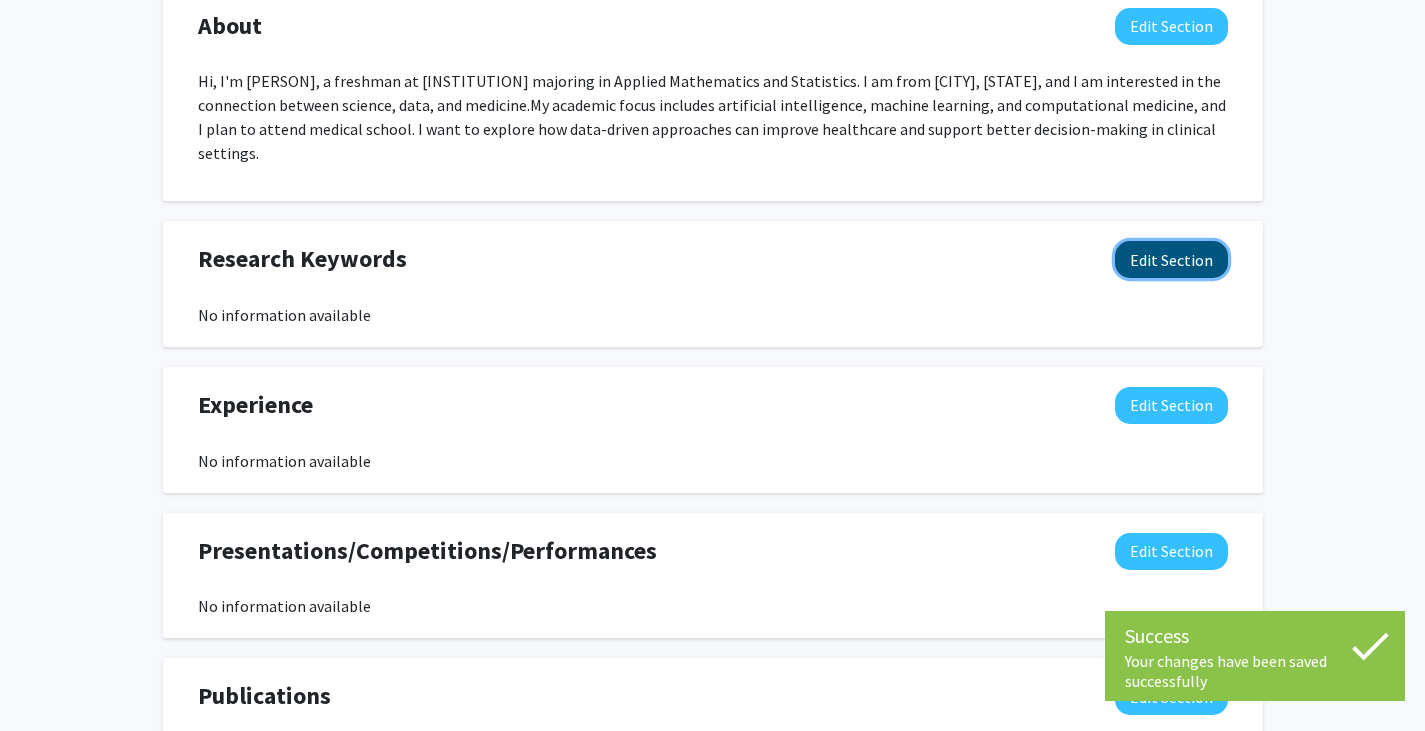 click on "Edit Section" 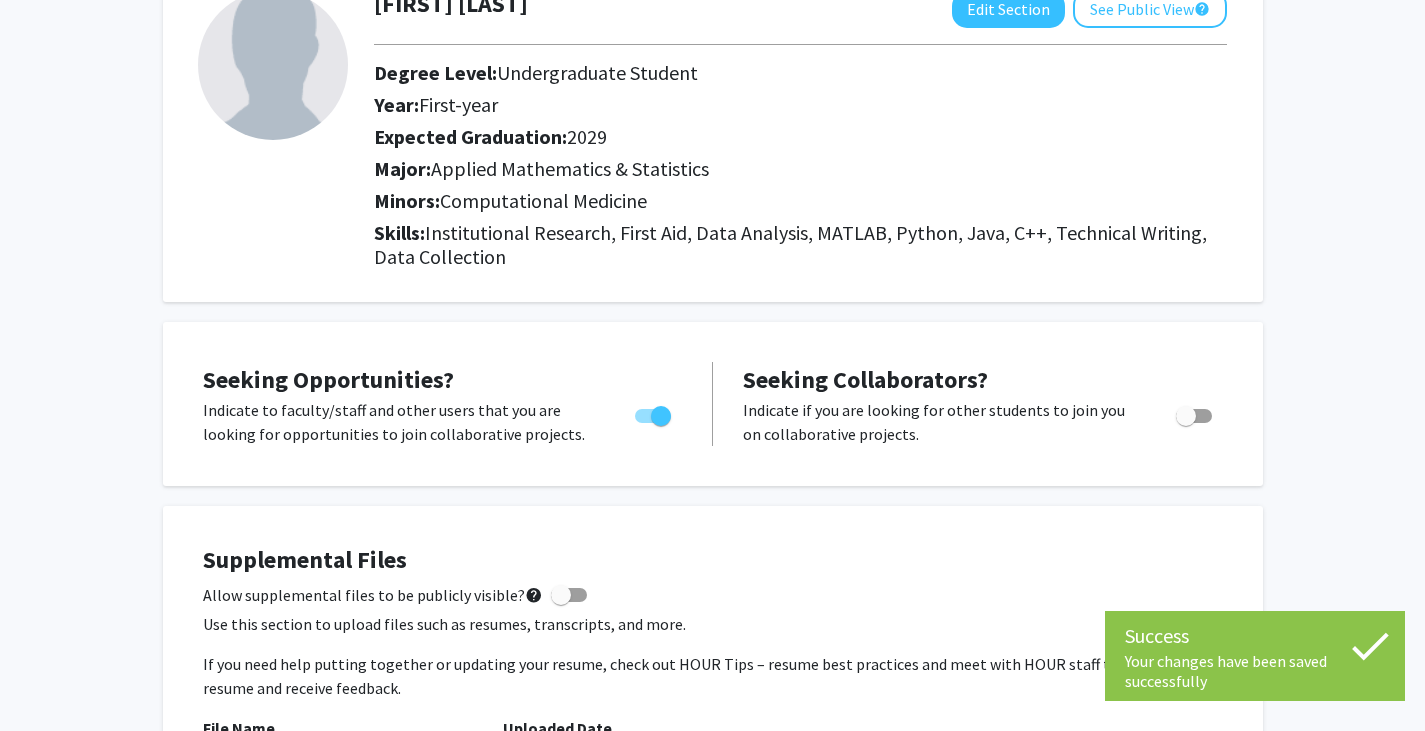 scroll, scrollTop: 0, scrollLeft: 0, axis: both 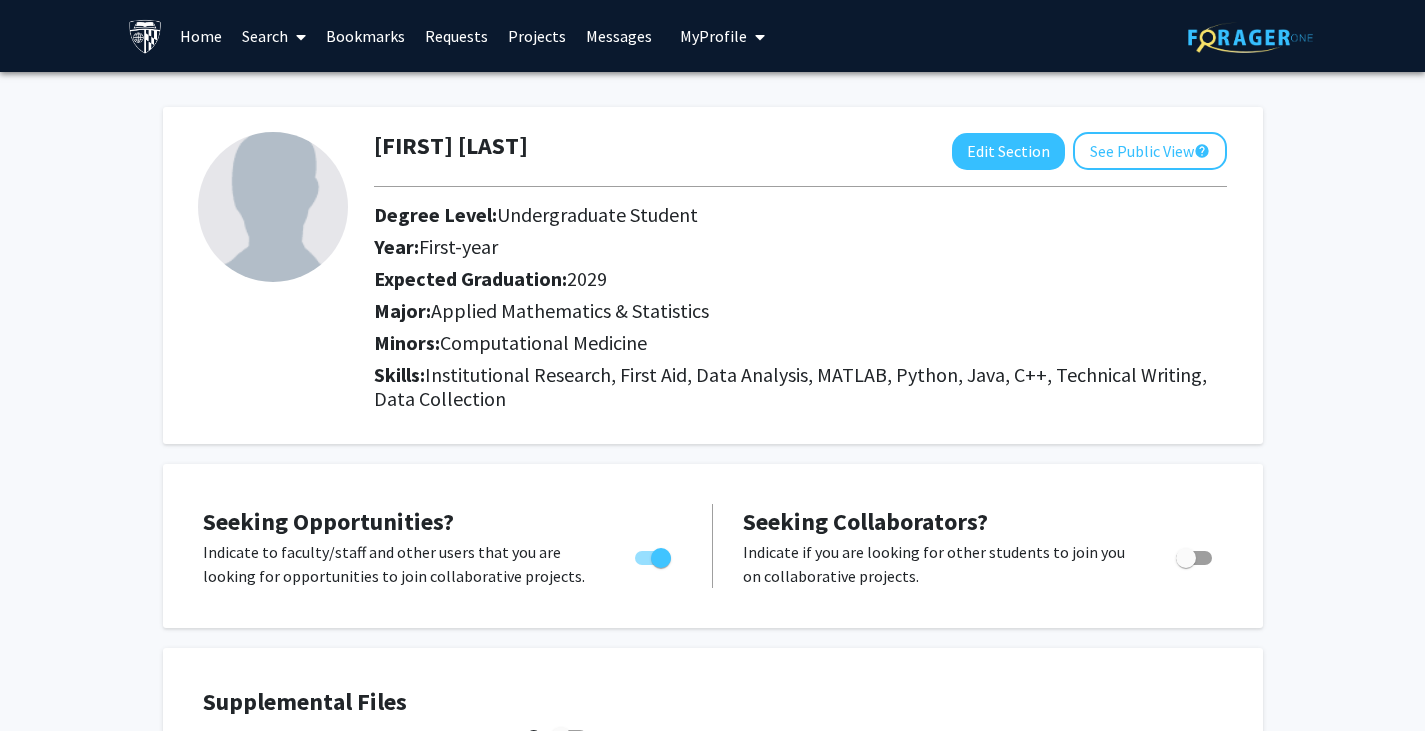 click on "Search" at bounding box center (274, 36) 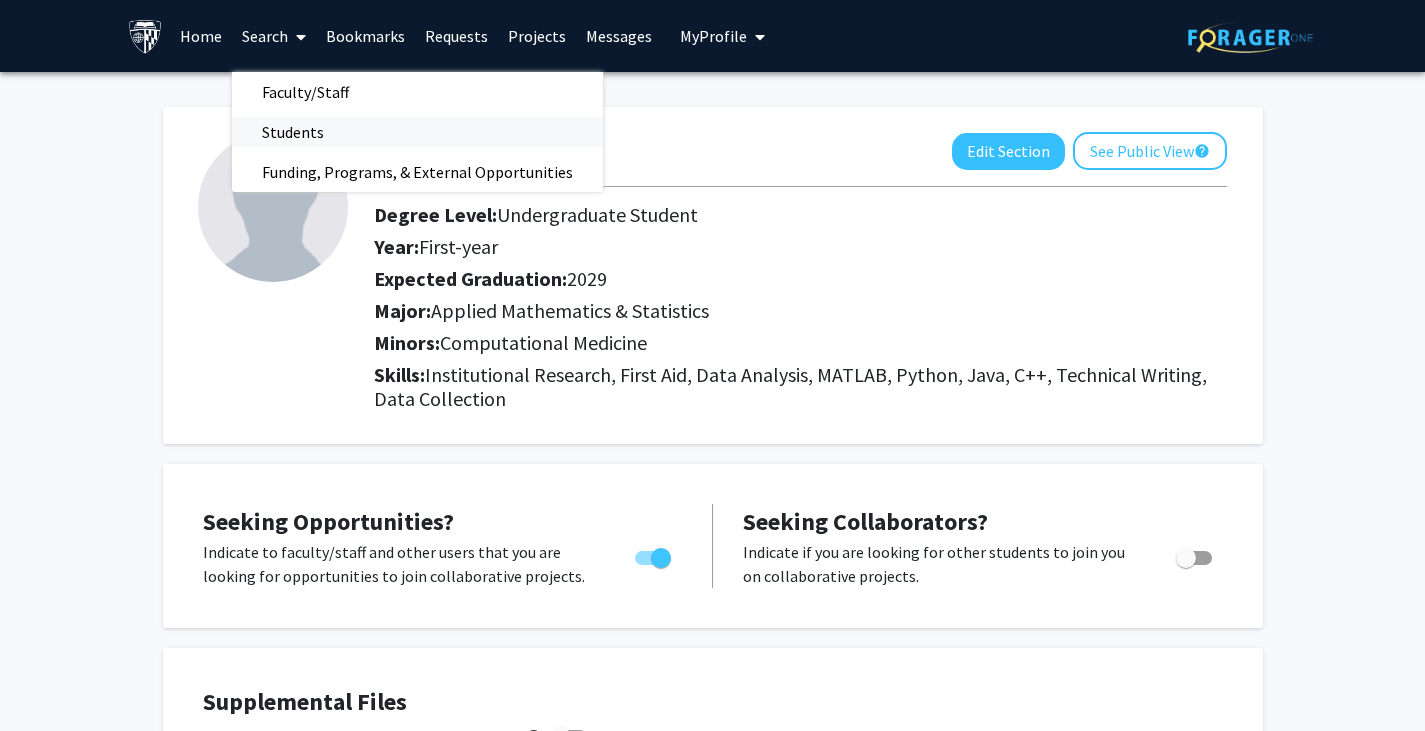 click on "Students" at bounding box center [293, 132] 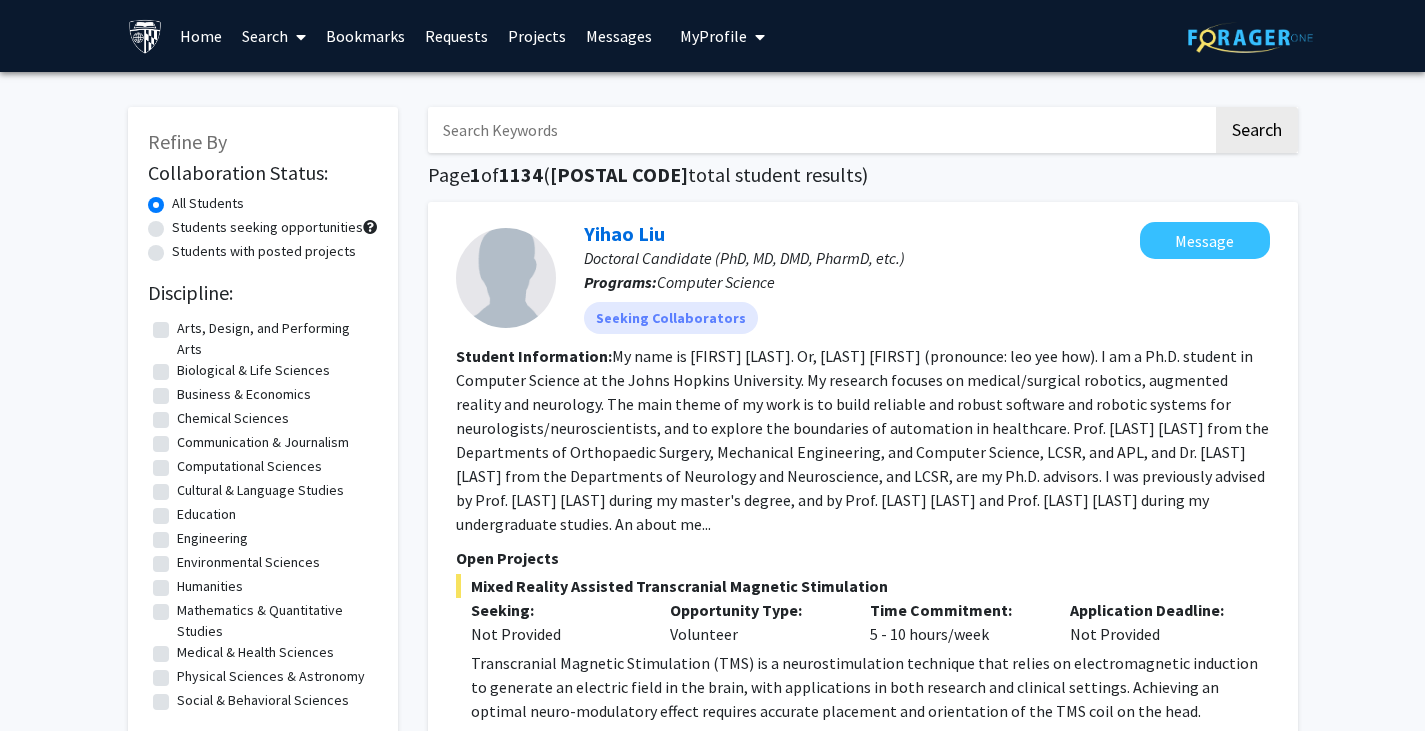 click at bounding box center (820, 130) 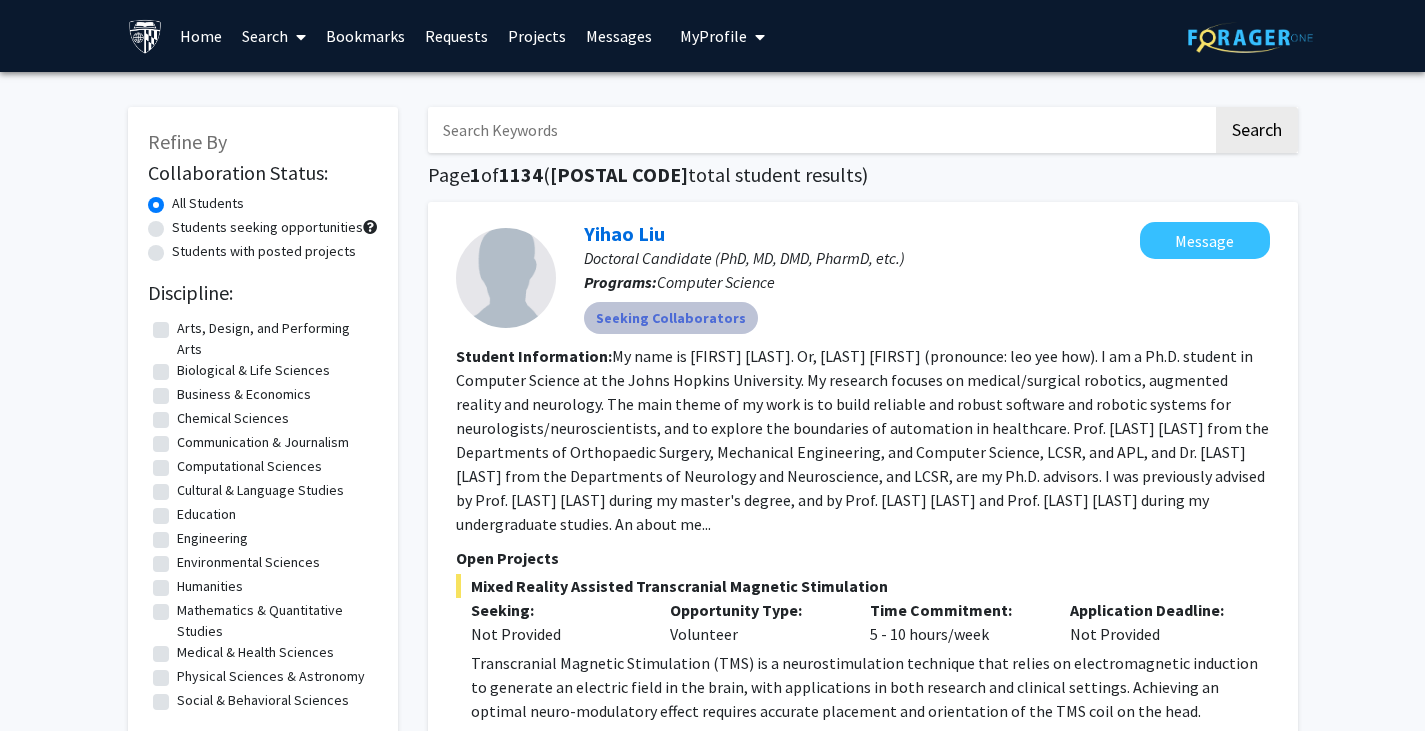 click on "Seeking Collaborators" at bounding box center [862, 318] 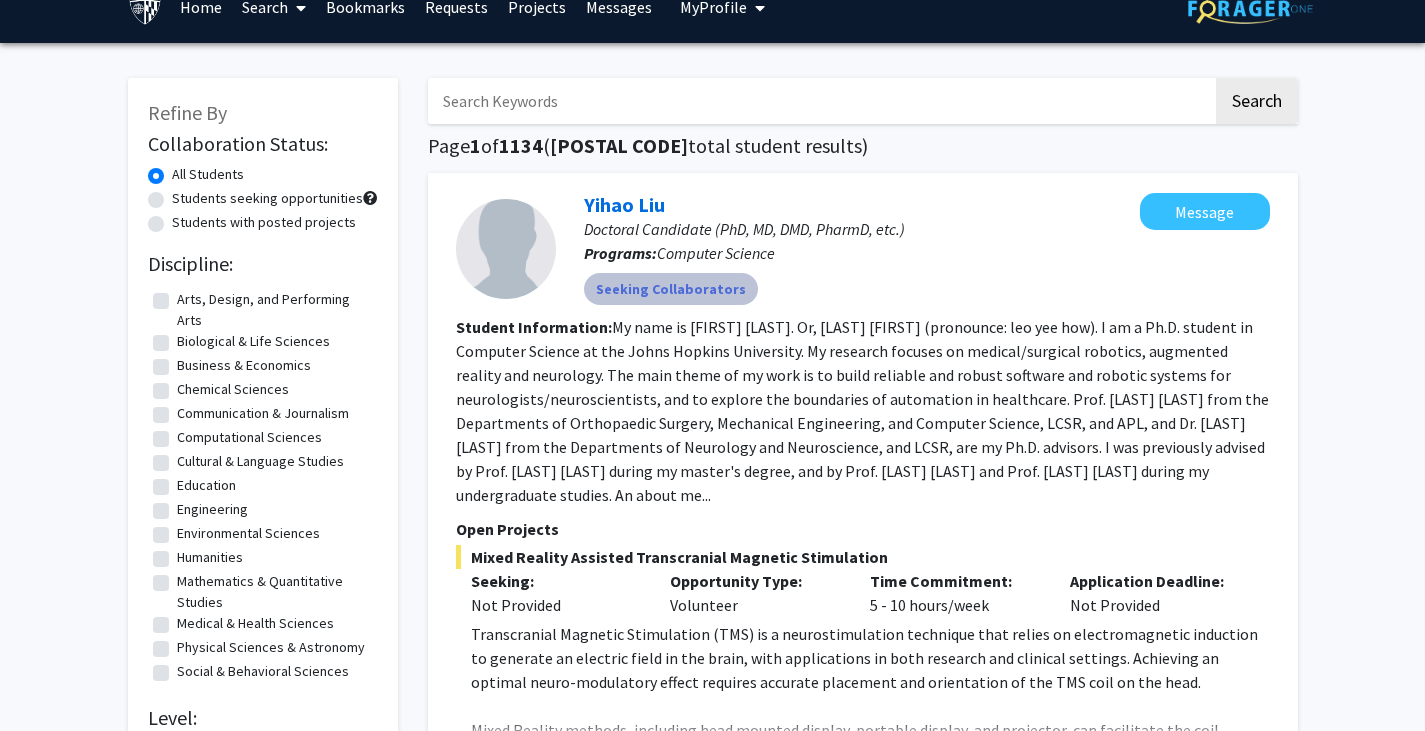 scroll, scrollTop: 48, scrollLeft: 0, axis: vertical 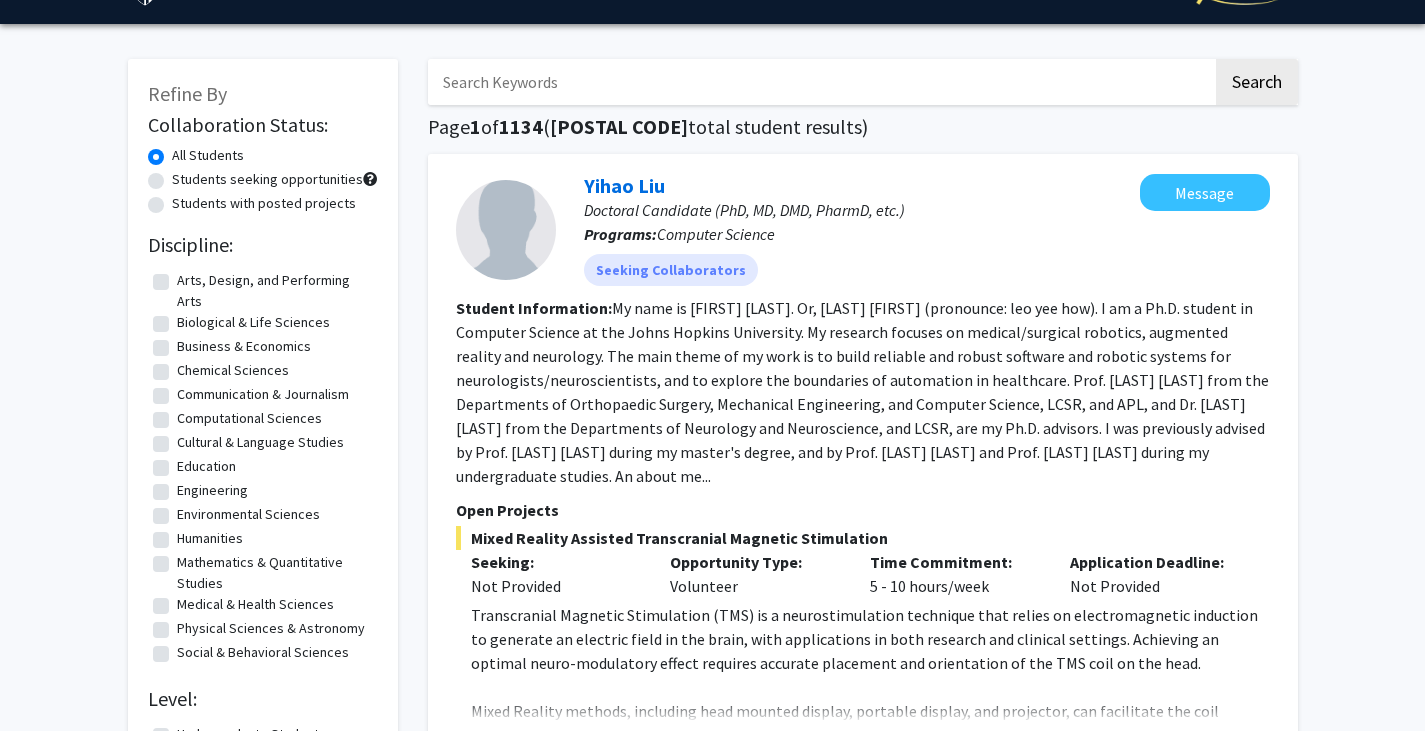 click on "Students with posted projects" 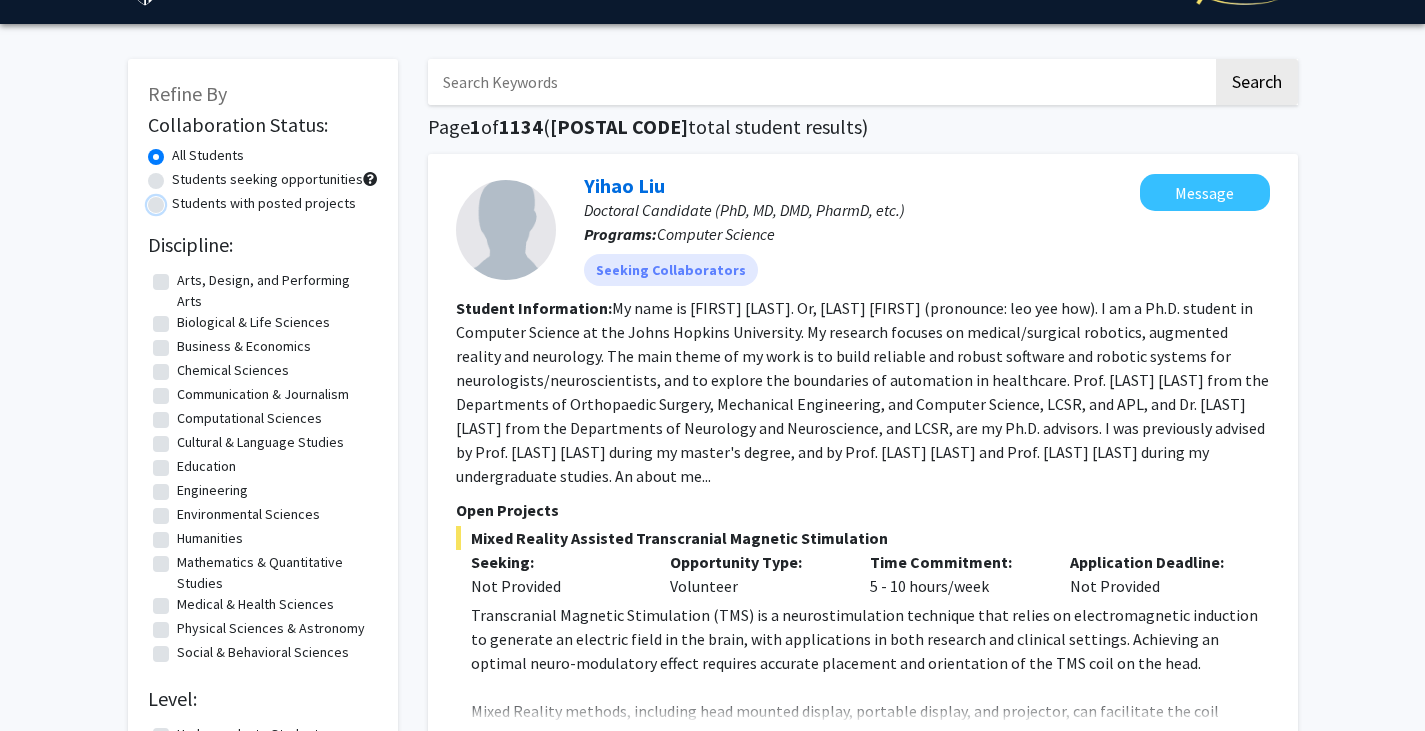 click on "Students with posted projects" at bounding box center [178, 199] 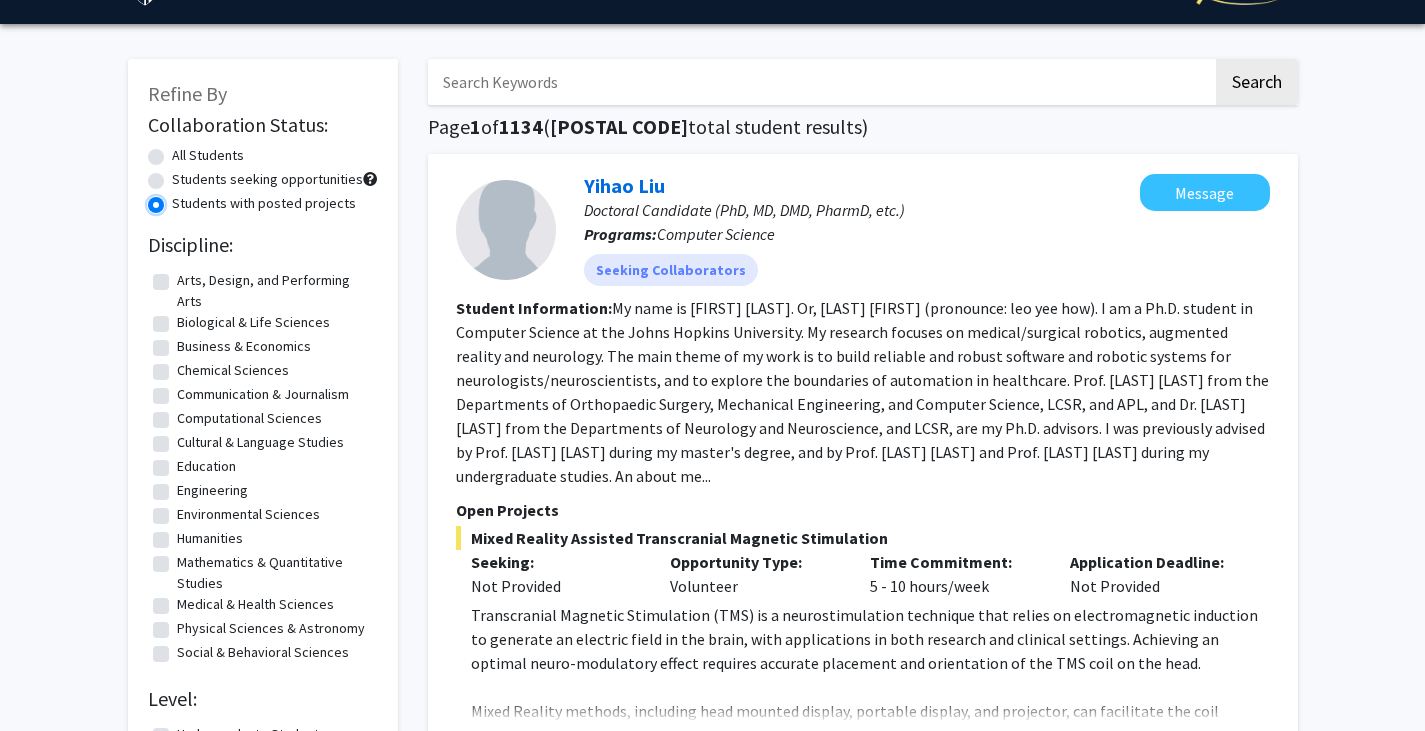 scroll, scrollTop: 0, scrollLeft: 0, axis: both 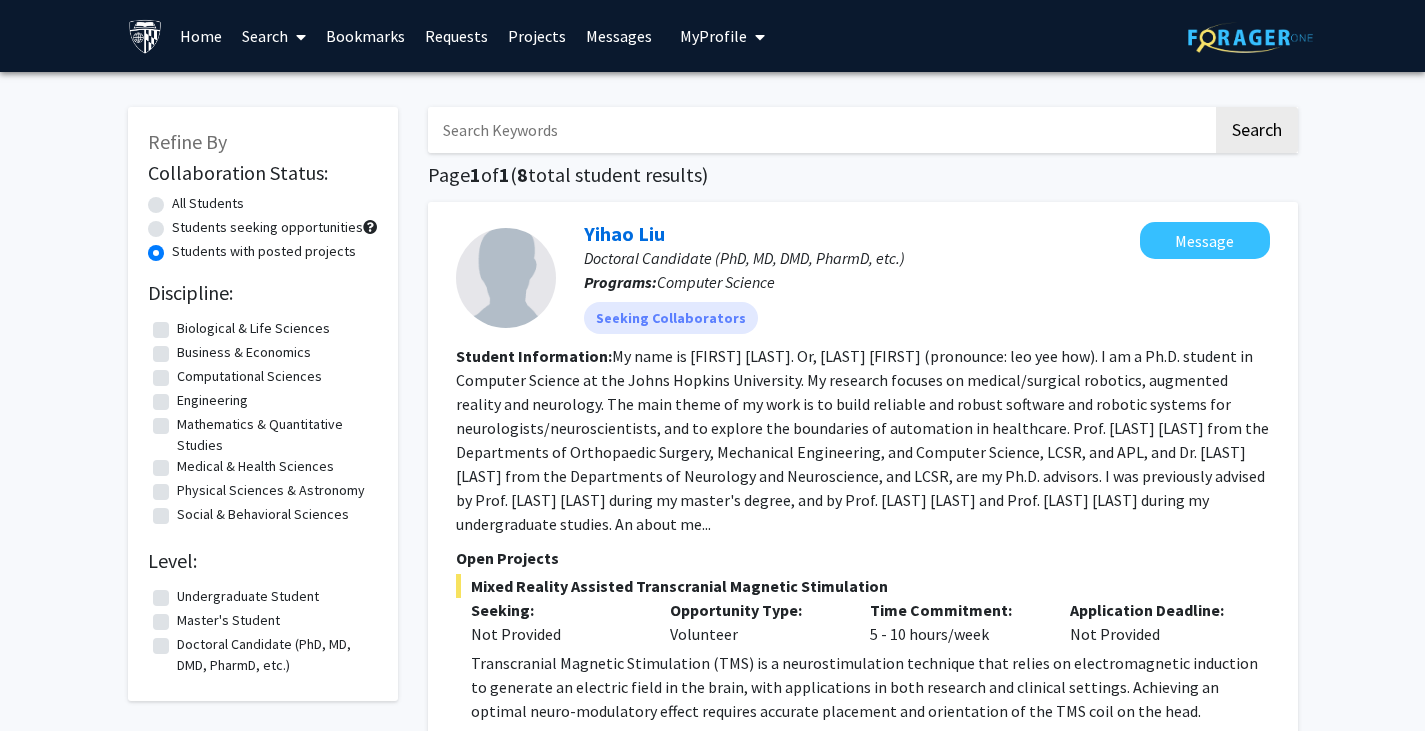 click on "Mathematics & Quantitative Studies" 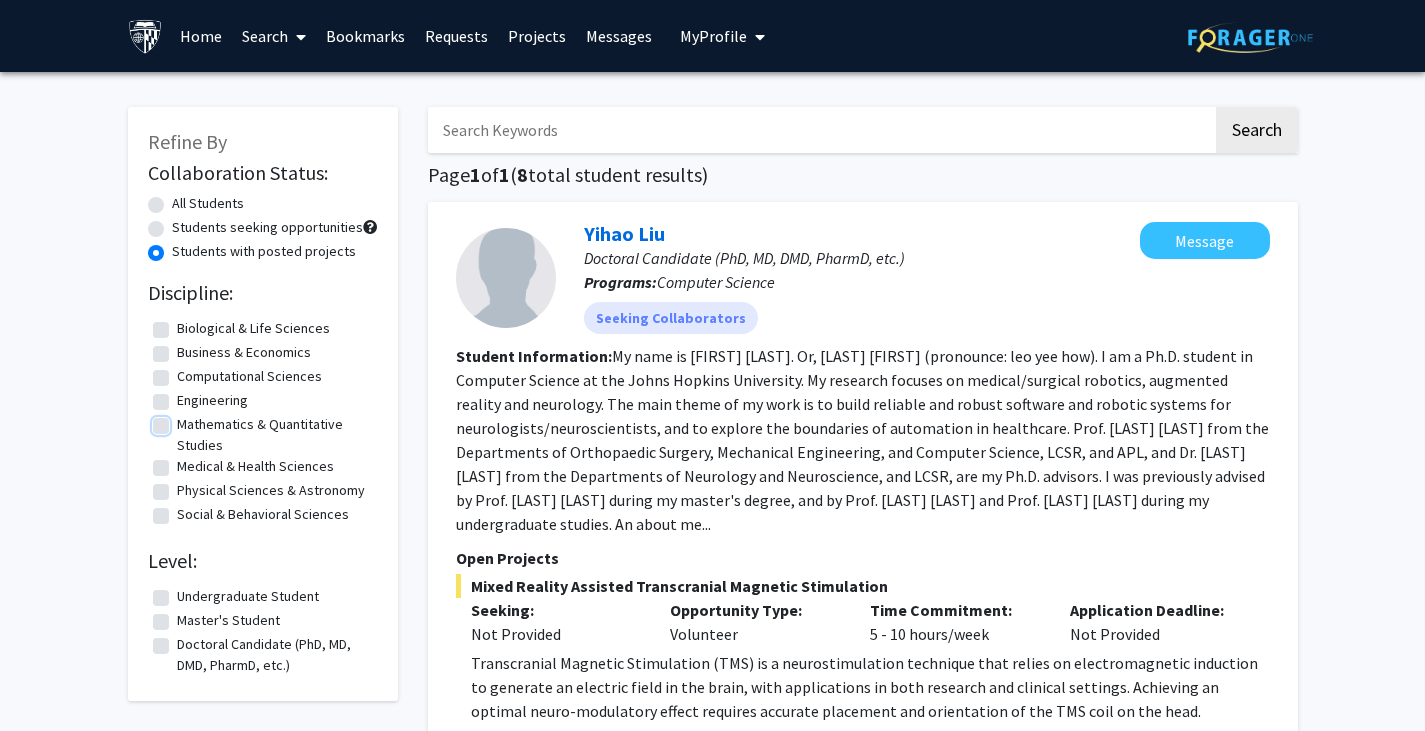 click on "Mathematics & Quantitative Studies" at bounding box center [183, 420] 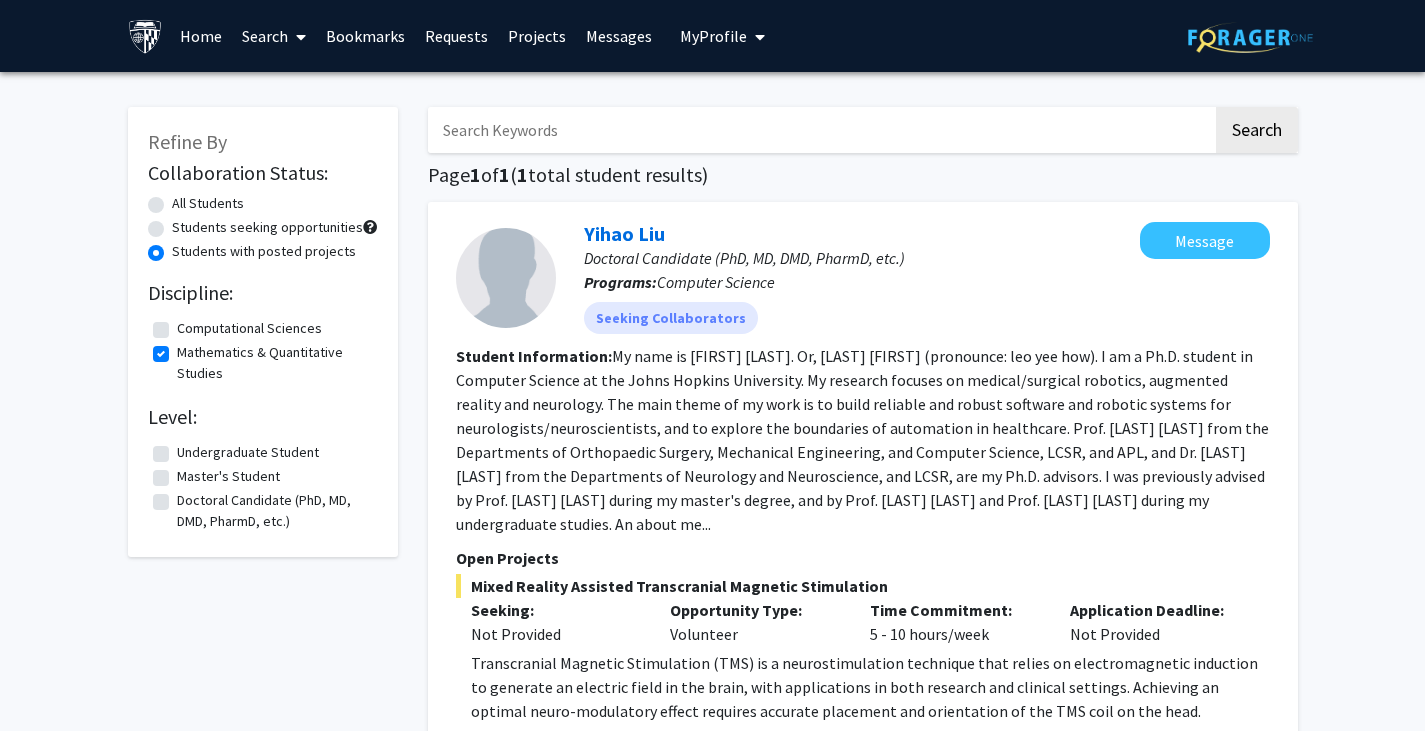 scroll, scrollTop: 4, scrollLeft: 0, axis: vertical 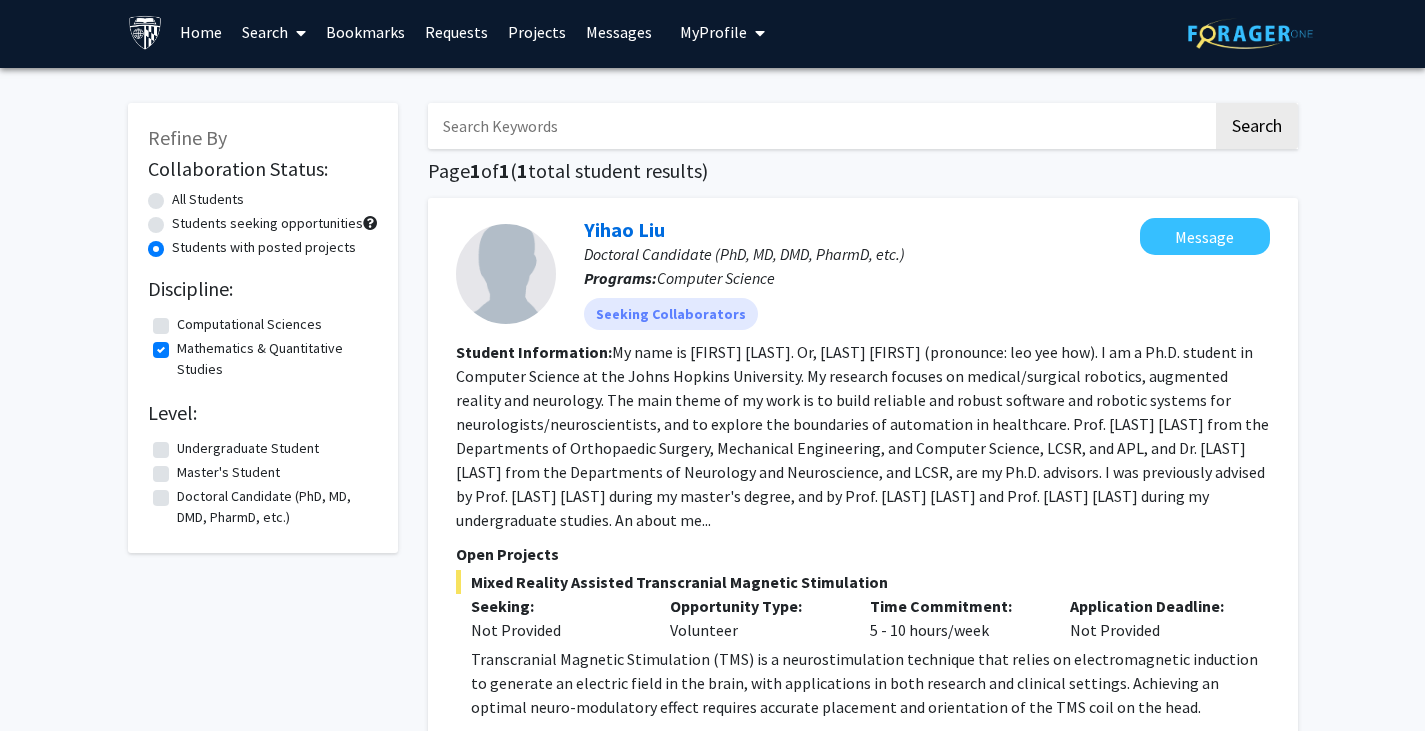 click on "Undergraduate Student" 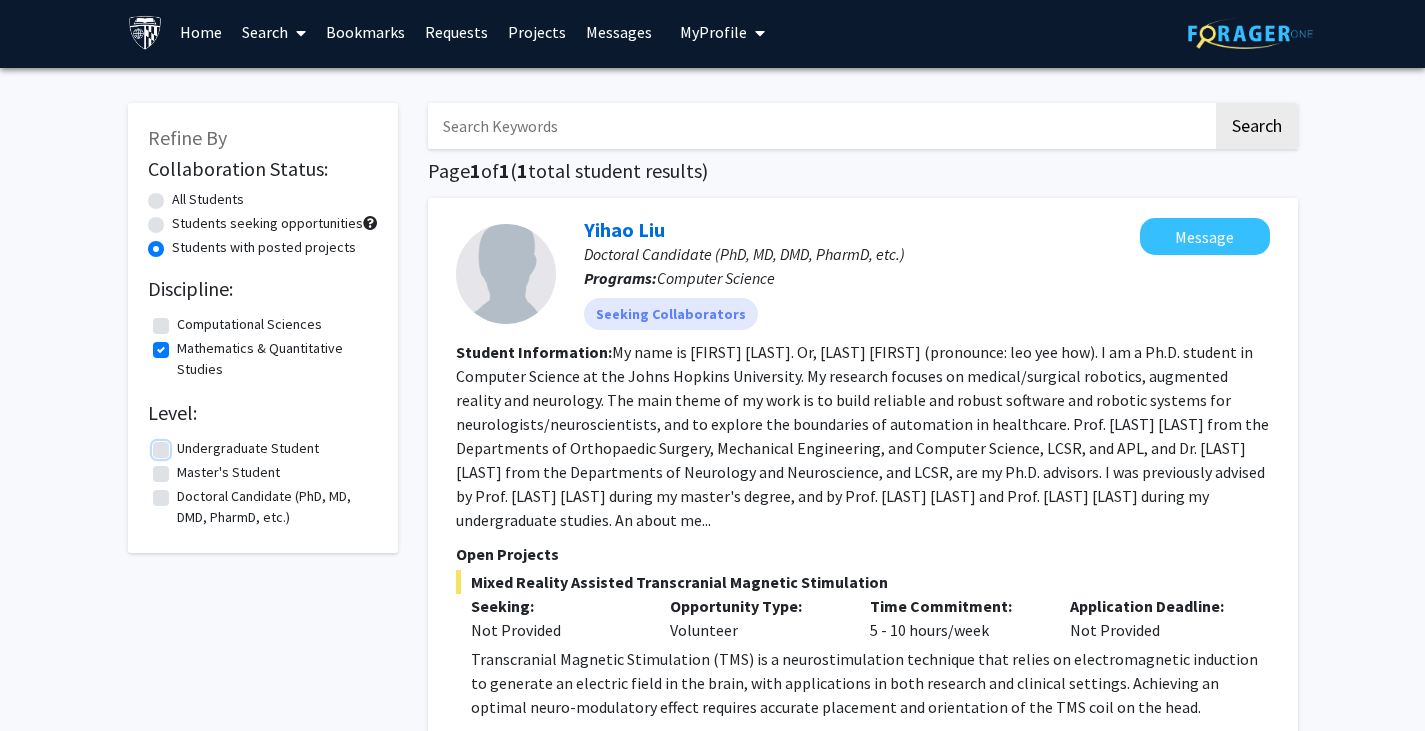 click on "Undergraduate Student" at bounding box center [183, 444] 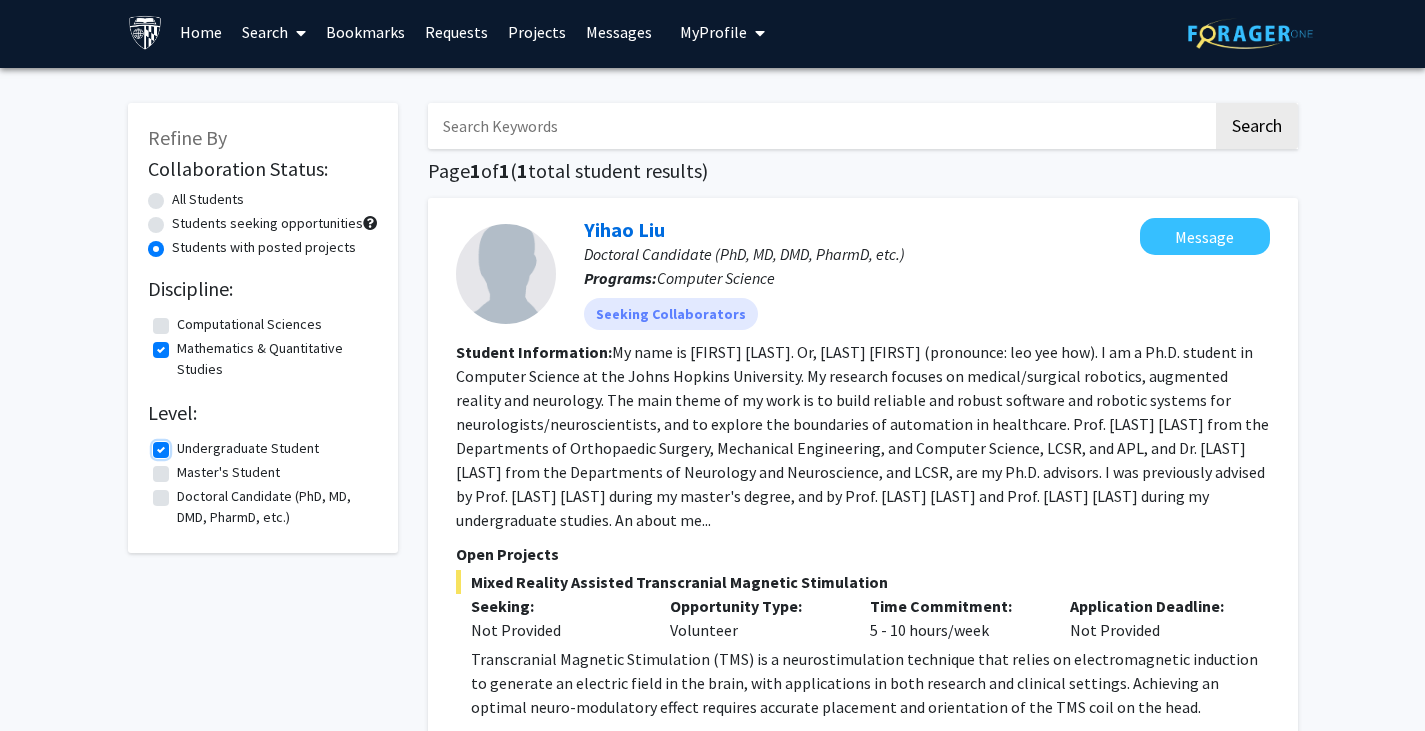 scroll, scrollTop: 0, scrollLeft: 0, axis: both 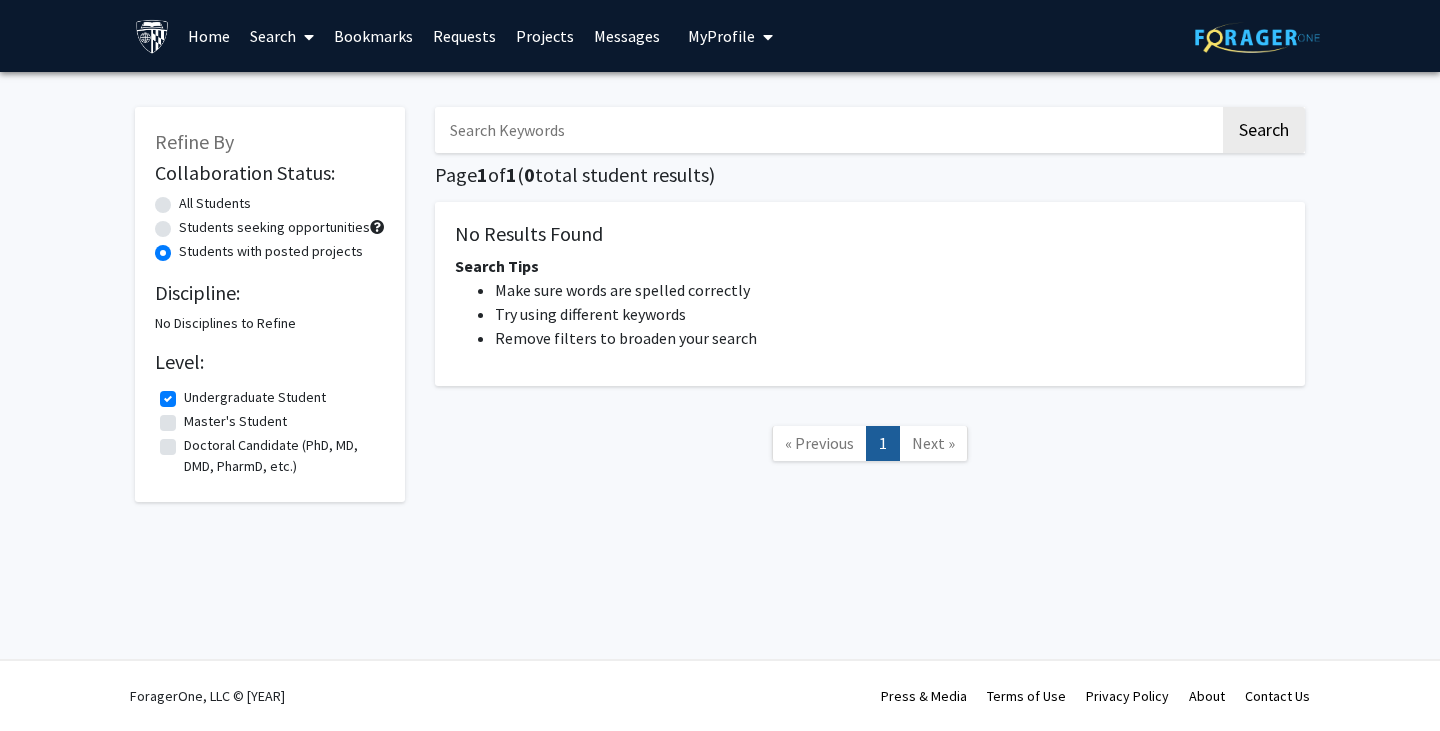click on "Undergraduate Student" 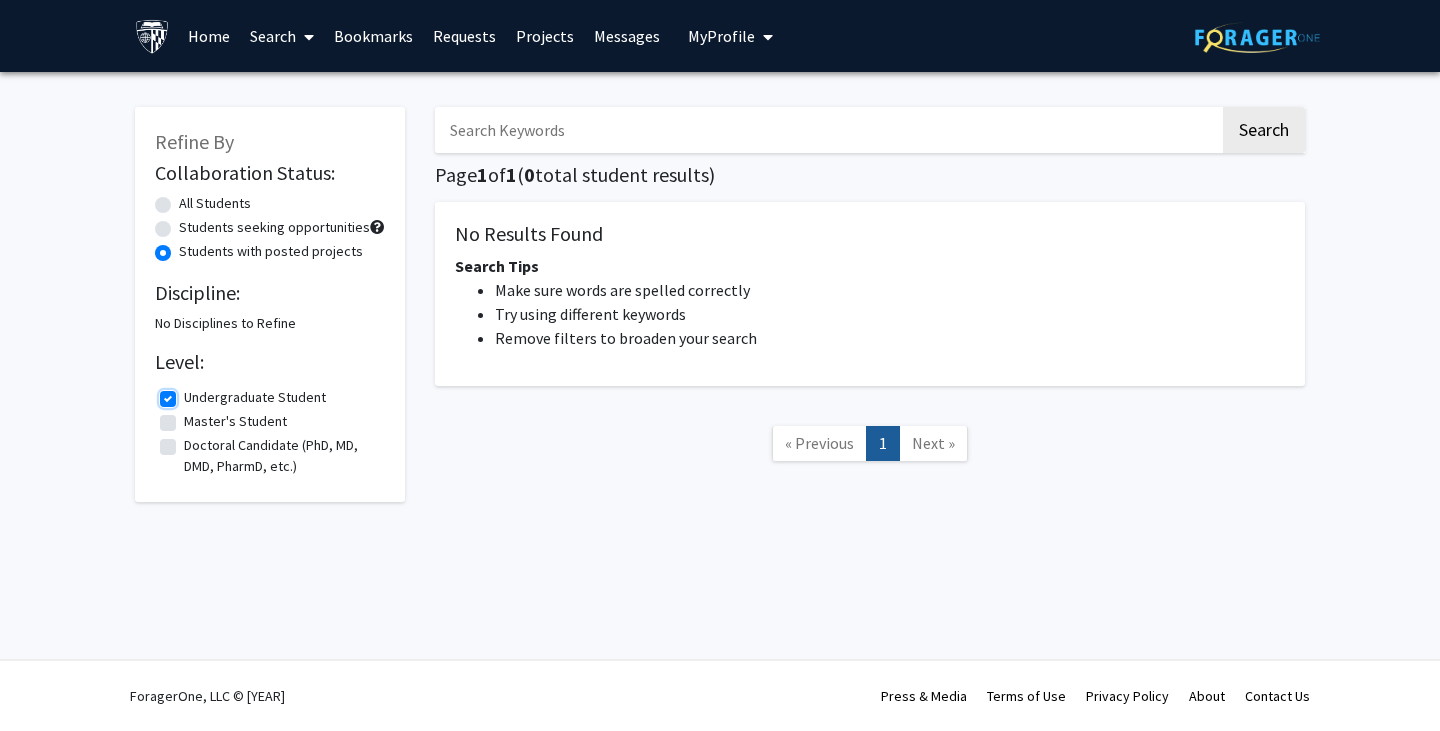 click on "Undergraduate Student" at bounding box center (190, 393) 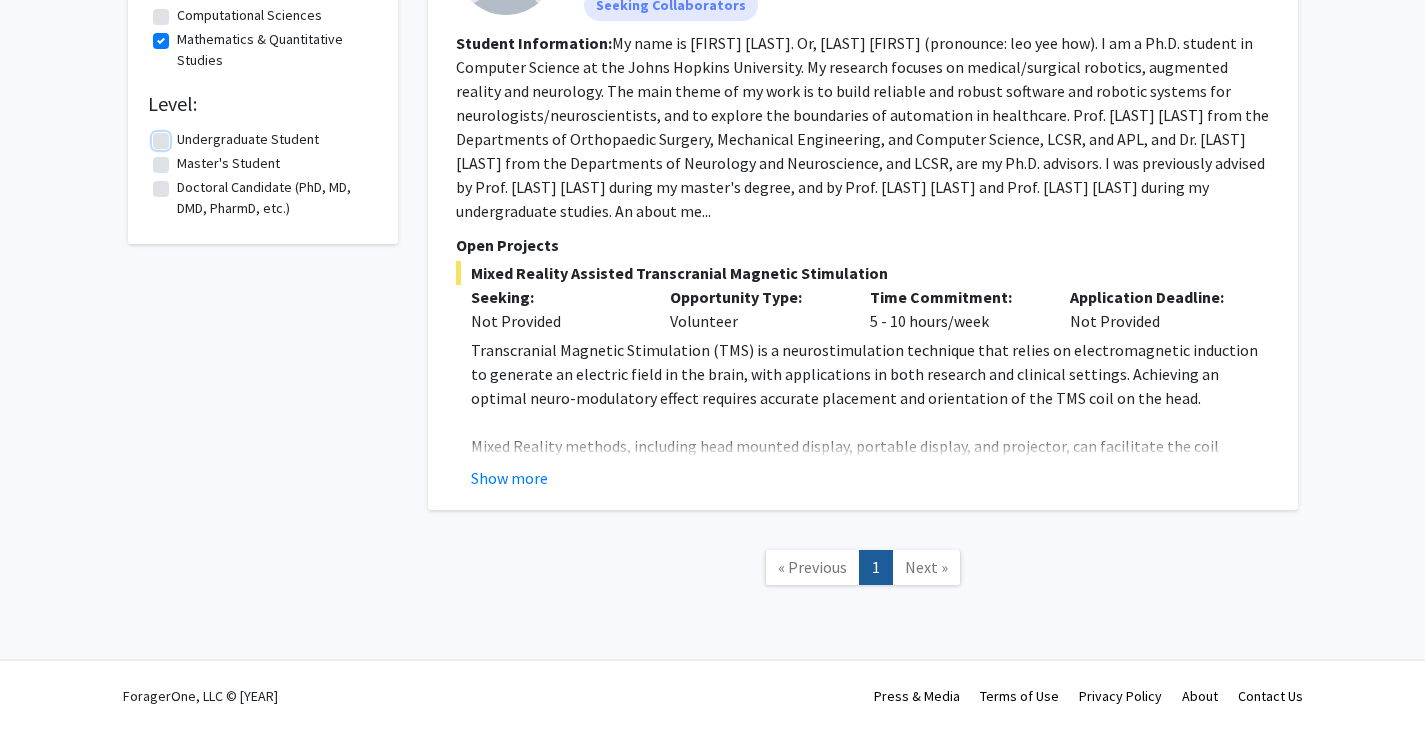 scroll, scrollTop: 0, scrollLeft: 0, axis: both 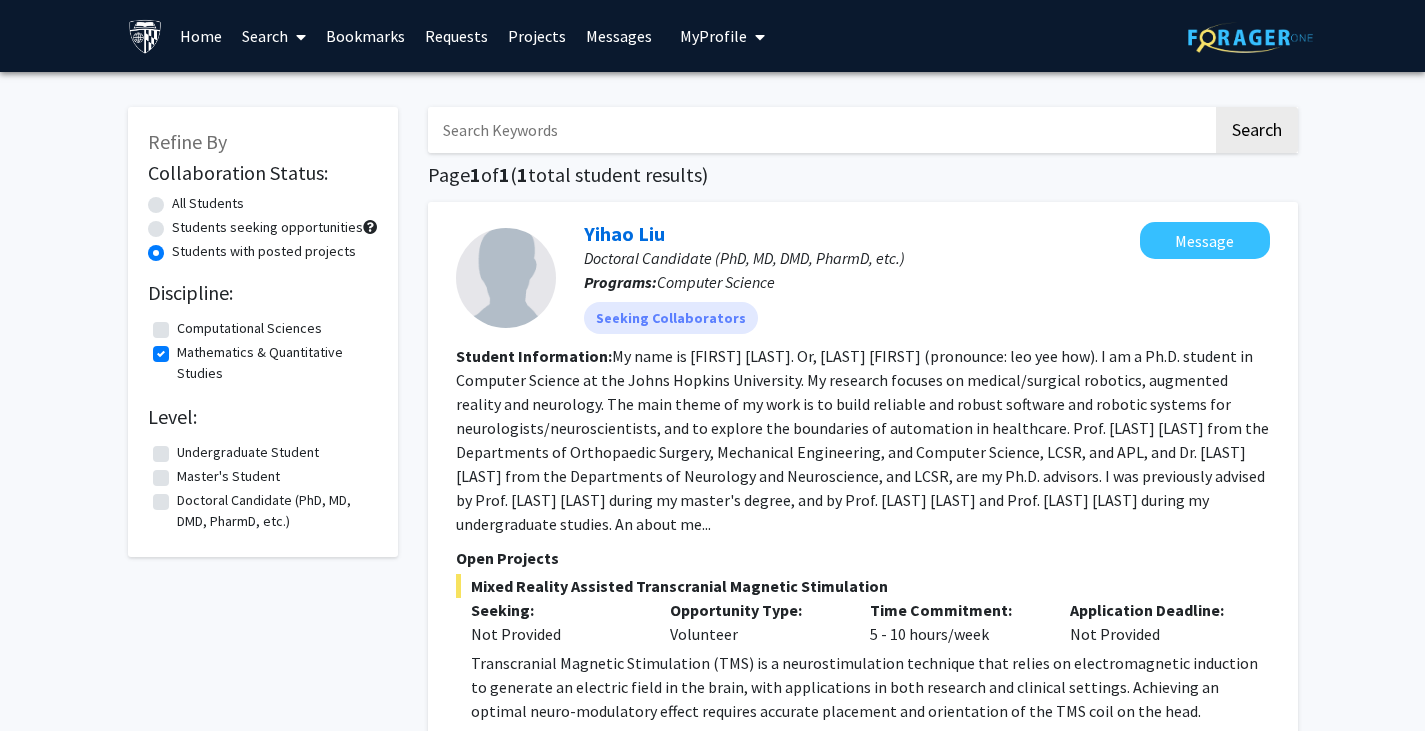 click on "Mathematics & Quantitative Studies" 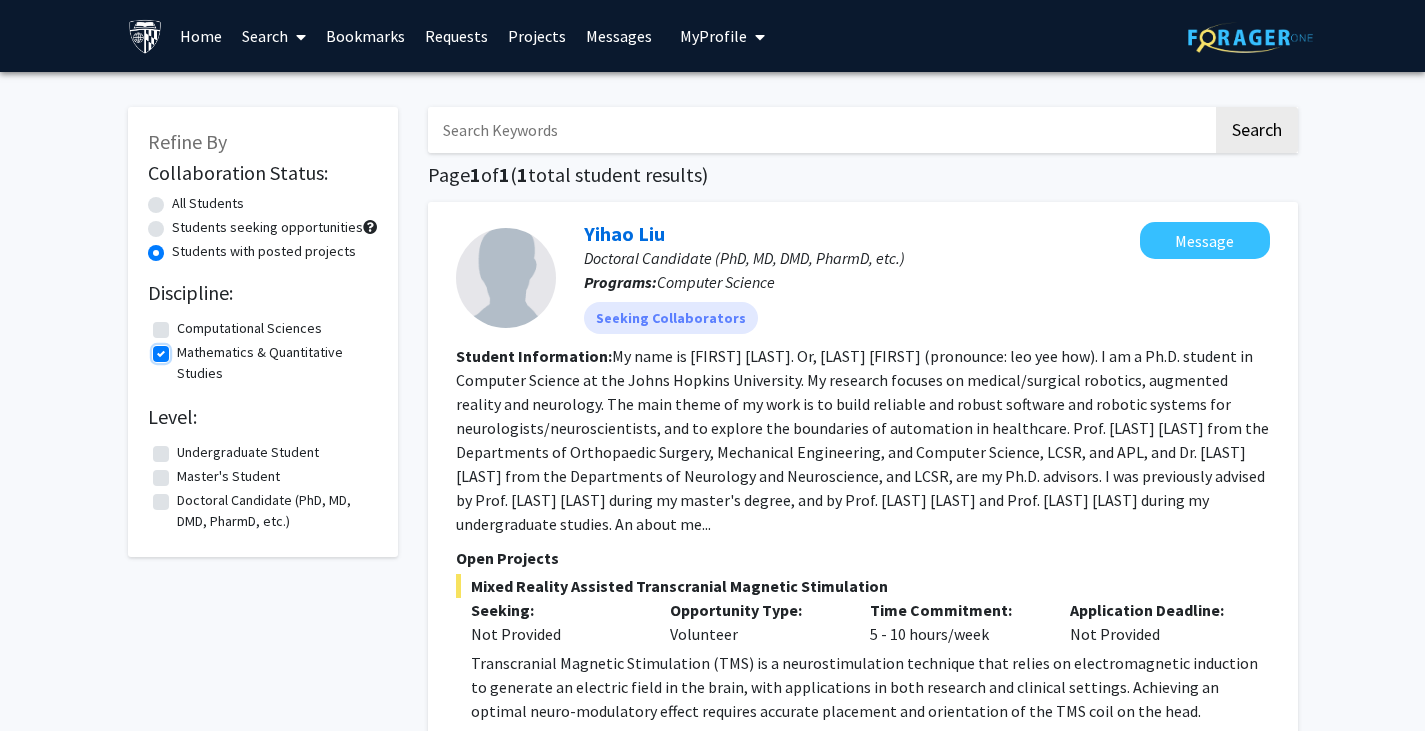 checkbox on "false" 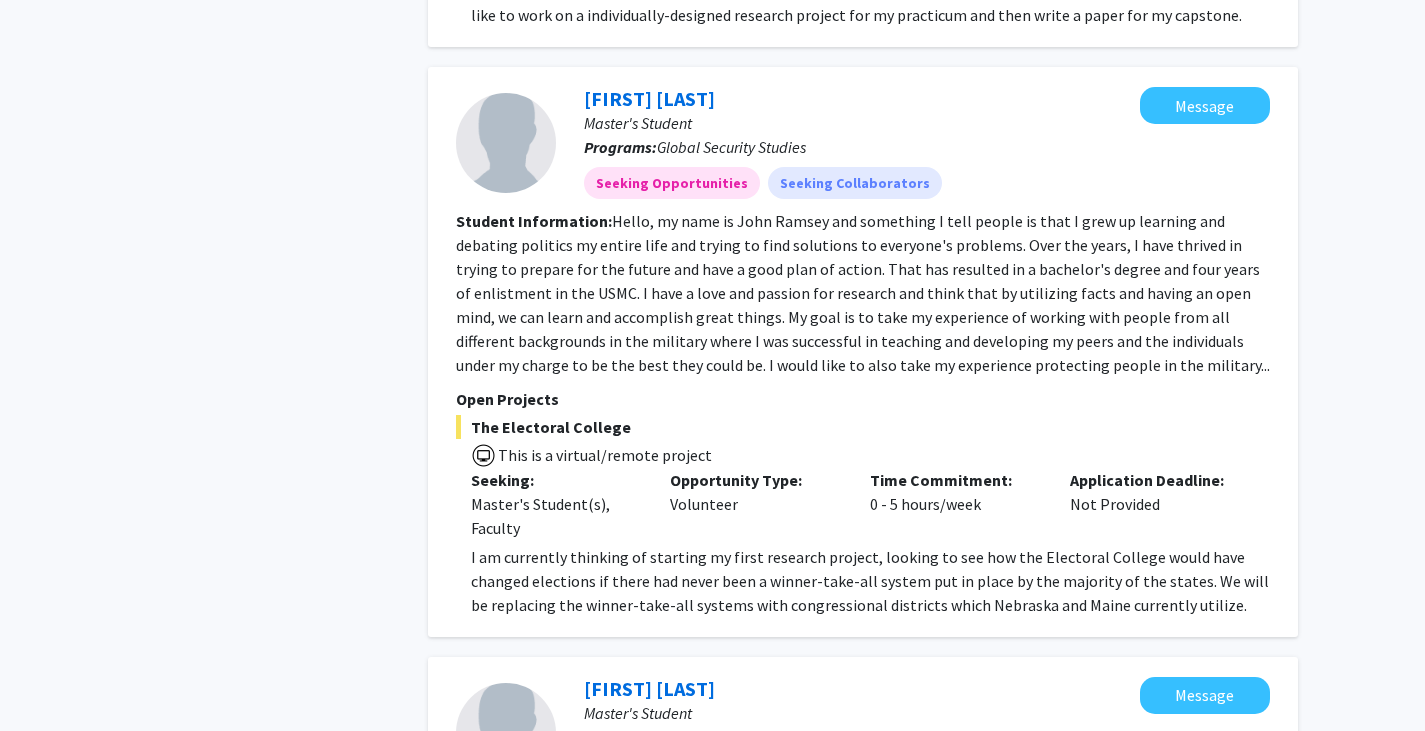 scroll, scrollTop: 1748, scrollLeft: 0, axis: vertical 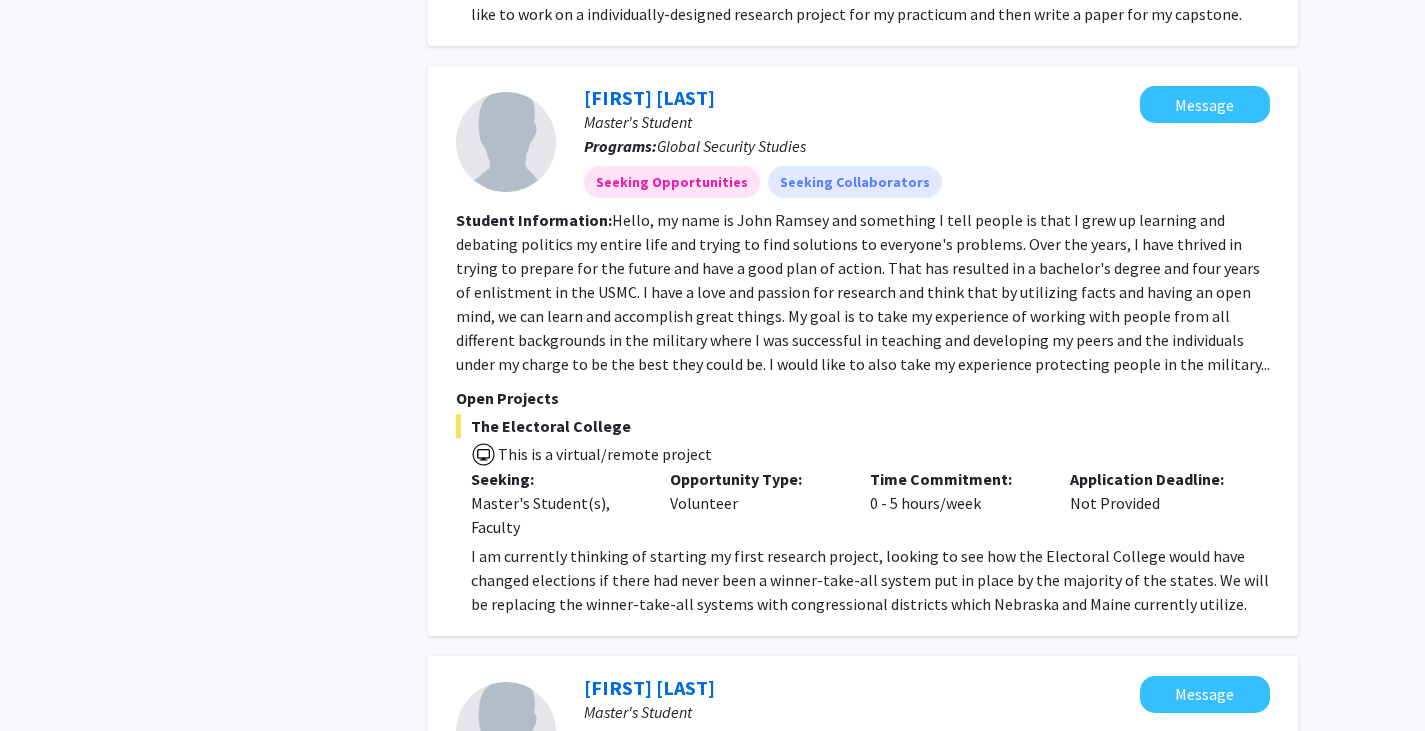 drag, startPoint x: 472, startPoint y: 19, endPoint x: 869, endPoint y: 328, distance: 503.0805 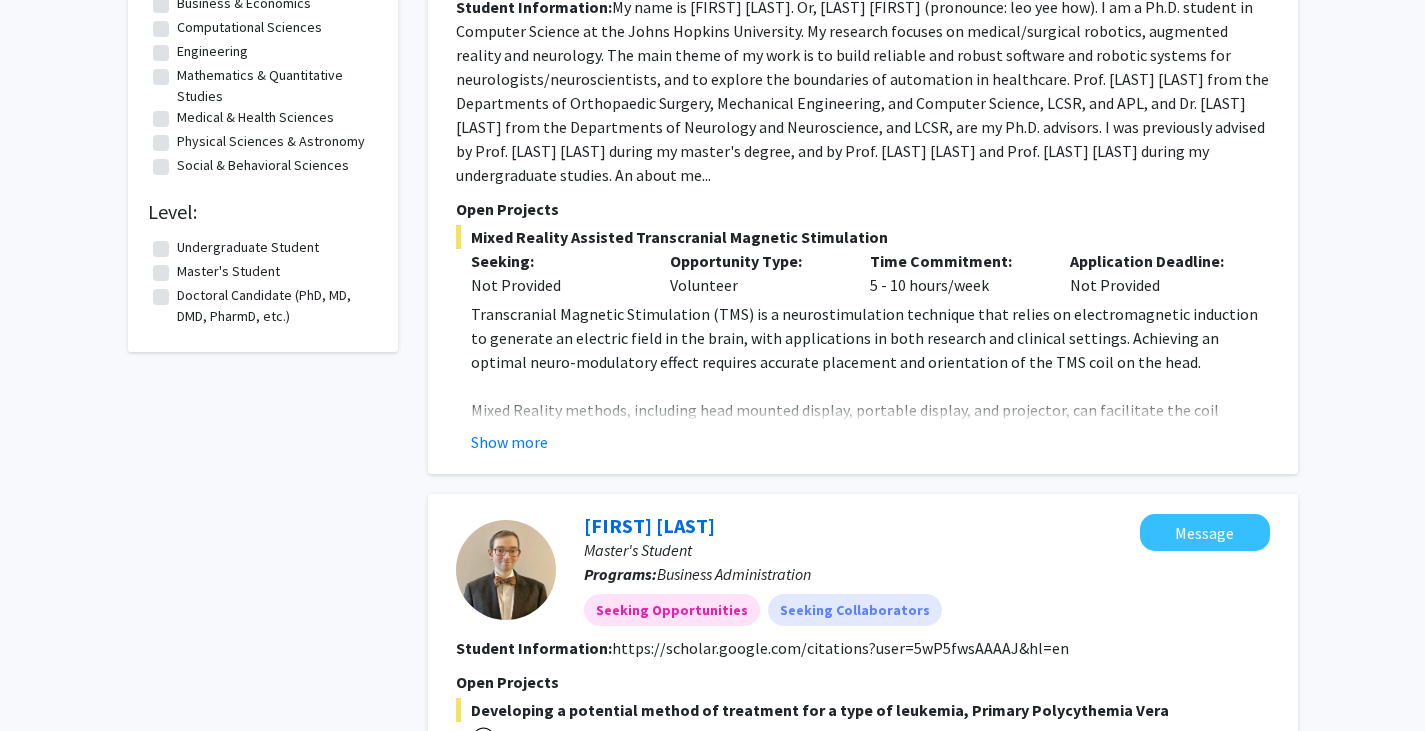 scroll, scrollTop: 0, scrollLeft: 0, axis: both 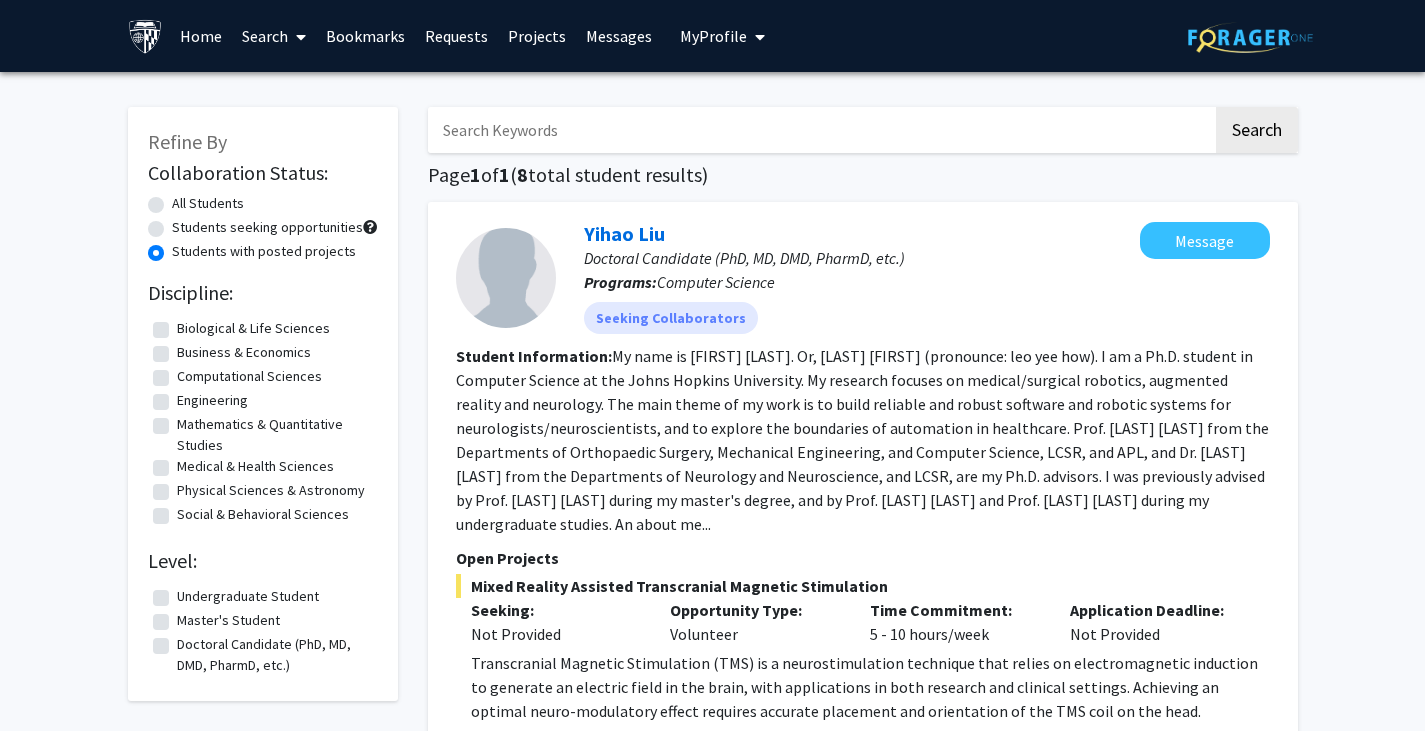 click on "All Students" 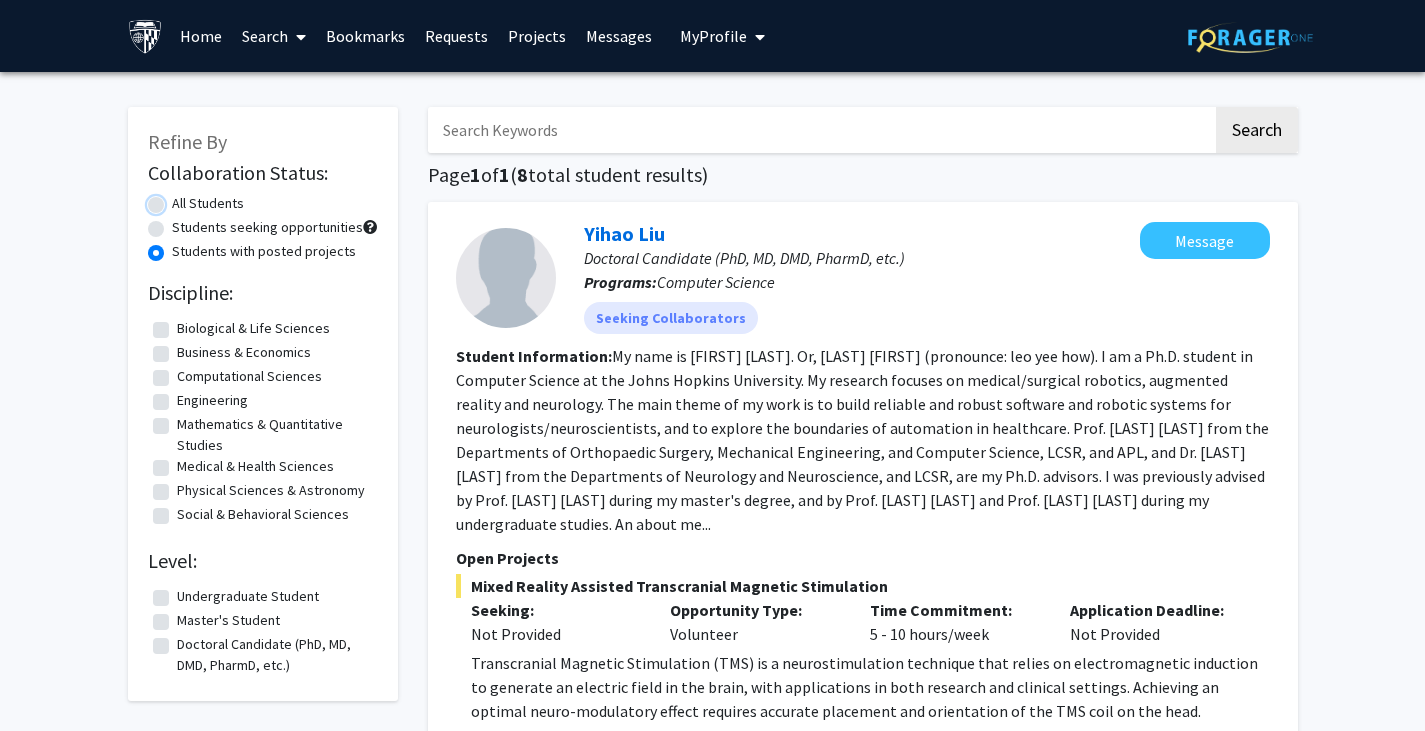click on "All Students" at bounding box center (178, 199) 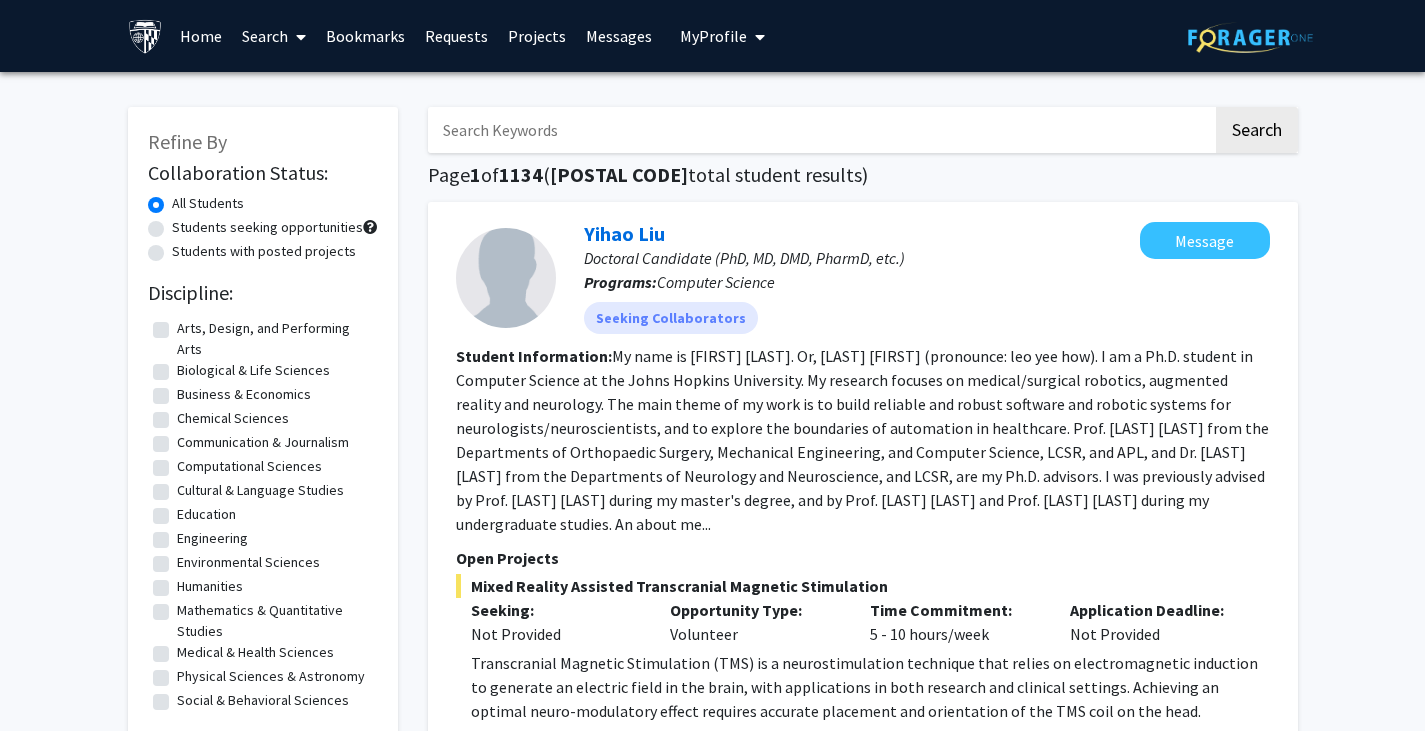 click at bounding box center (820, 130) 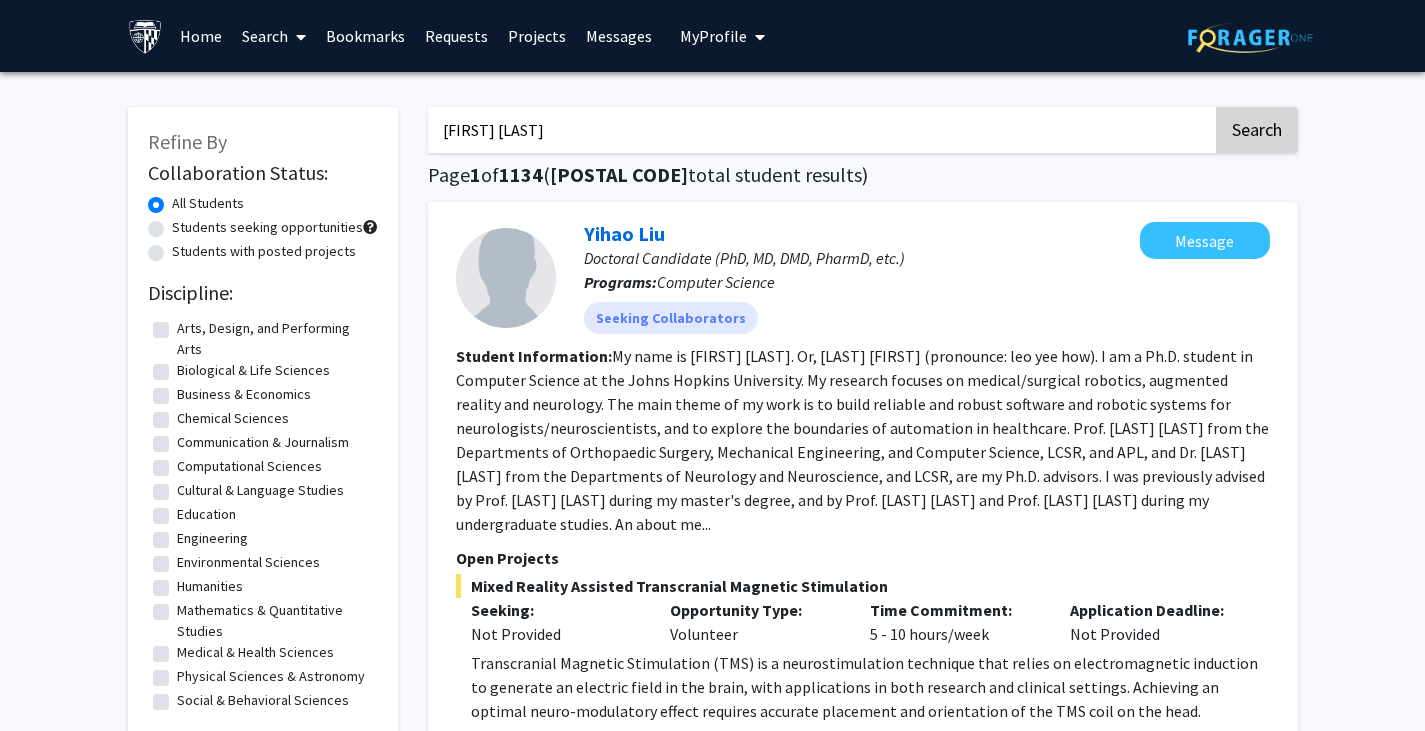 type on "[FIRST] [LAST]" 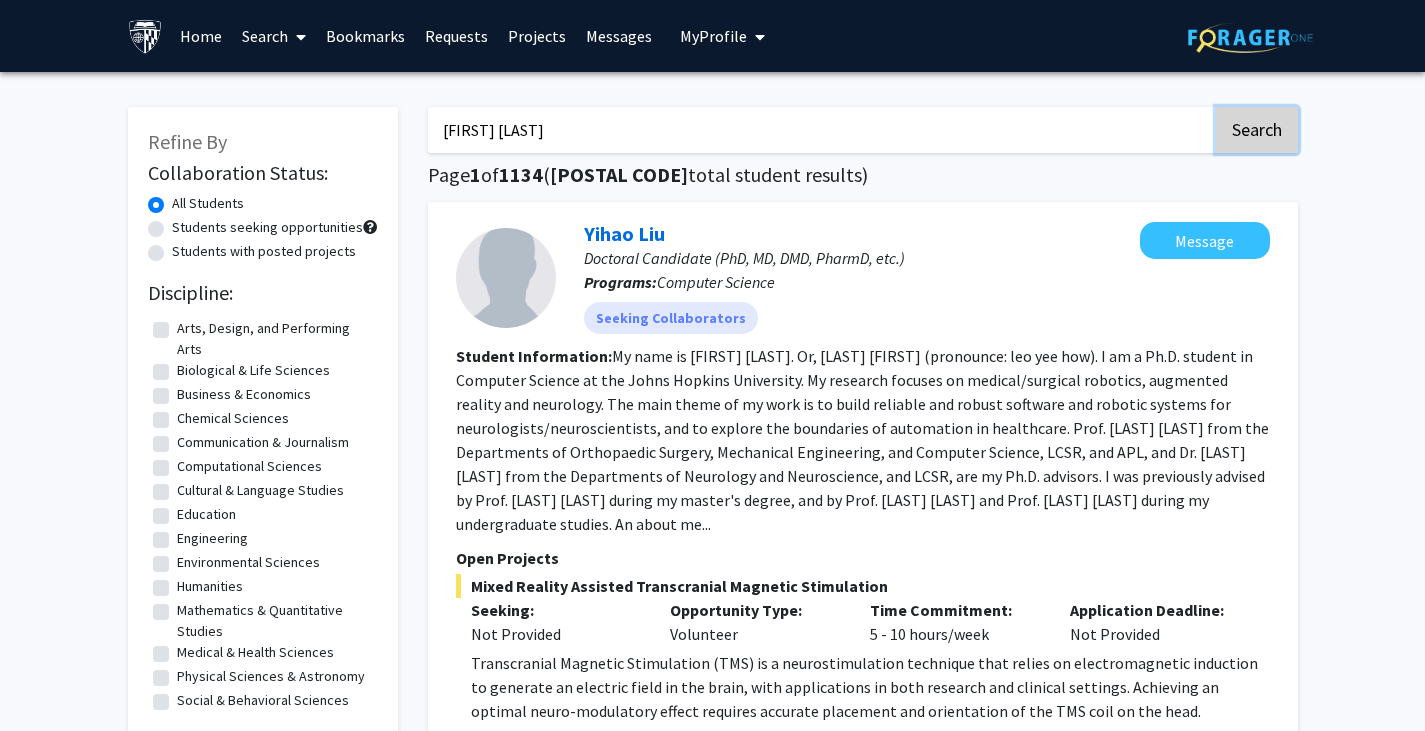 click on "Search" 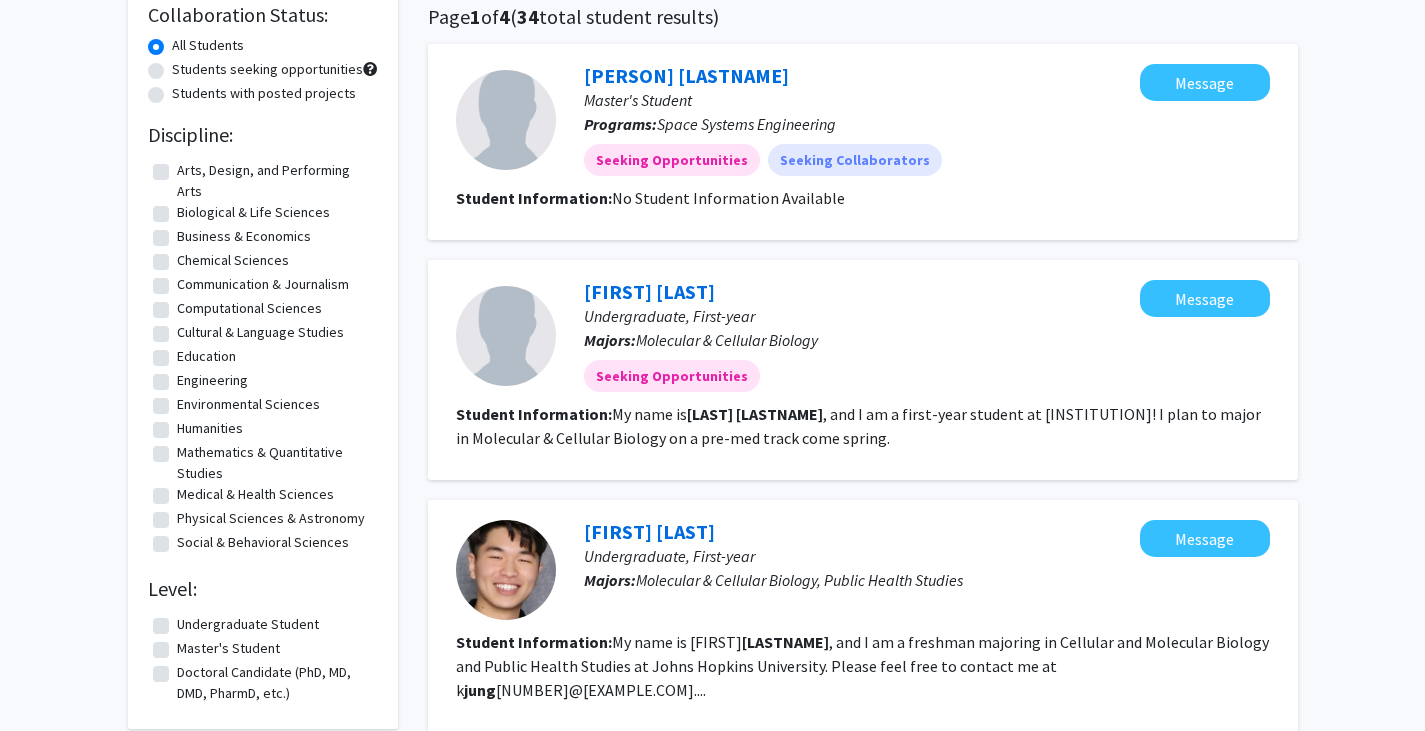 scroll, scrollTop: 159, scrollLeft: 0, axis: vertical 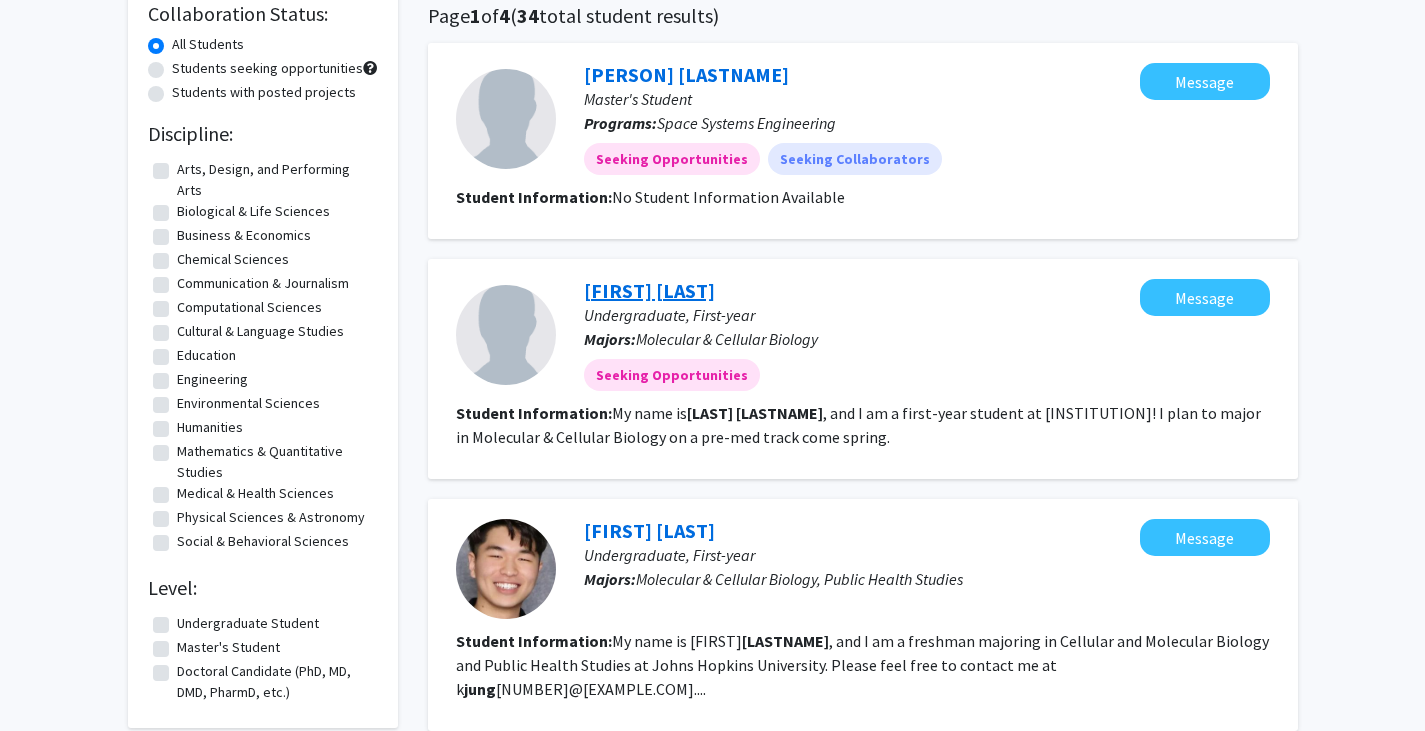 click on "[FIRST] [LAST]" 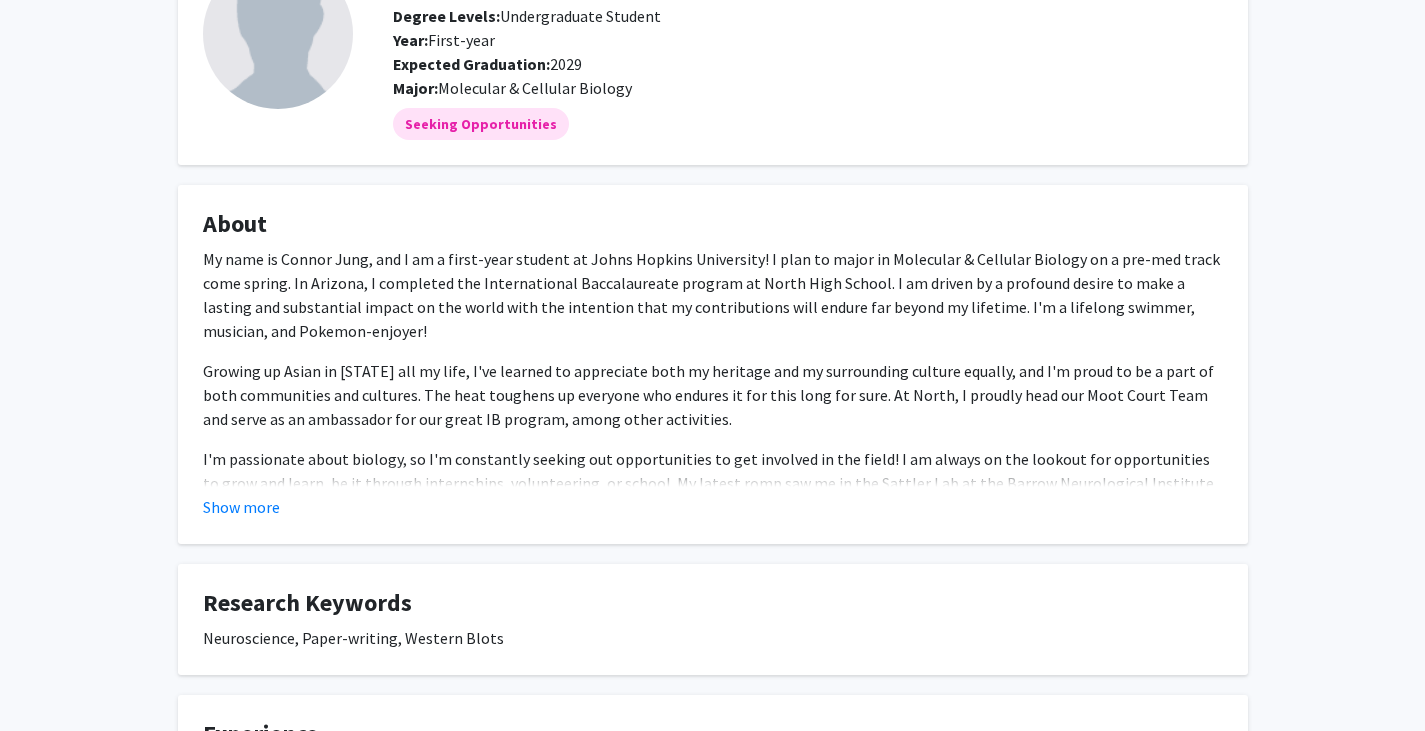 scroll, scrollTop: 154, scrollLeft: 0, axis: vertical 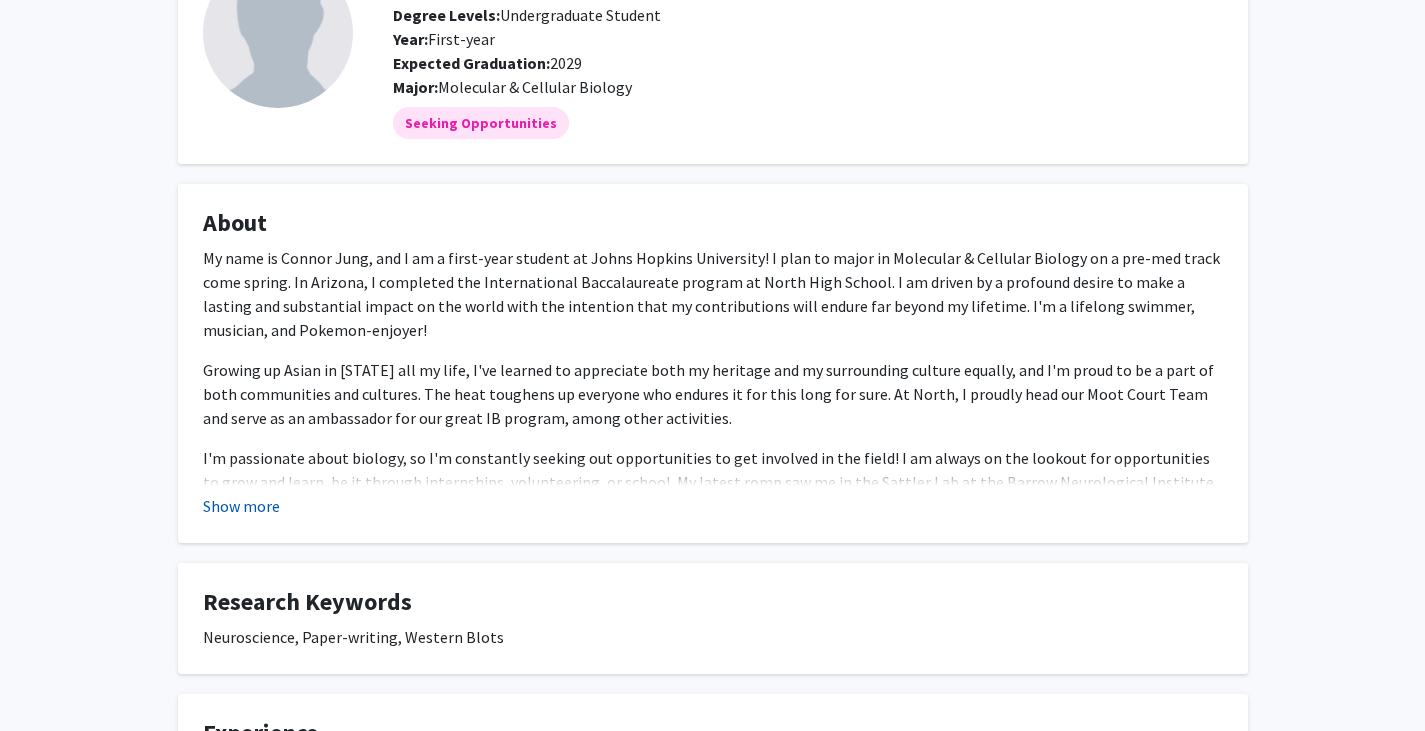 click on "Show more" 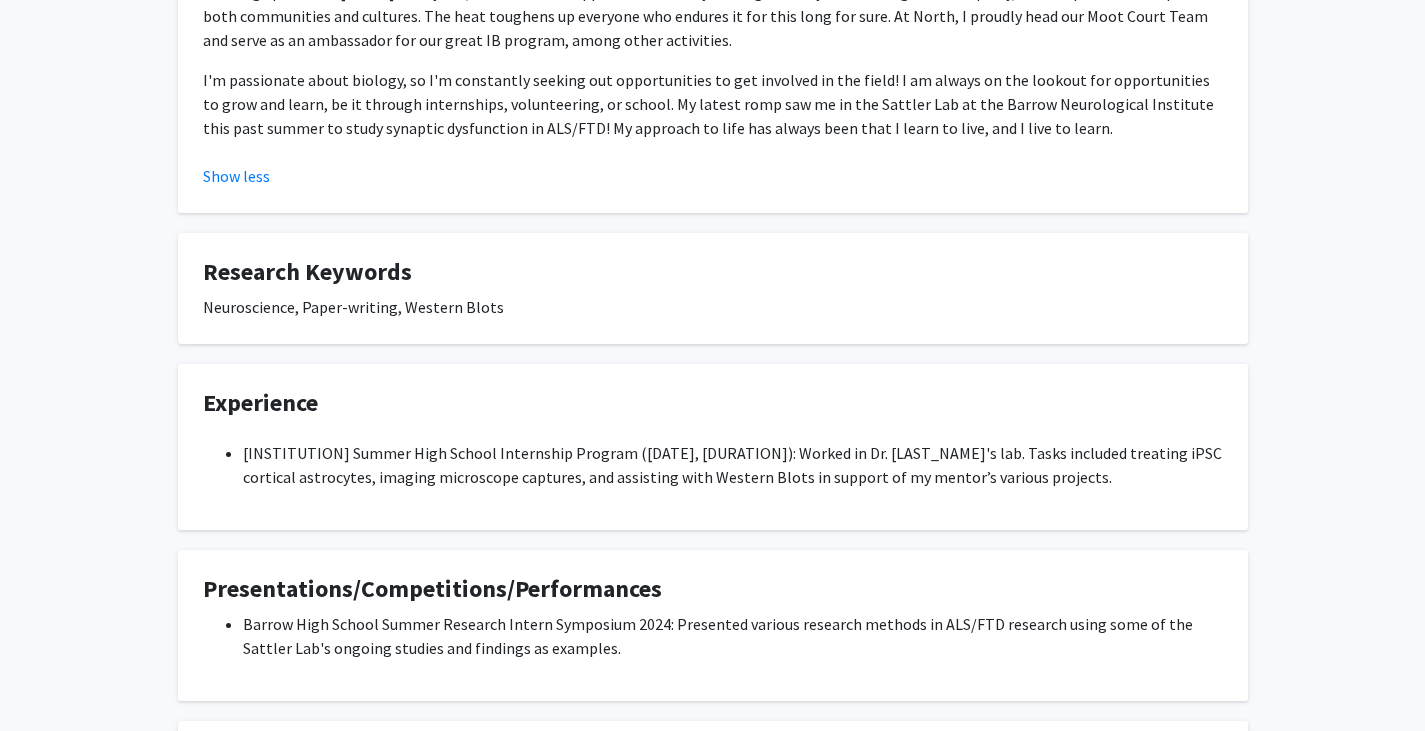 scroll, scrollTop: 533, scrollLeft: 0, axis: vertical 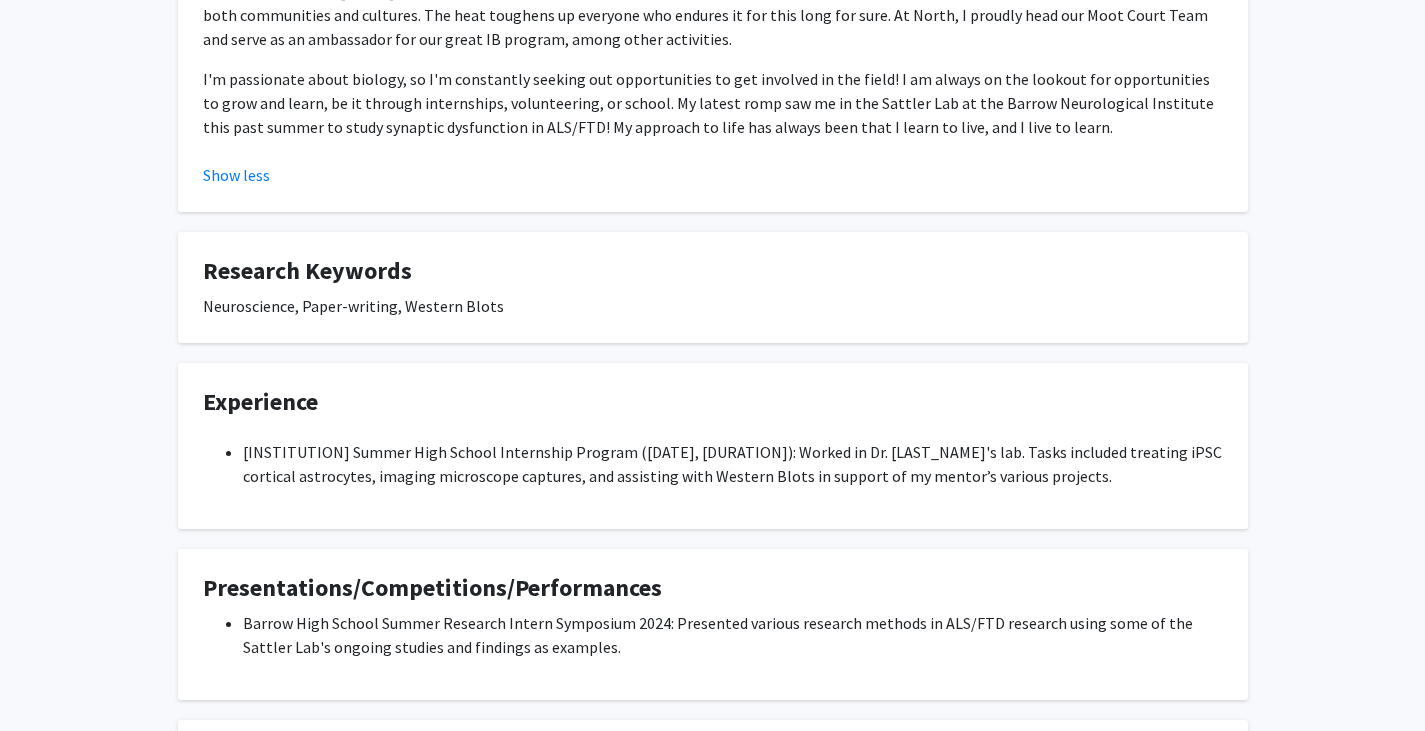type 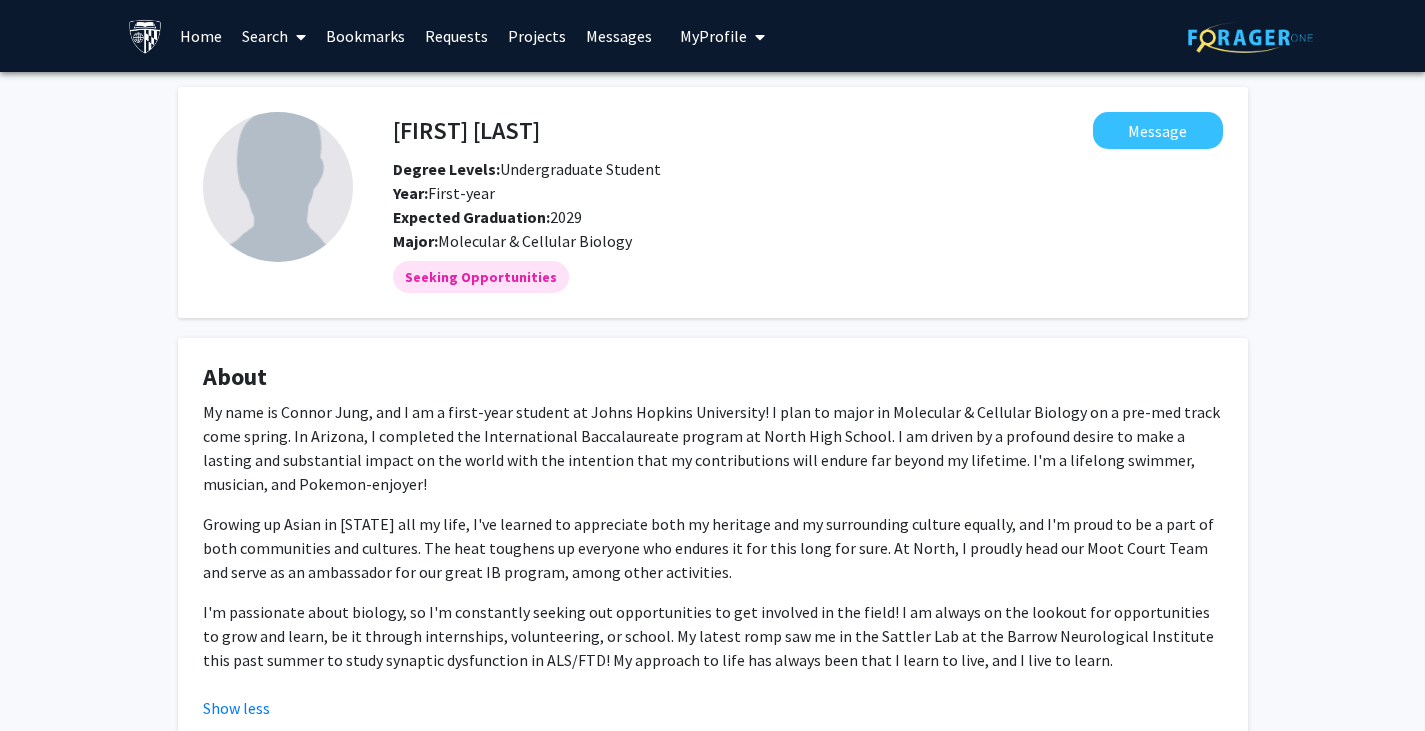 click on "My   Profile" at bounding box center (713, 36) 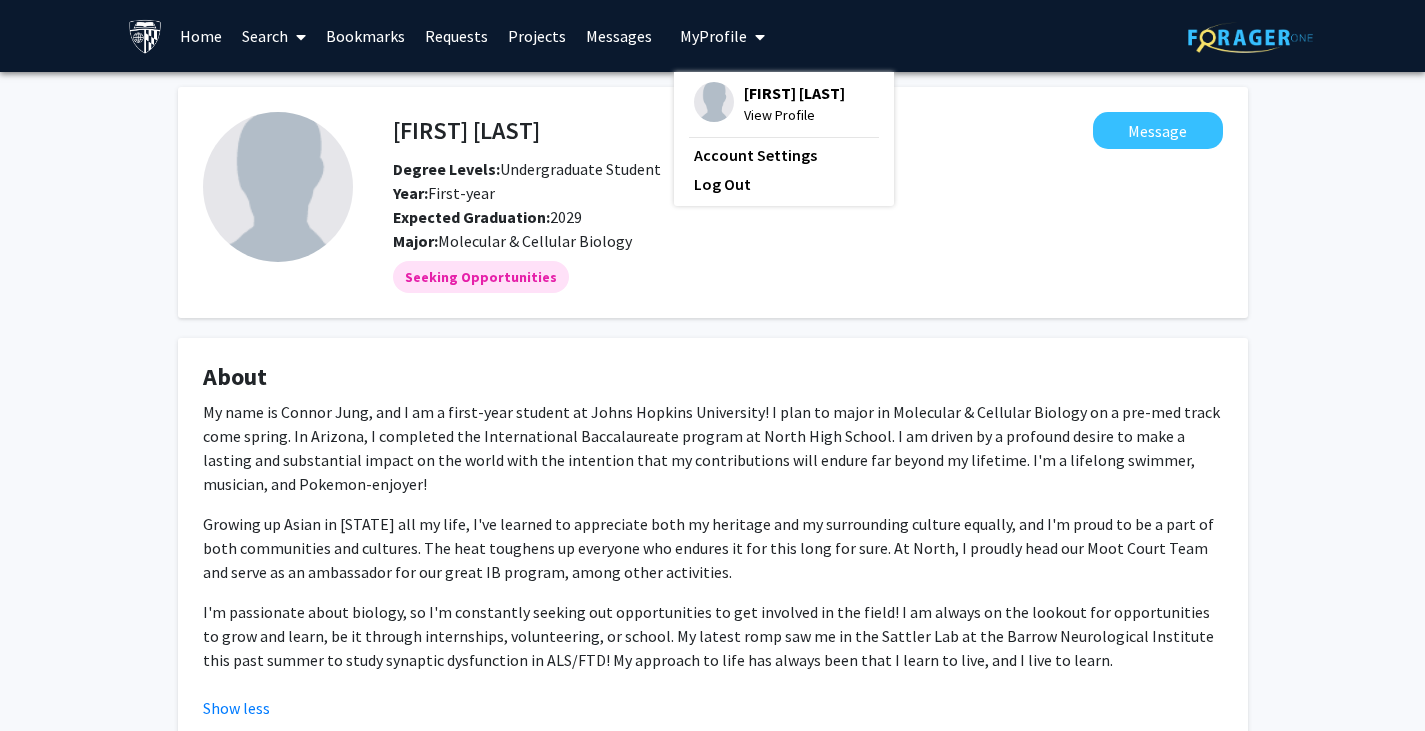 click on "View Profile" at bounding box center (794, 115) 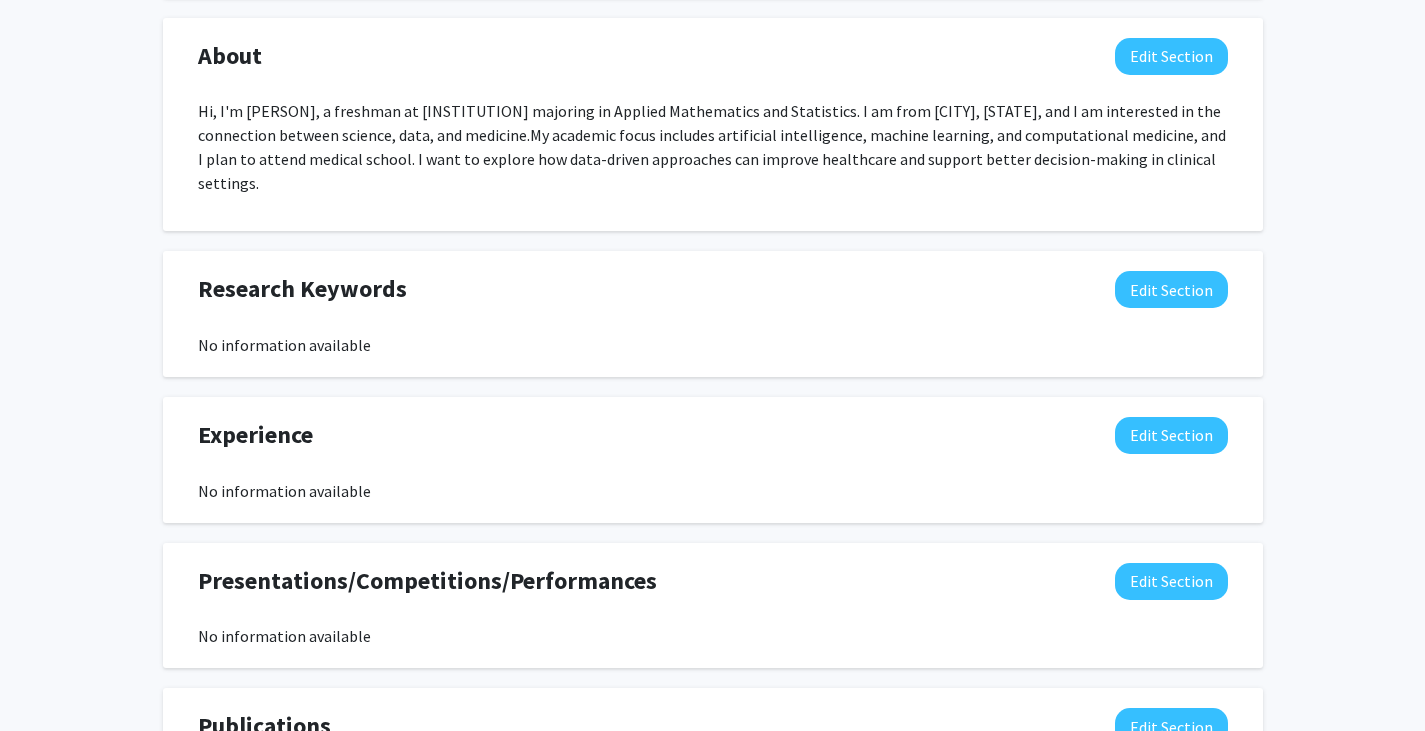 scroll, scrollTop: 1033, scrollLeft: 0, axis: vertical 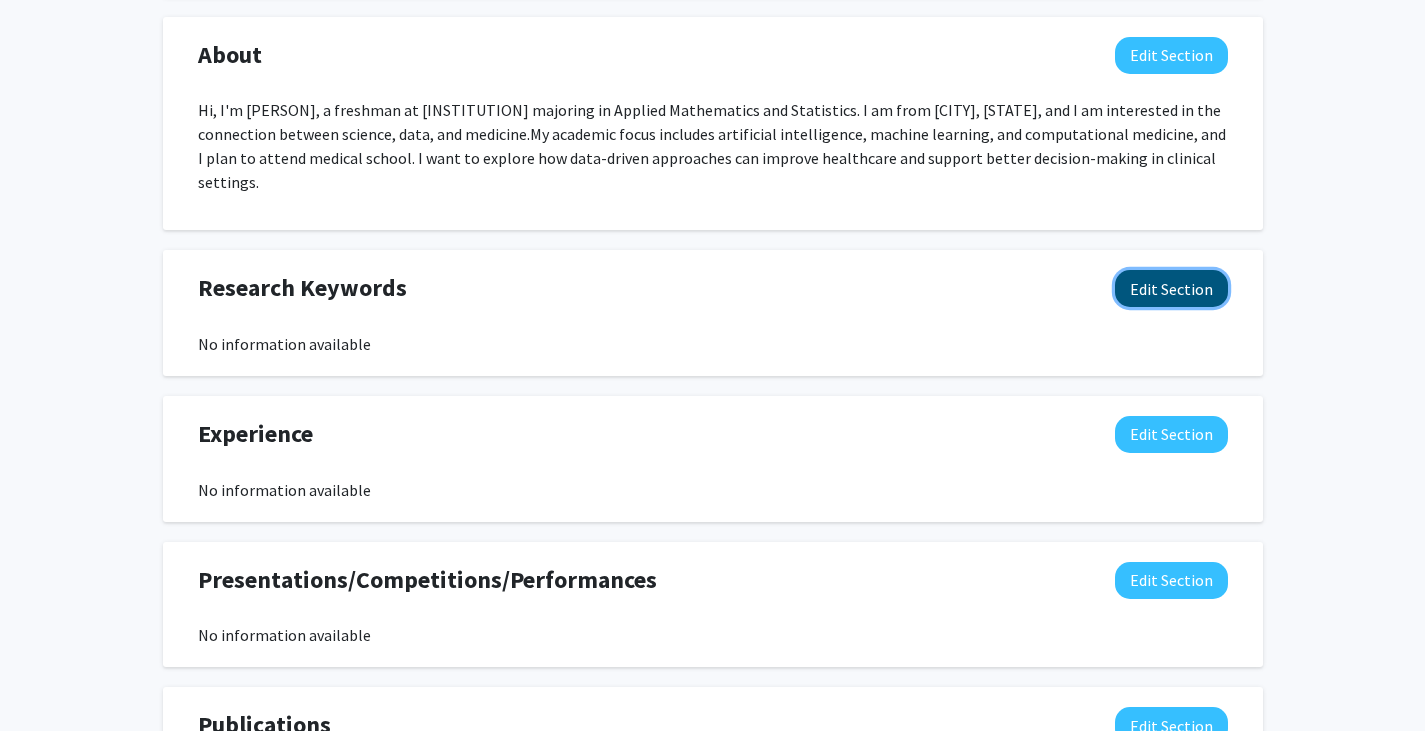 click on "Edit Section" 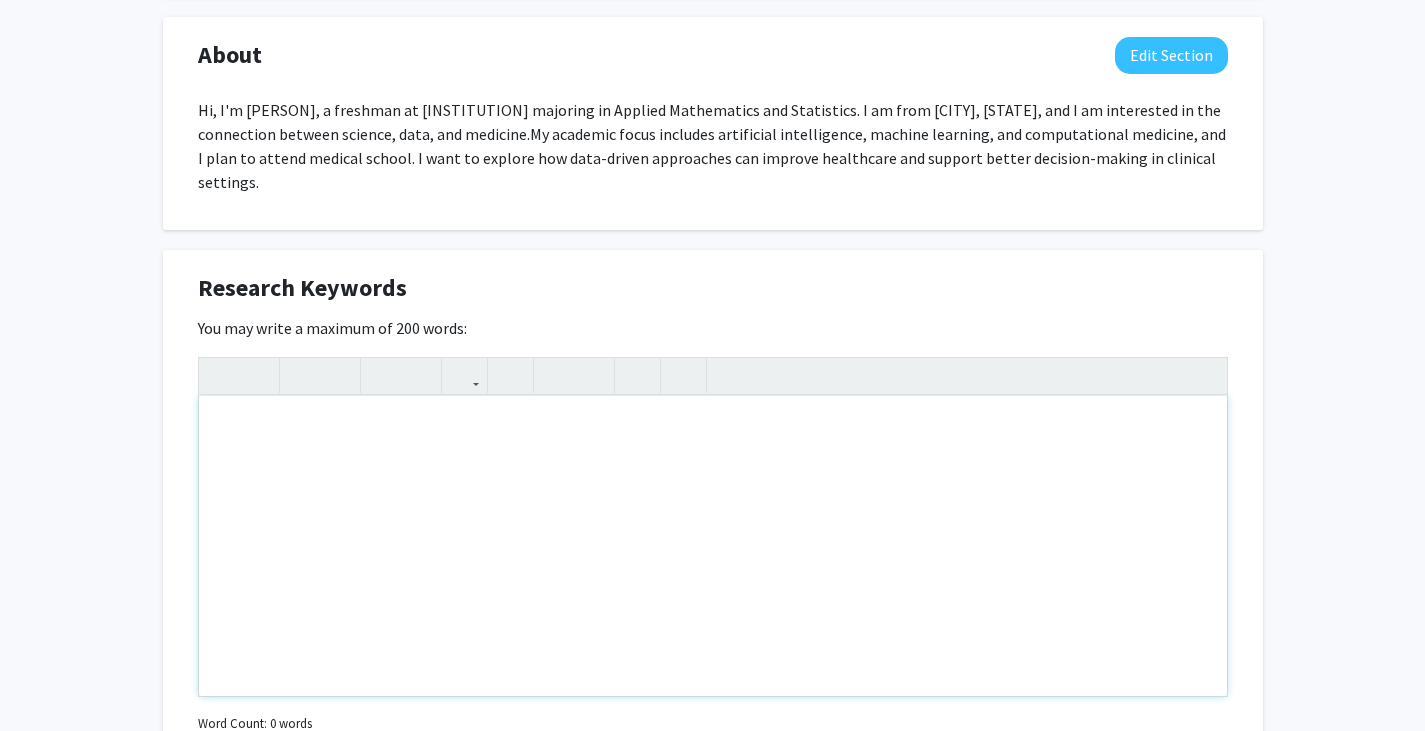 click at bounding box center [713, 546] 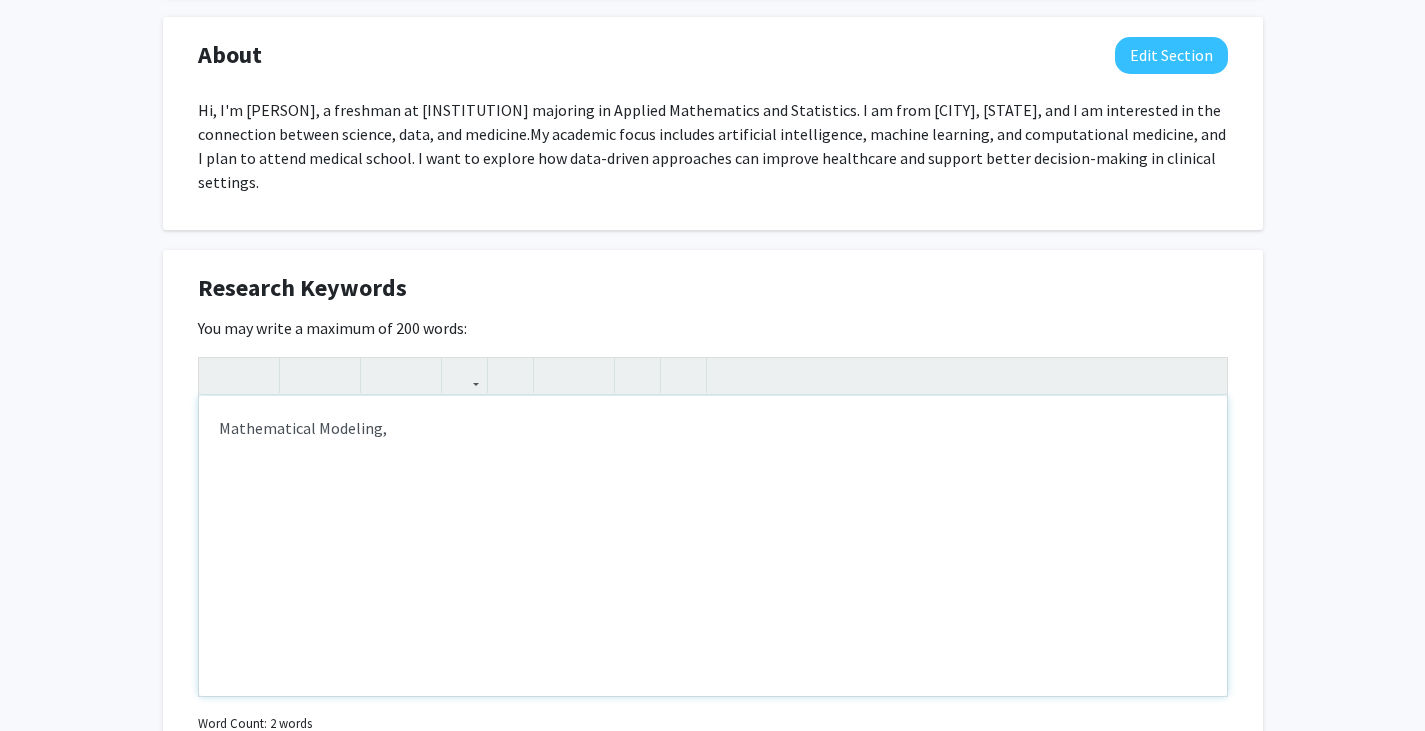 click on "Mathematical Modeling," at bounding box center [713, 546] 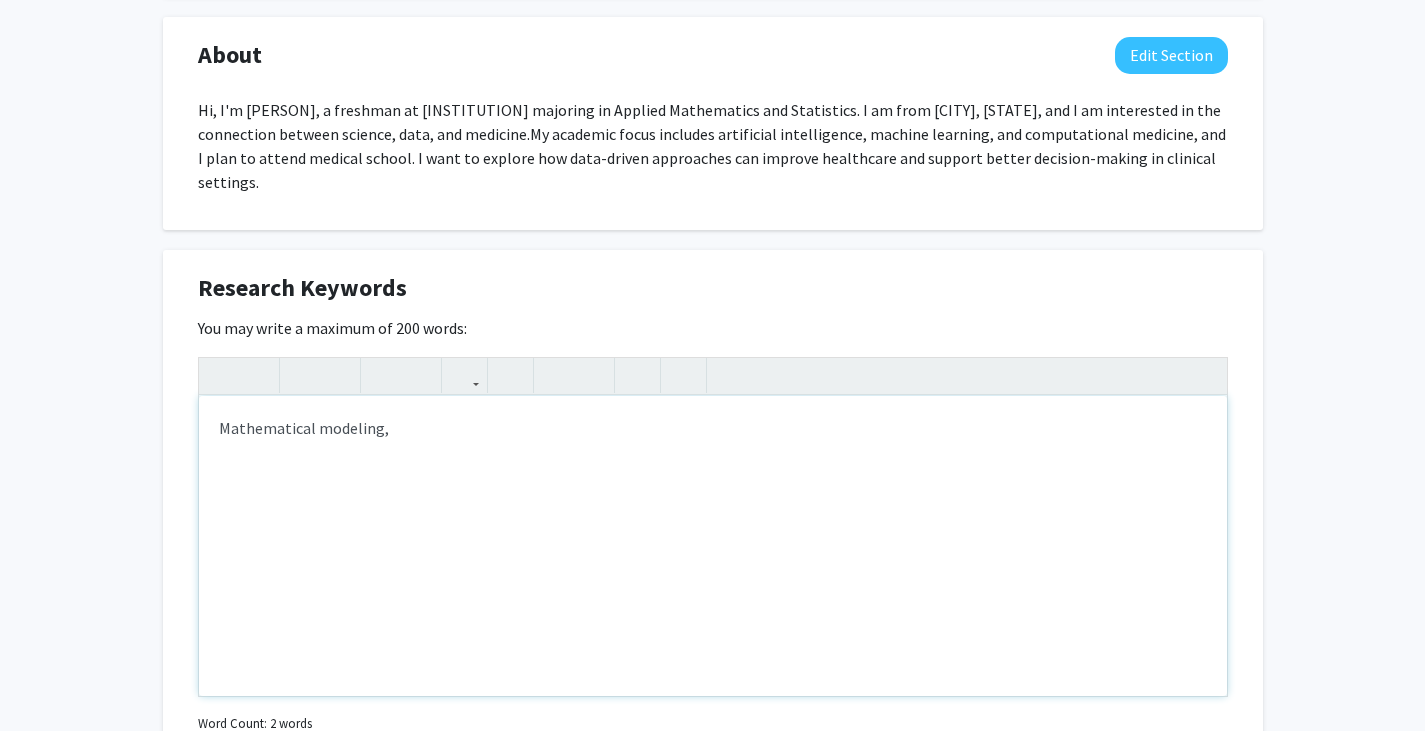 click on "Mathematical modeling," at bounding box center [713, 546] 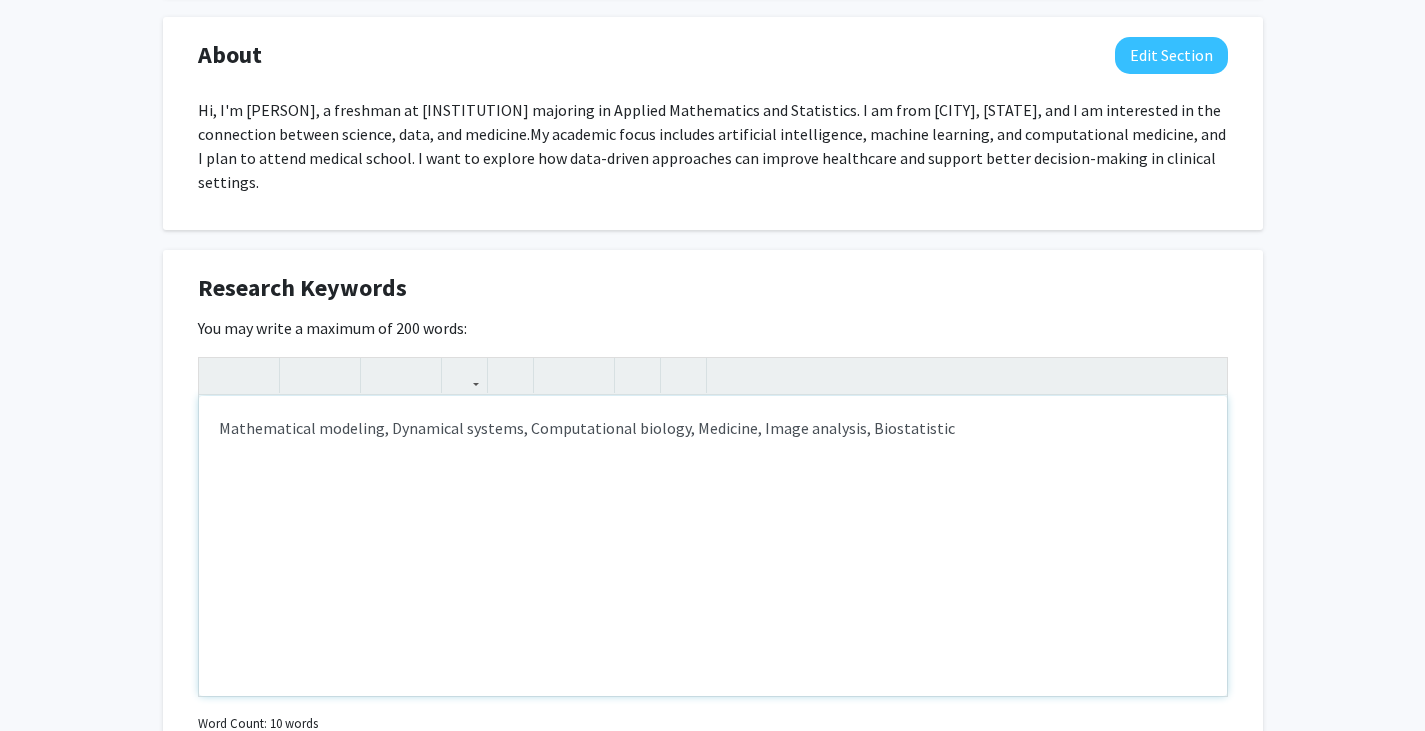 type on "Mathematical modeling, Dynamical systems, Computational biology, Medicine, Image analysis, Biostatistics" 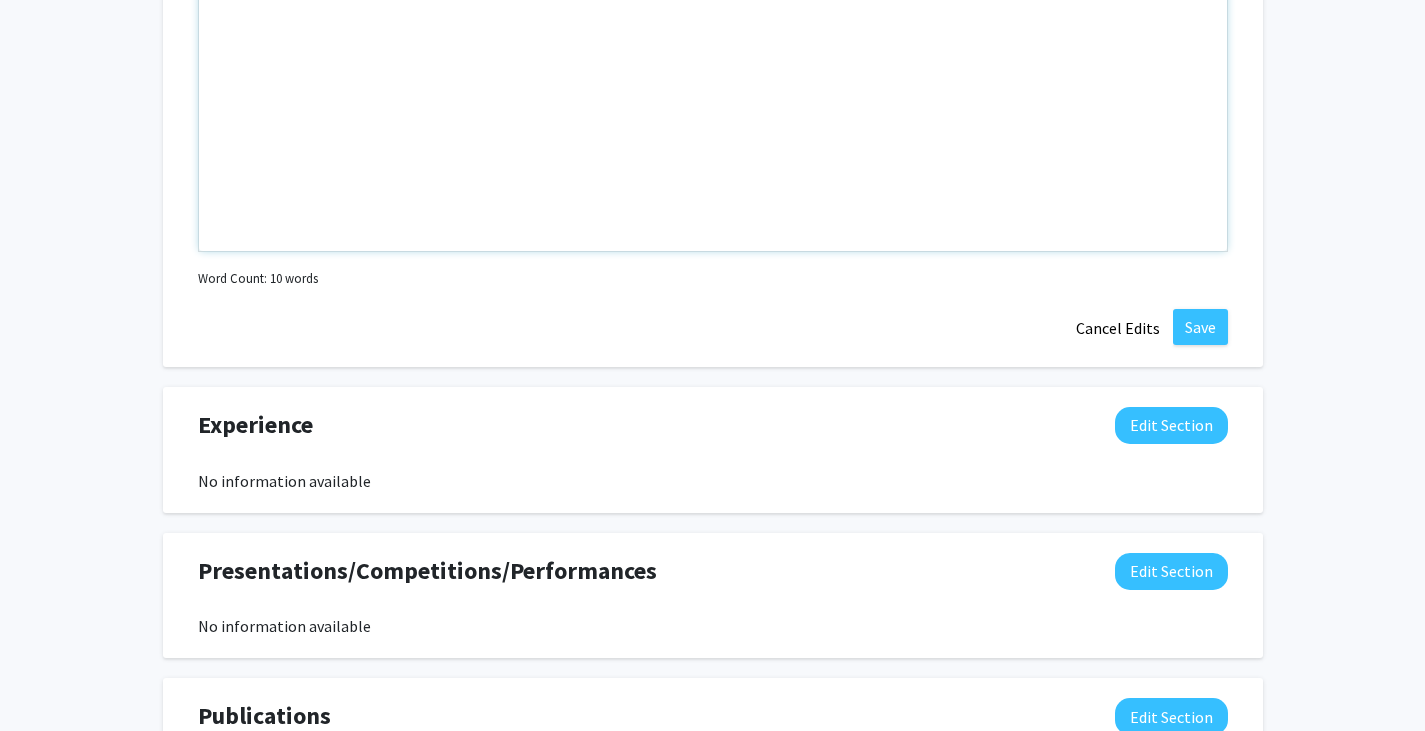 scroll, scrollTop: 1521, scrollLeft: 0, axis: vertical 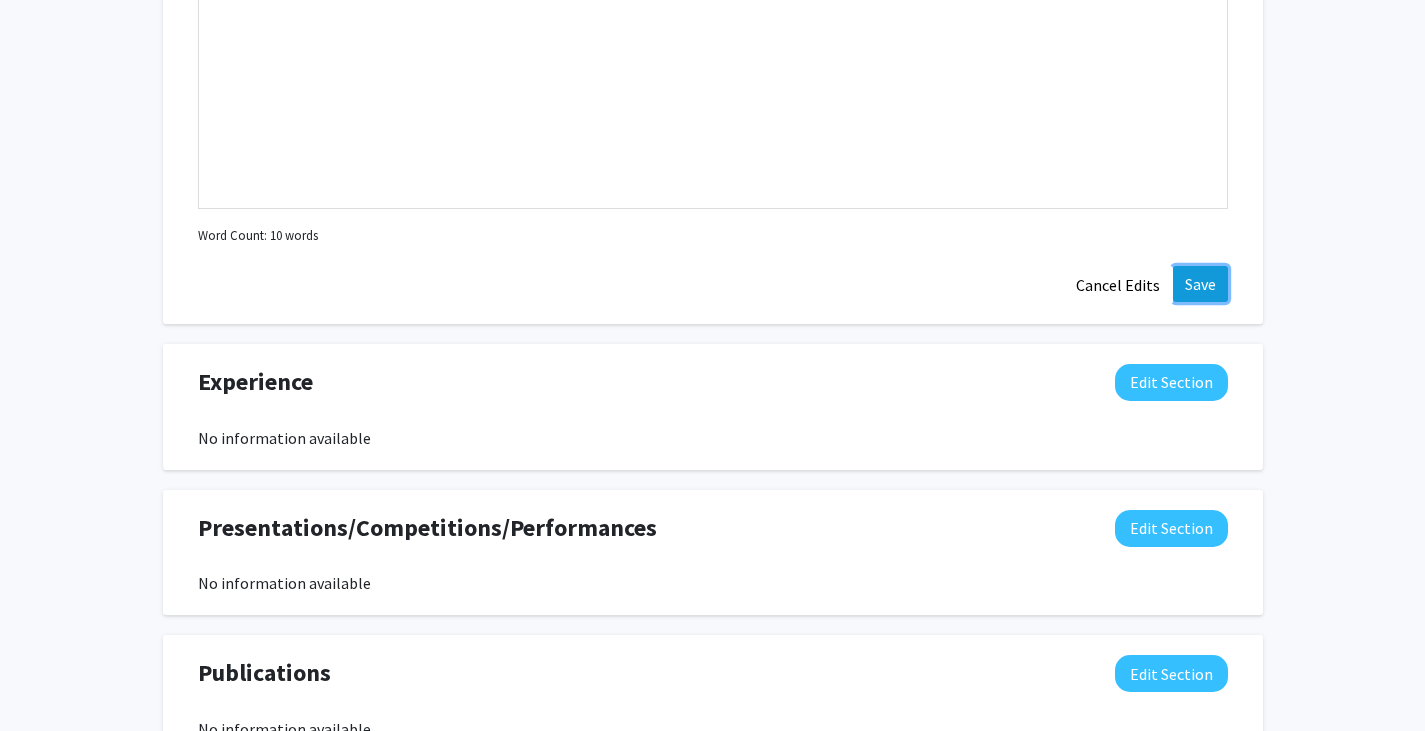 click on "Save" 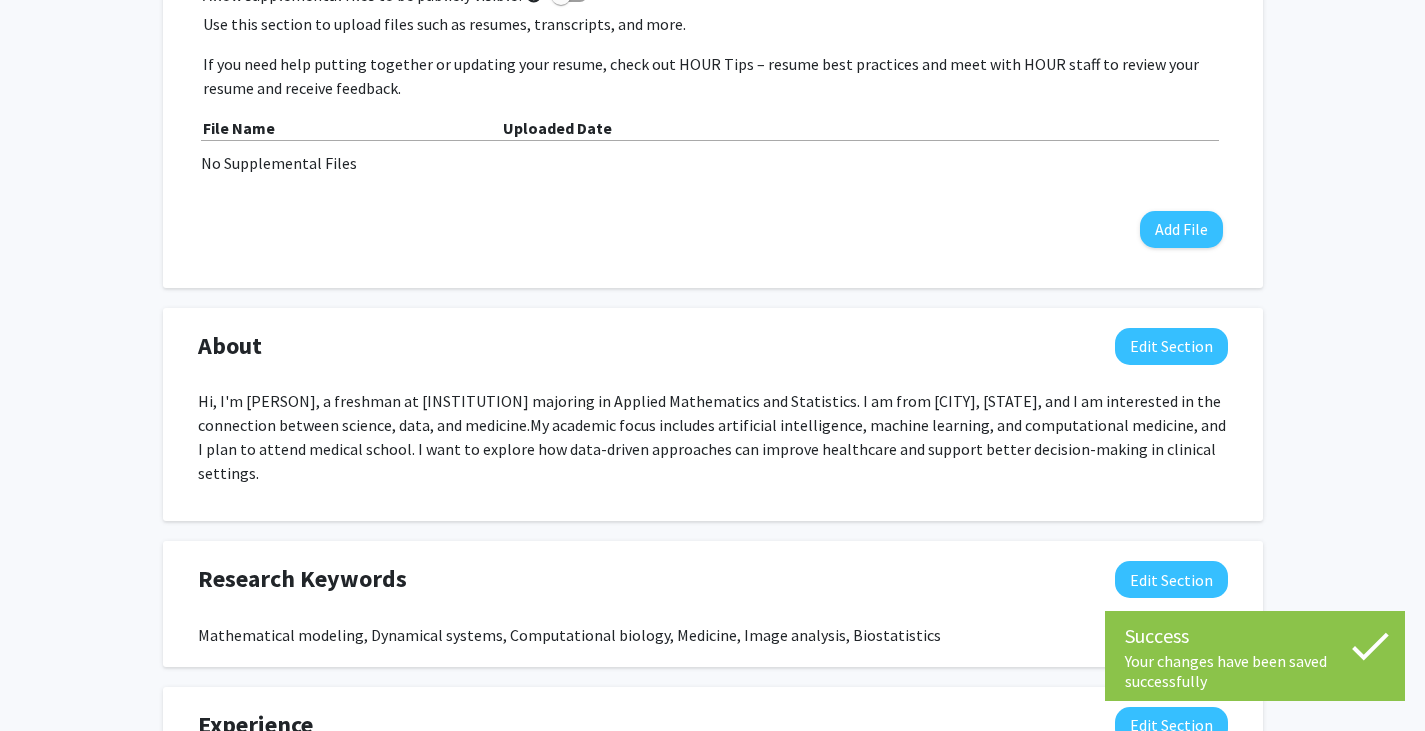 scroll, scrollTop: 740, scrollLeft: 0, axis: vertical 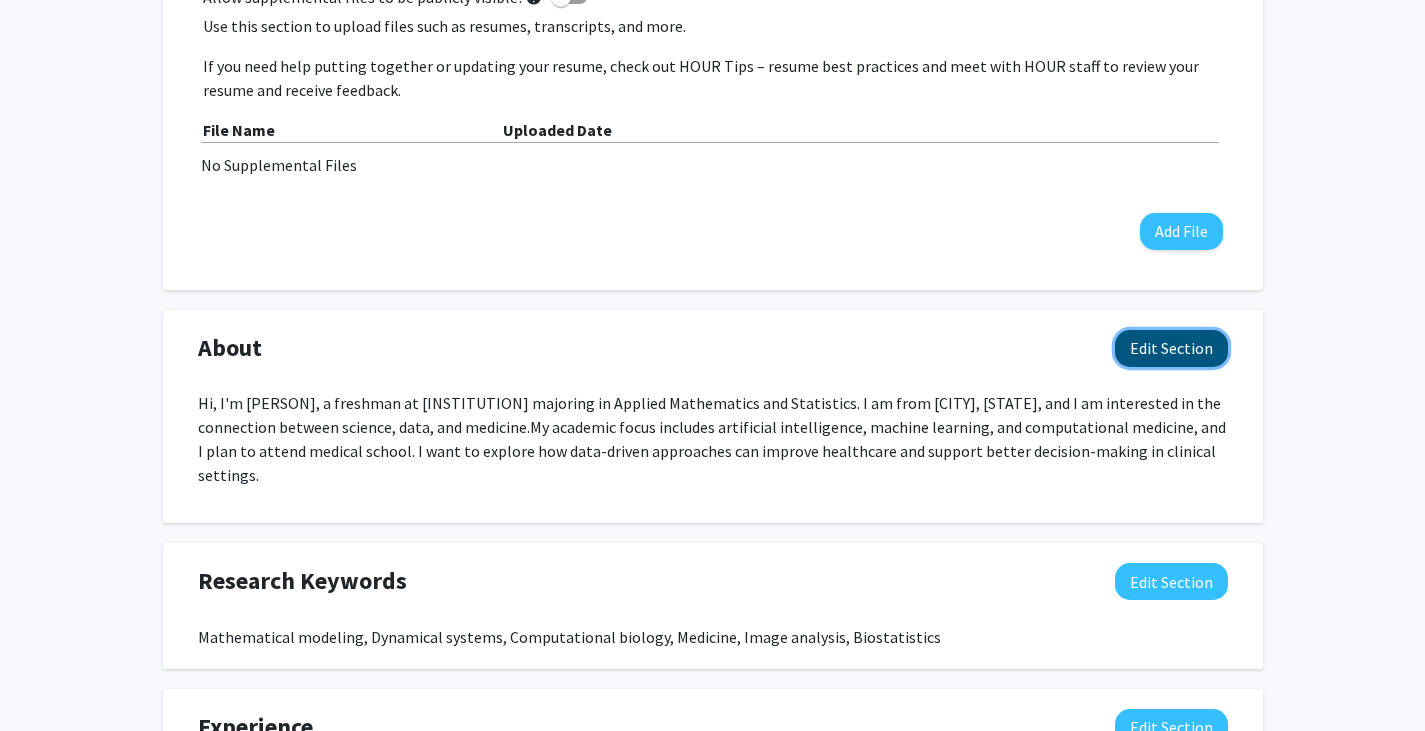 click on "Edit Section" 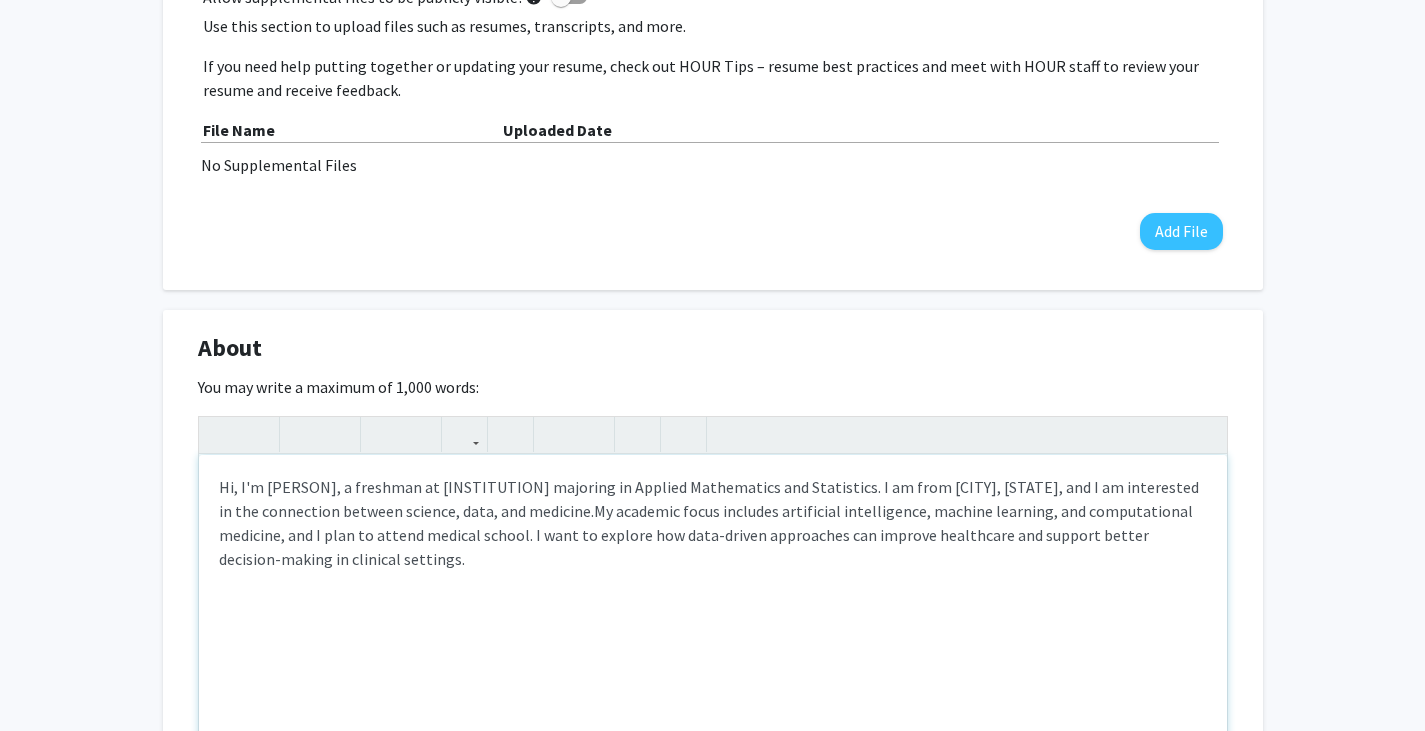 click on "Hi, I'm [FIRST] [LAST], a freshman at [INSTITUTION] majoring in [MAJOR]. I am from [CITY], [STATE], and I am interested in the connection between science, data, and medicine.  My academic focus includes artificial intelligence, machine learning, and computational medicine, and I plan to attend medical school. I want to explore how data-driven approaches can improve healthcare and support better decision-making in clinical settings." at bounding box center [713, 605] 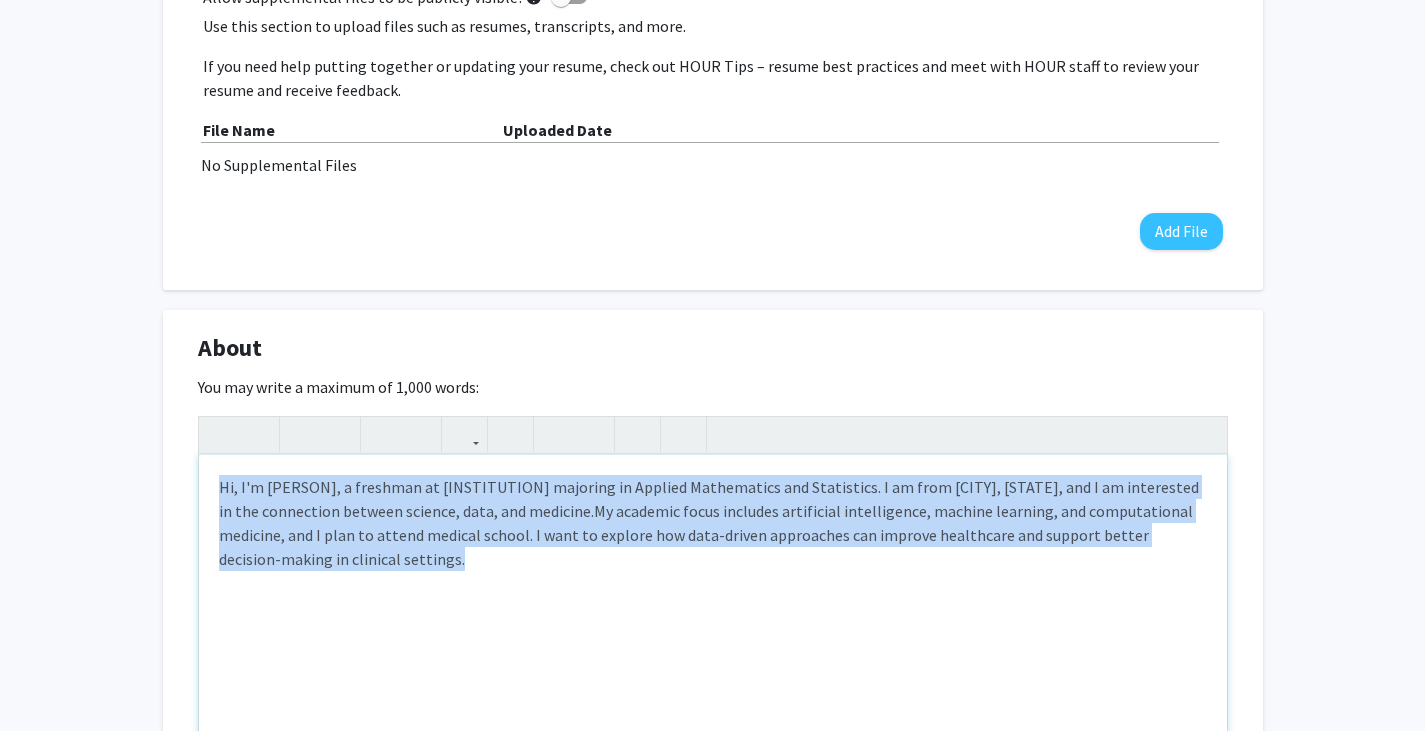 paste 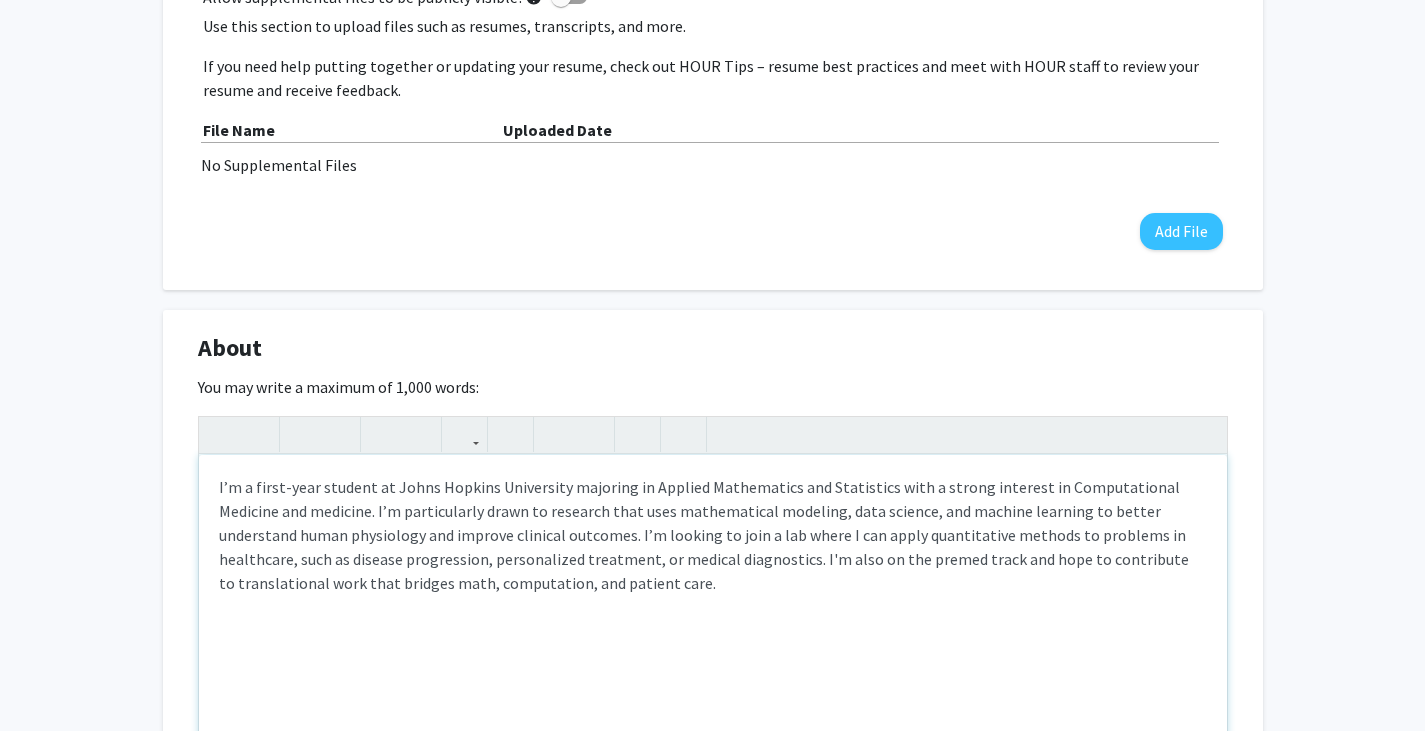 click on "I’m a first-year student at Johns Hopkins University majoring in Applied Mathematics and Statistics with a strong interest in Computational Medicine and medicine. I’m particularly drawn to research that uses mathematical modeling, data science, and machine learning to better understand human physiology and improve clinical outcomes. I’m looking to join a lab where I can apply quantitative methods to problems in healthcare, such as disease progression, personalized treatment, or medical diagnostics. I'm also on the premed track and hope to contribute to translational work that bridges math, computation, and patient care." at bounding box center (713, 535) 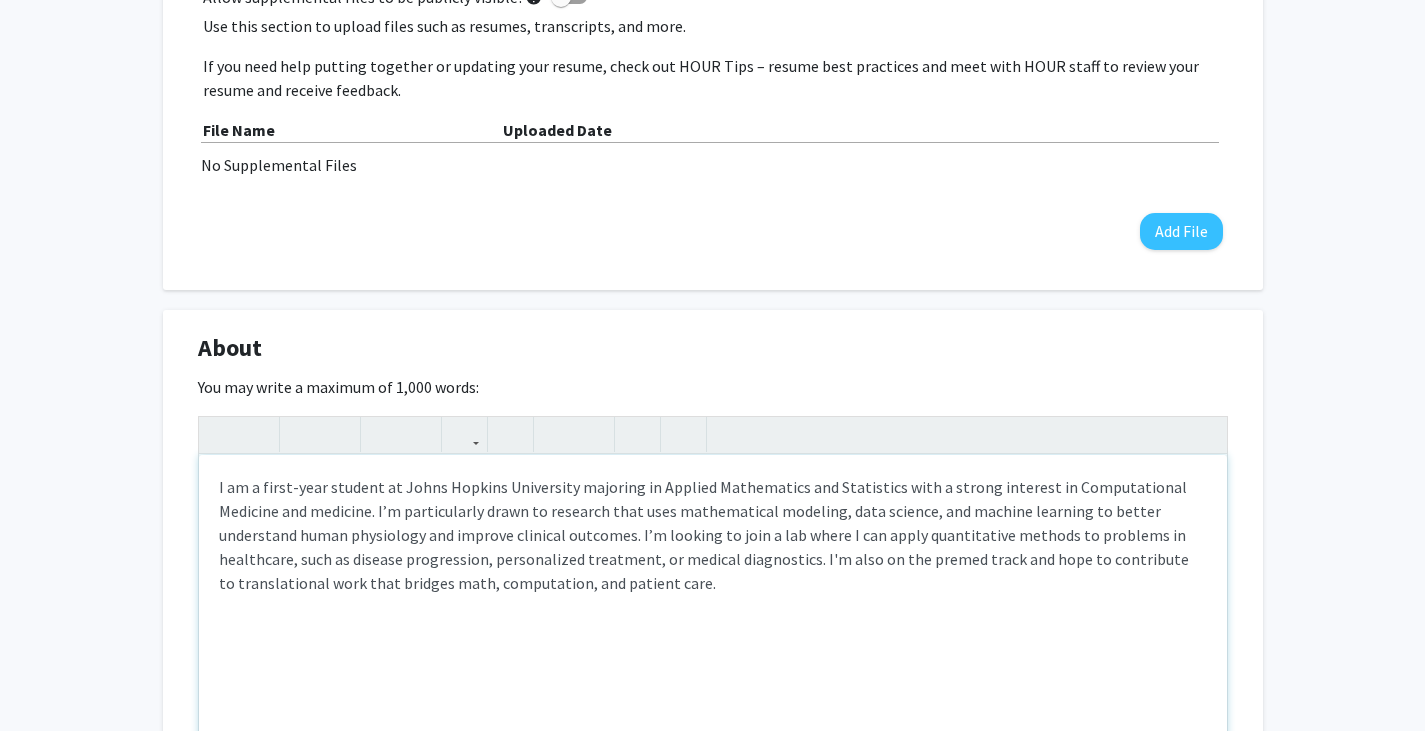 click on "I am a first-year student at Johns Hopkins University majoring in Applied Mathematics and Statistics with a strong interest in Computational Medicine and medicine. I’m particularly drawn to research that uses mathematical modeling, data science, and machine learning to better understand human physiology and improve clinical outcomes. I’m looking to join a lab where I can apply quantitative methods to problems in healthcare, such as disease progression, personalized treatment, or medical diagnostics. I'm also on the premed track and hope to contribute to translational work that bridges math, computation, and patient care." at bounding box center [713, 535] 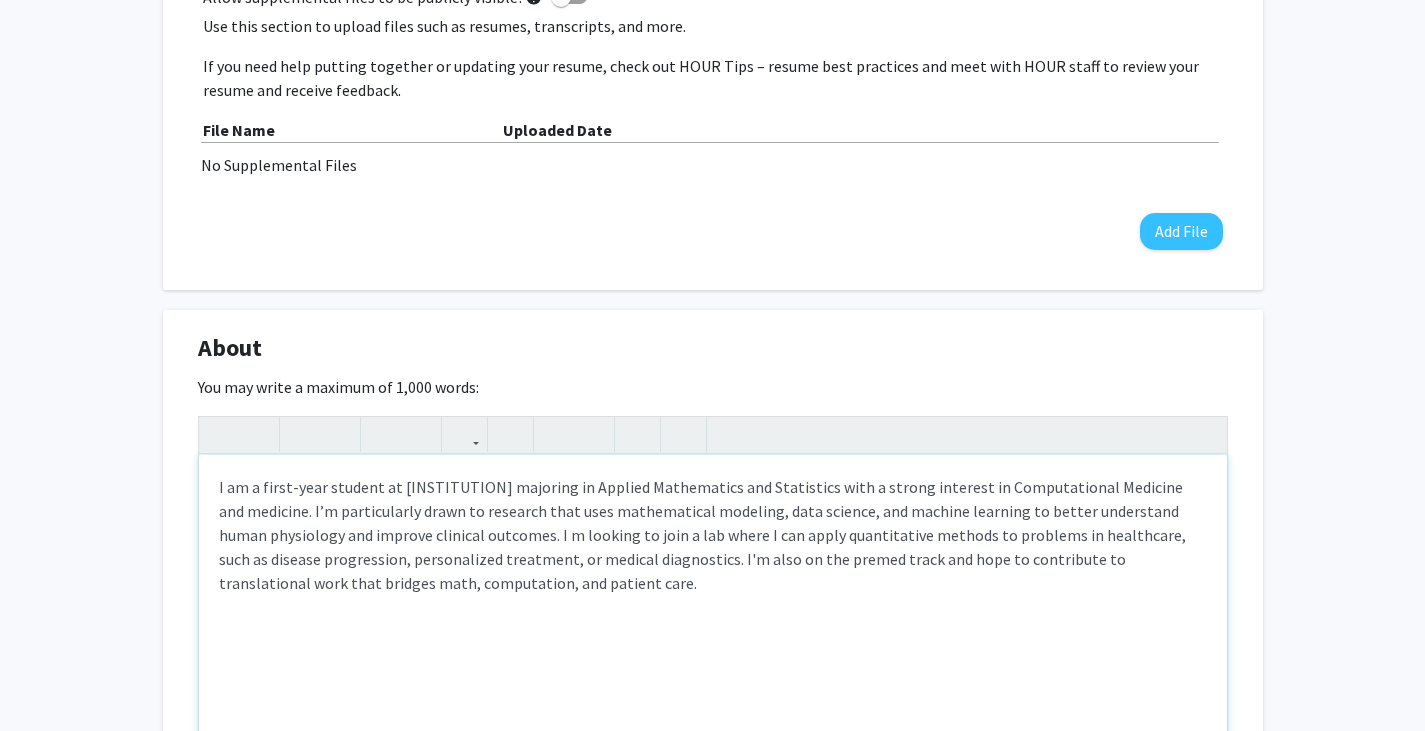 type on "<p>I am a first-year student at [INSTITUTION] majoring in Applied Mathematics and Statistics with a strong interest in Computational Medicine and medicine. I’m particularly drawn to research that uses mathematical modeling, data science, and machine learning to better understand human physiology and improve clinical outcomes. I am looking to join a lab where I can apply quantitative methods to problems in healthcare, such as disease progression, personalized treatment, or medical diagnostics. I'm also on the premed track and hope to contribute to translational work that bridges math, computation, and patient care.</p><span></span>" 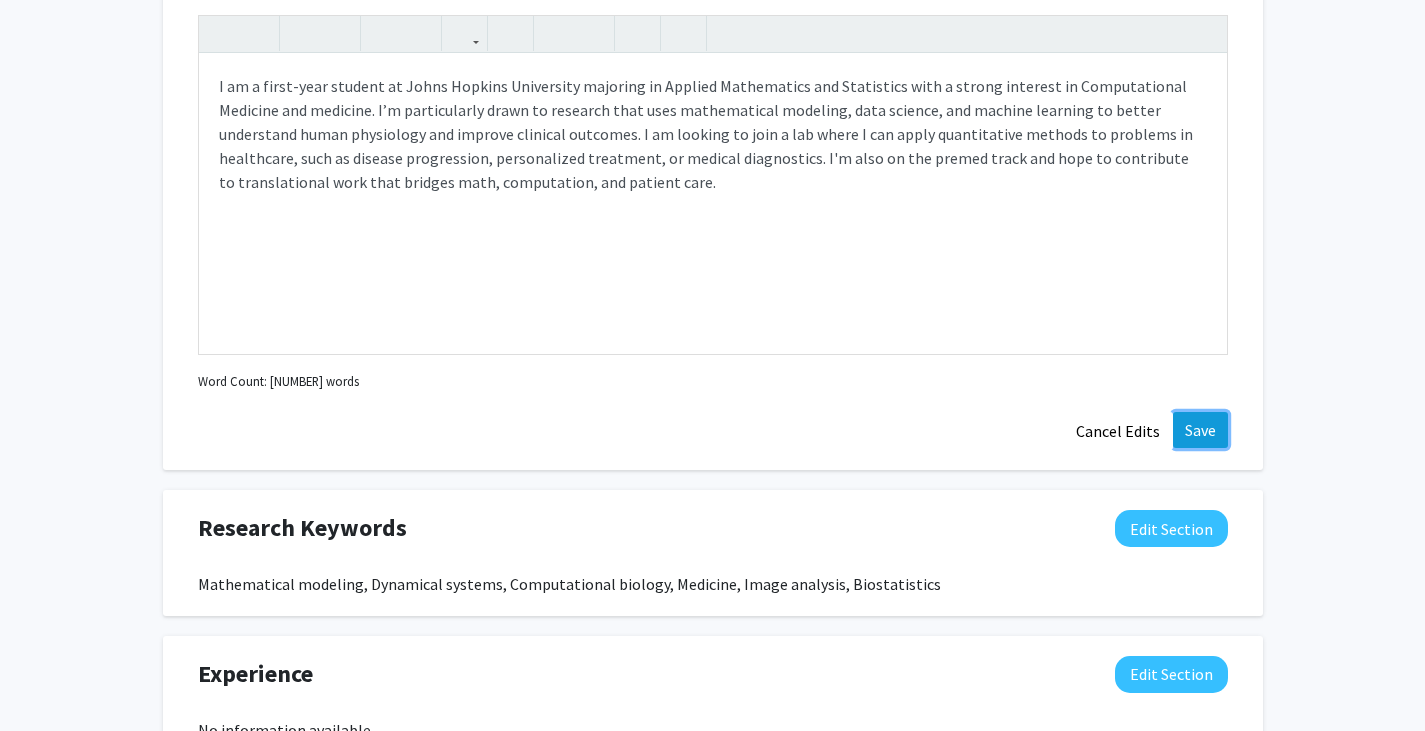 click on "Save" 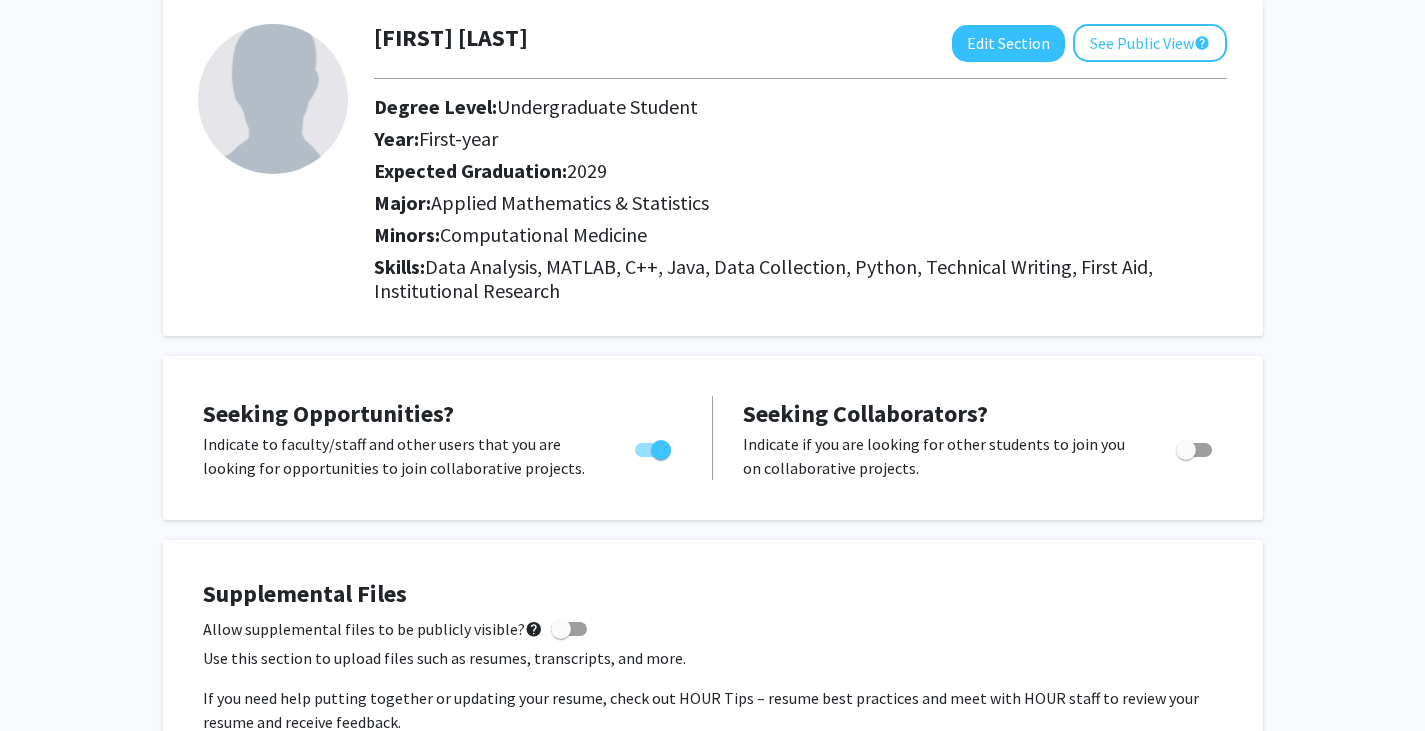 scroll, scrollTop: 0, scrollLeft: 0, axis: both 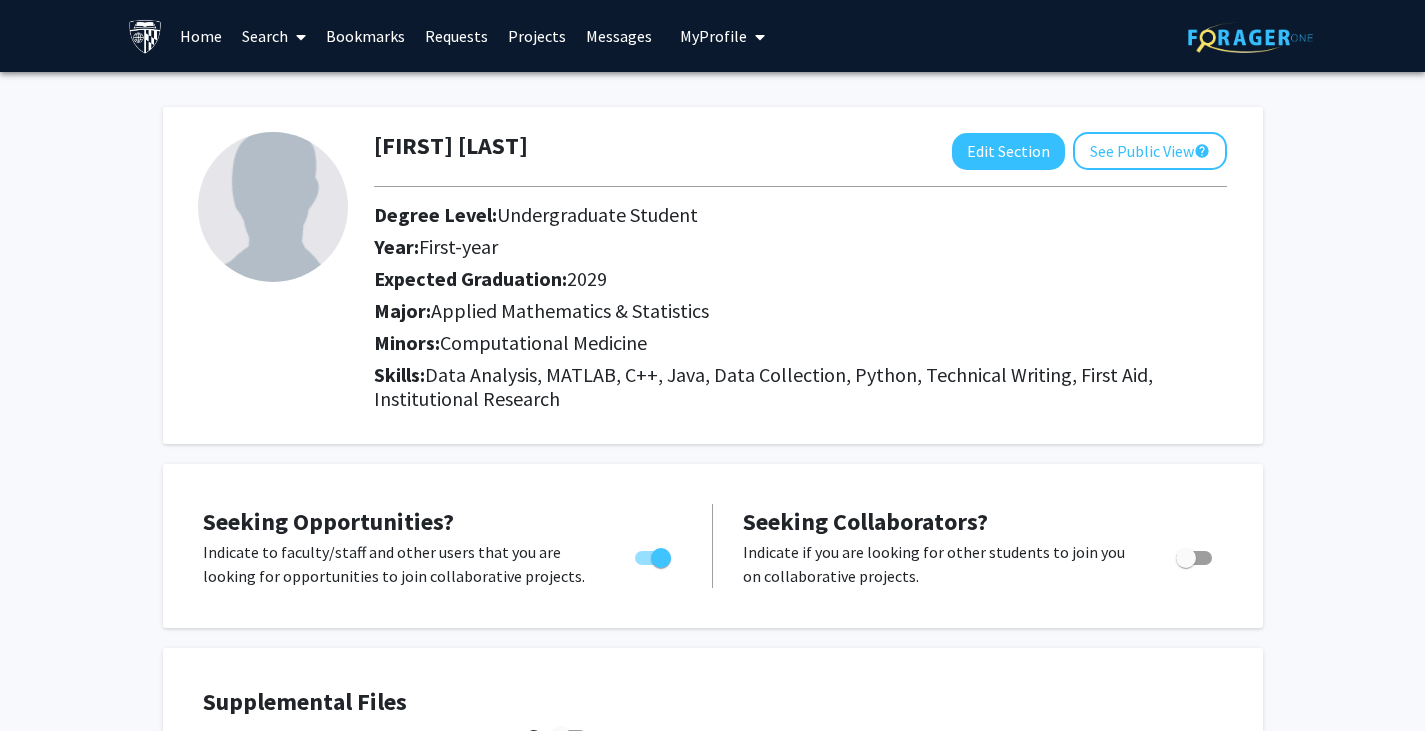 click on "Projects" at bounding box center [537, 36] 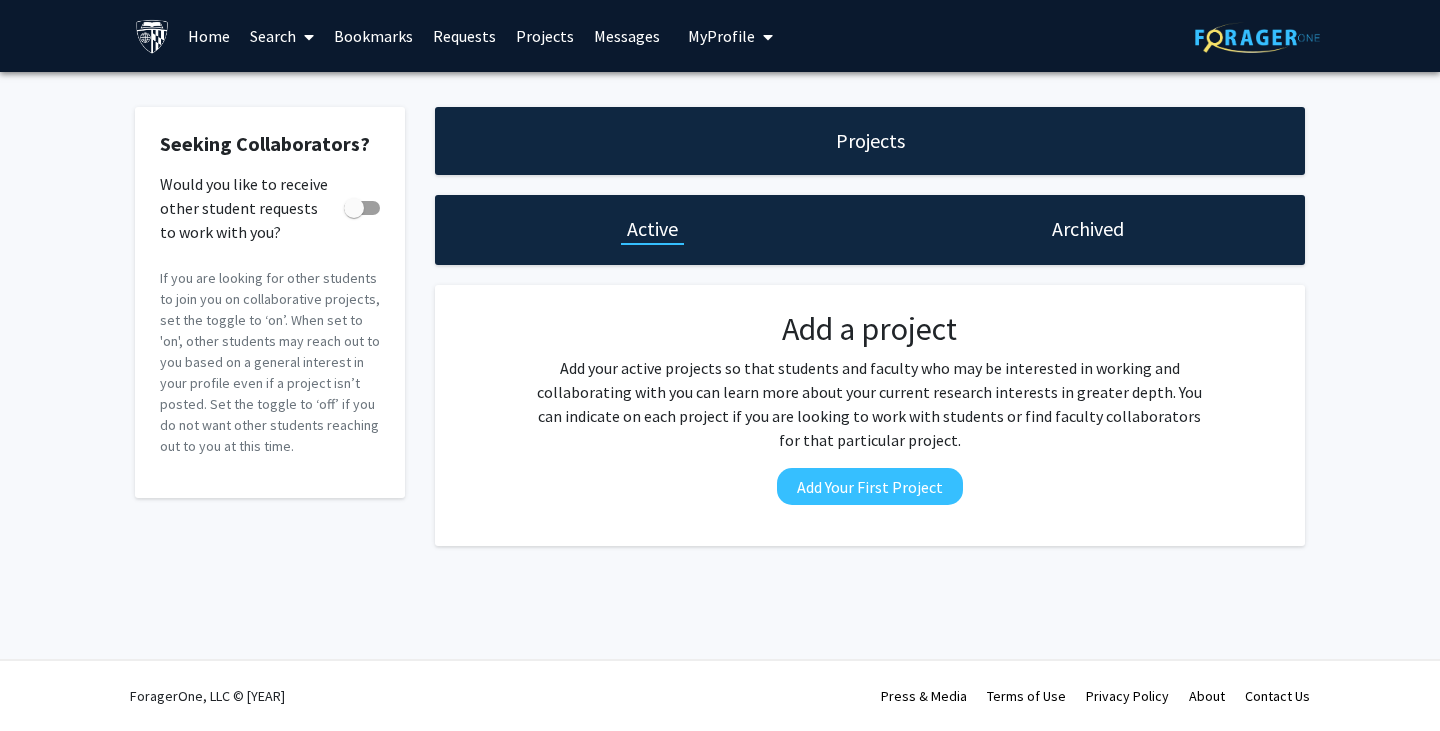 click on "Requests" at bounding box center [464, 36] 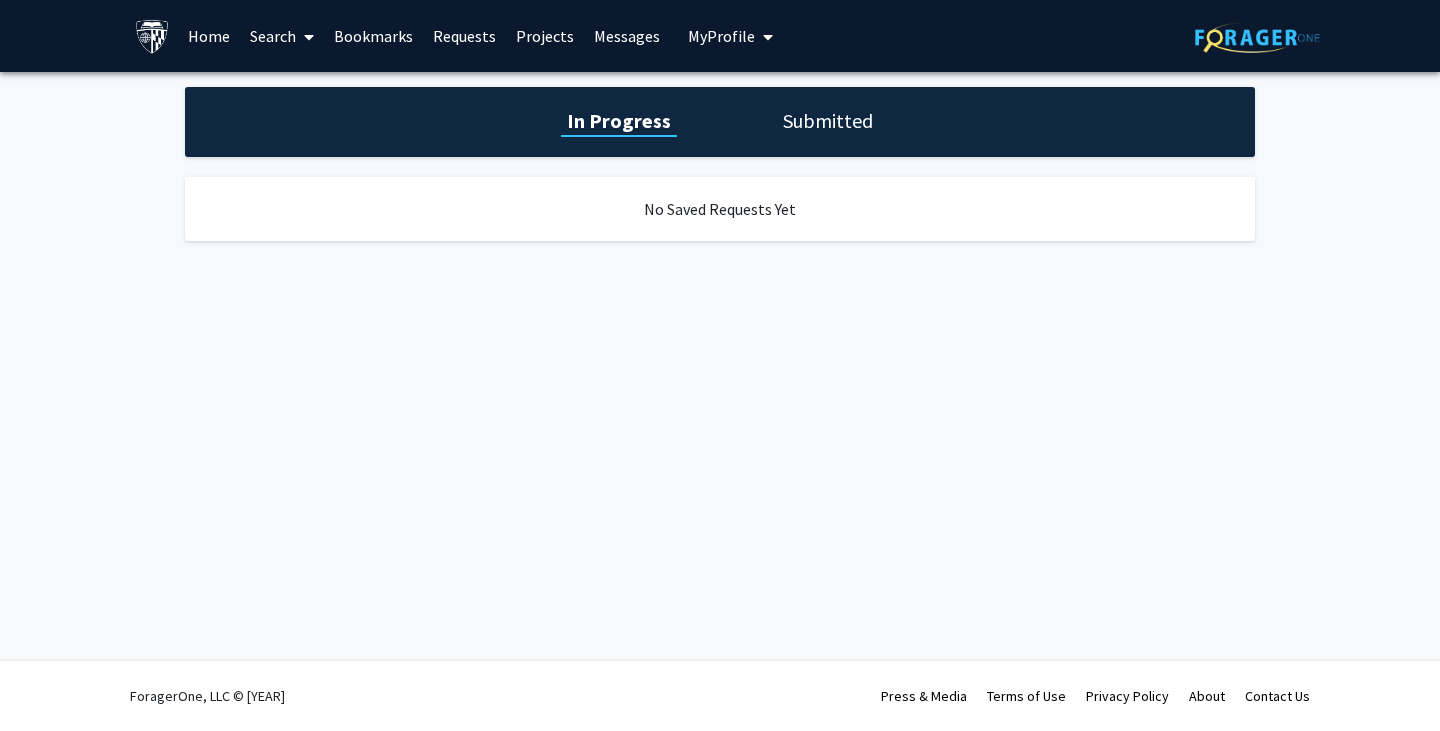 click at bounding box center [305, 37] 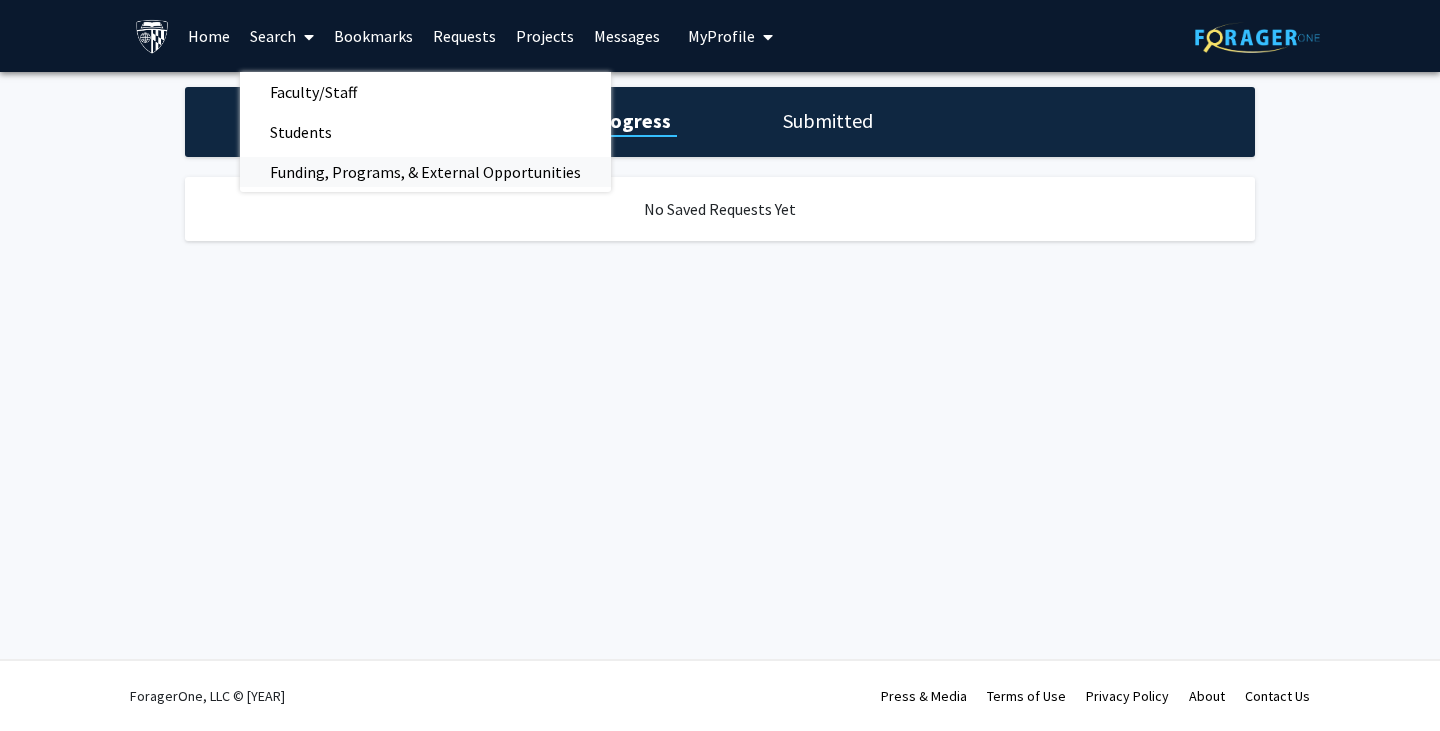 click on "Funding, Programs, & External Opportunities" at bounding box center (425, 172) 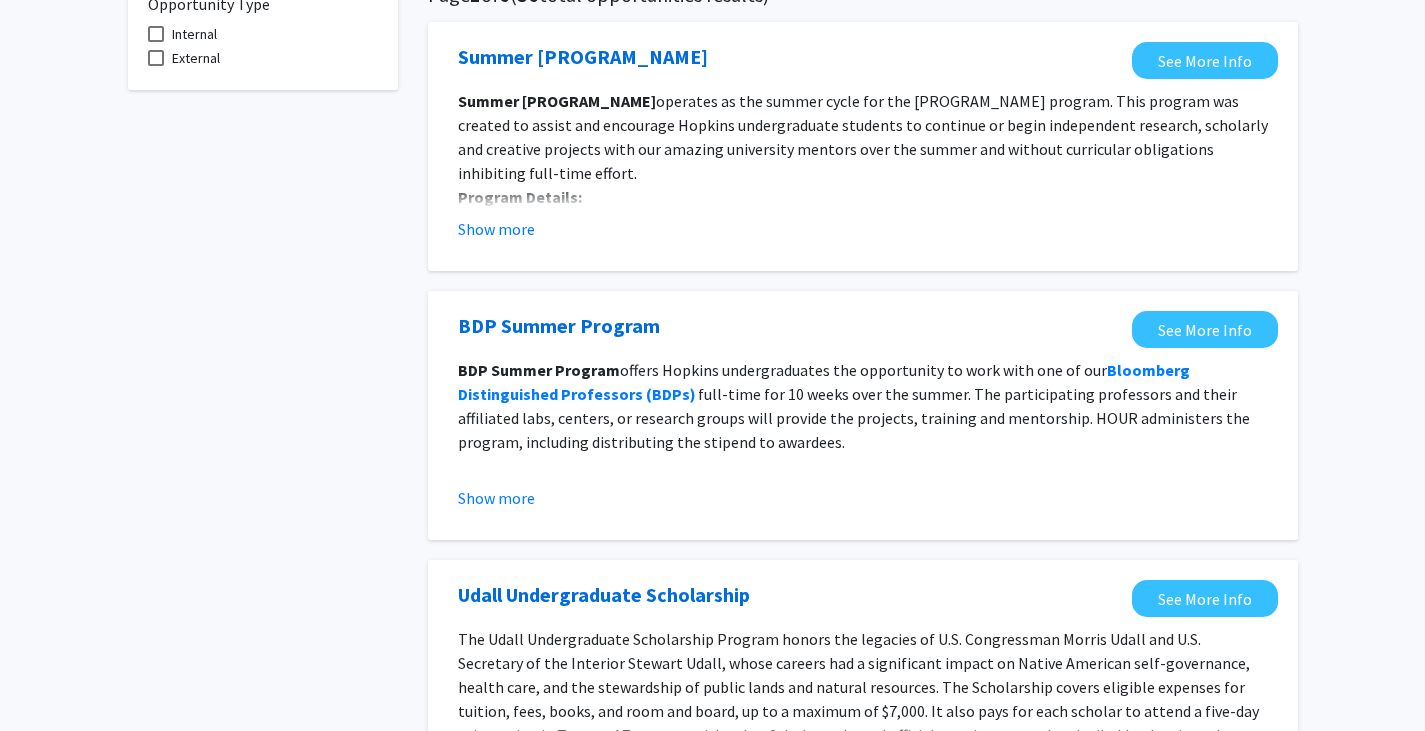 scroll, scrollTop: 0, scrollLeft: 0, axis: both 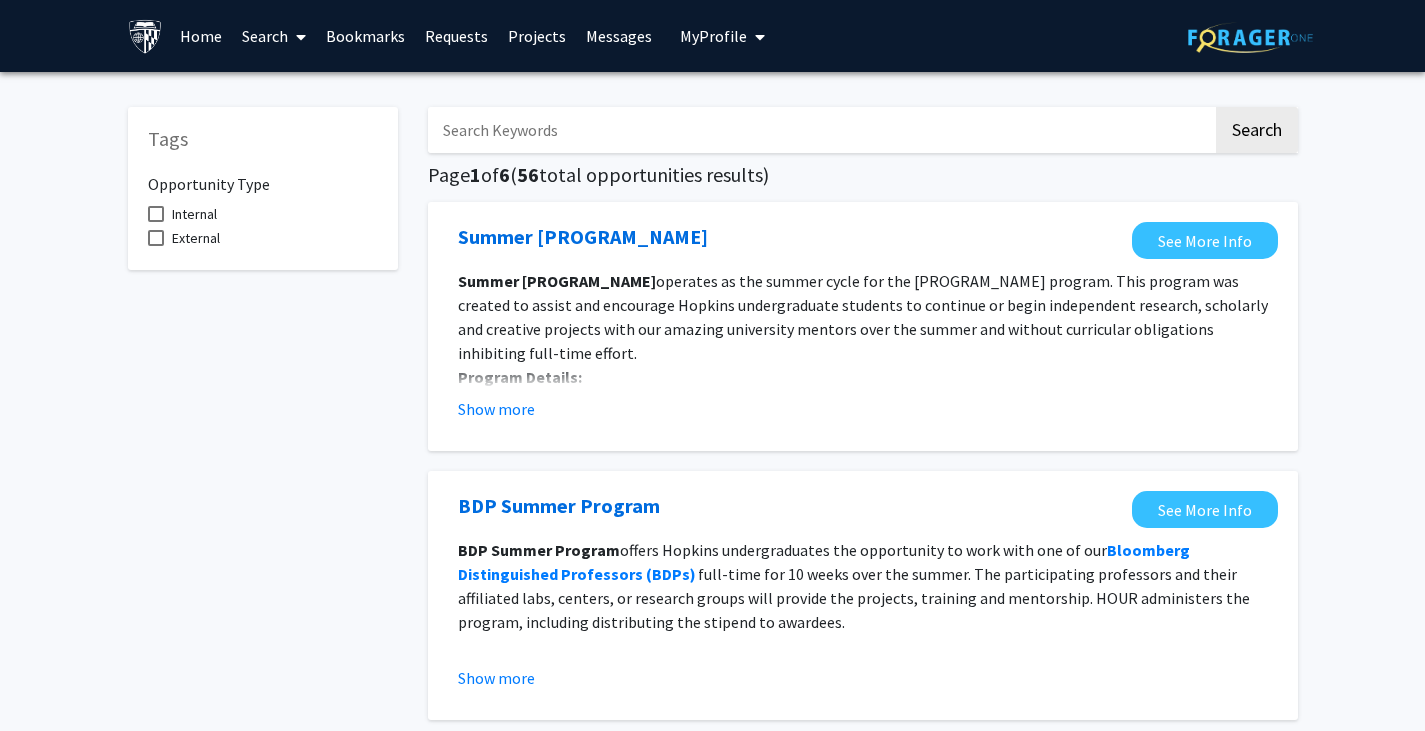 click on "Search" at bounding box center (274, 36) 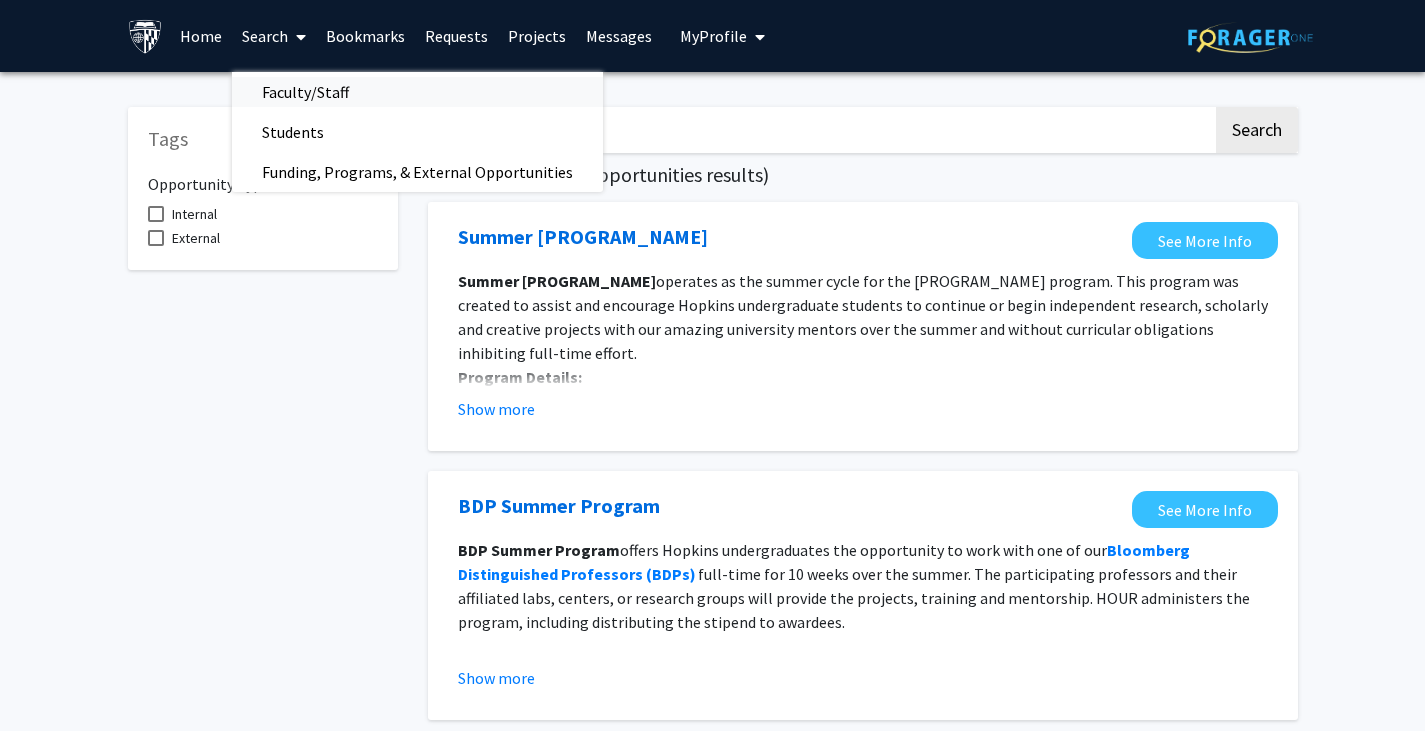 click on "Faculty/Staff" at bounding box center (305, 92) 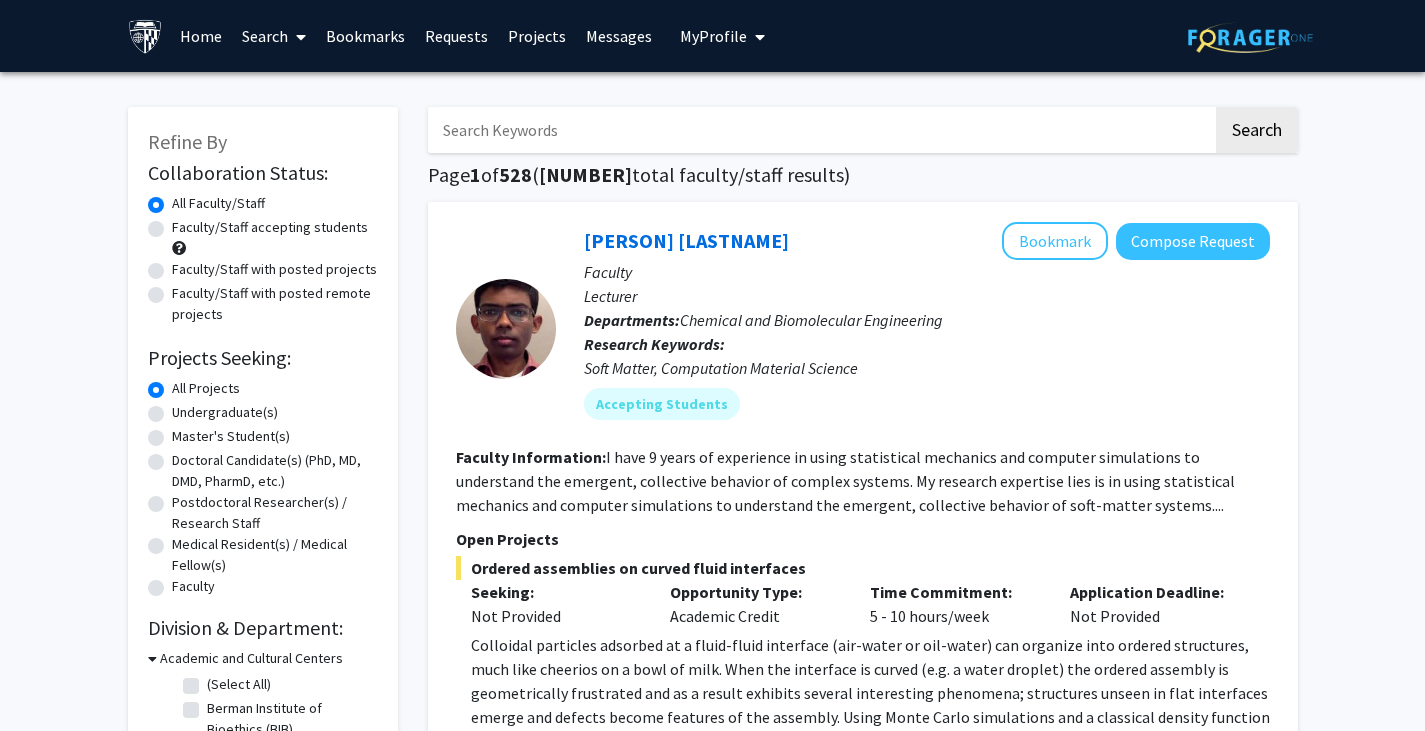 click on "Faculty/Staff accepting students" 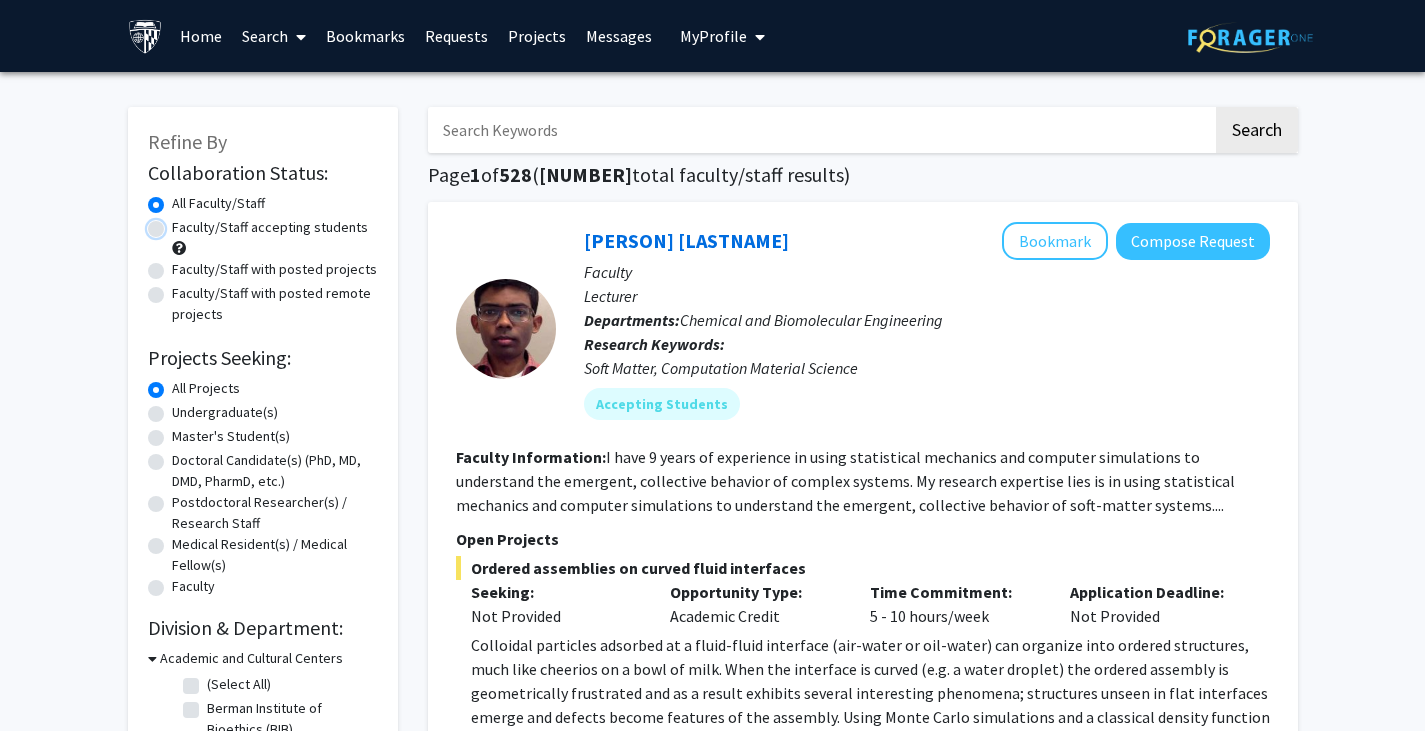 radio on "true" 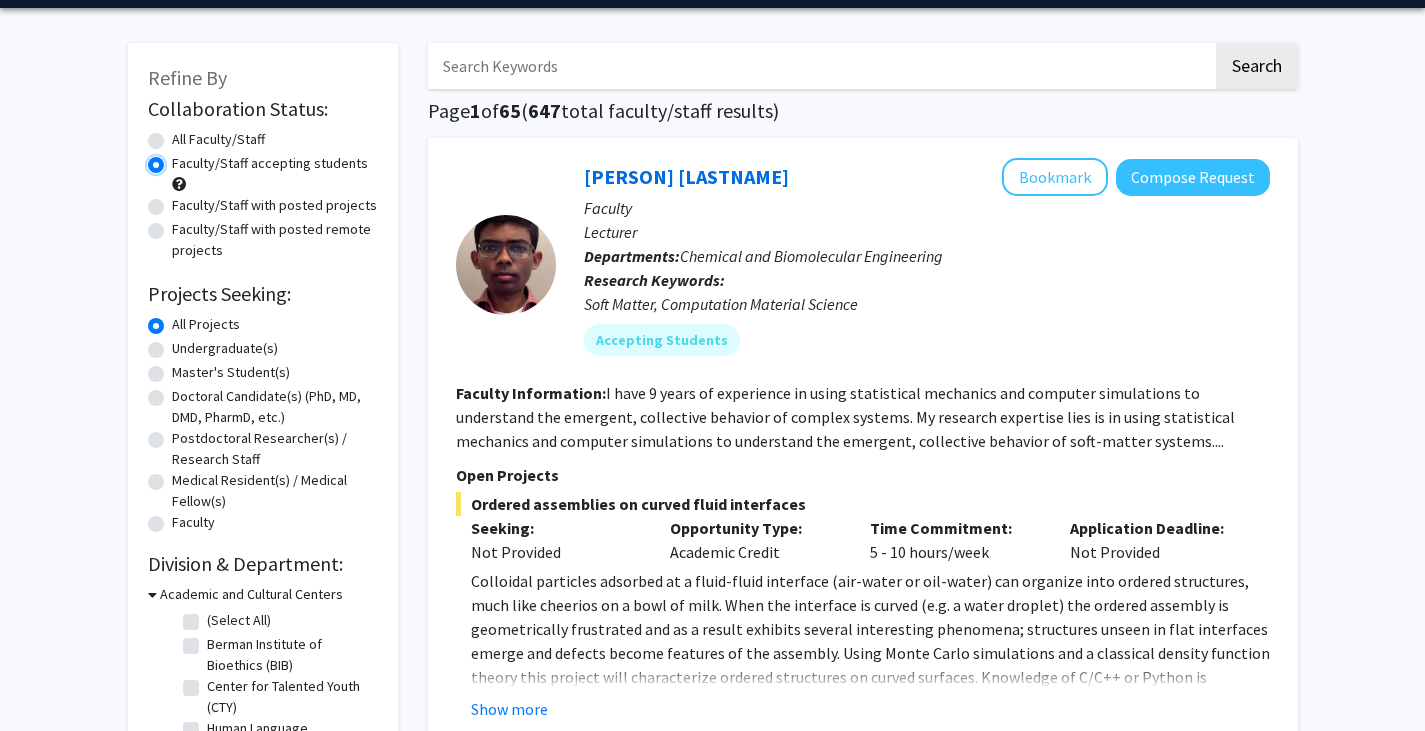 scroll, scrollTop: 65, scrollLeft: 0, axis: vertical 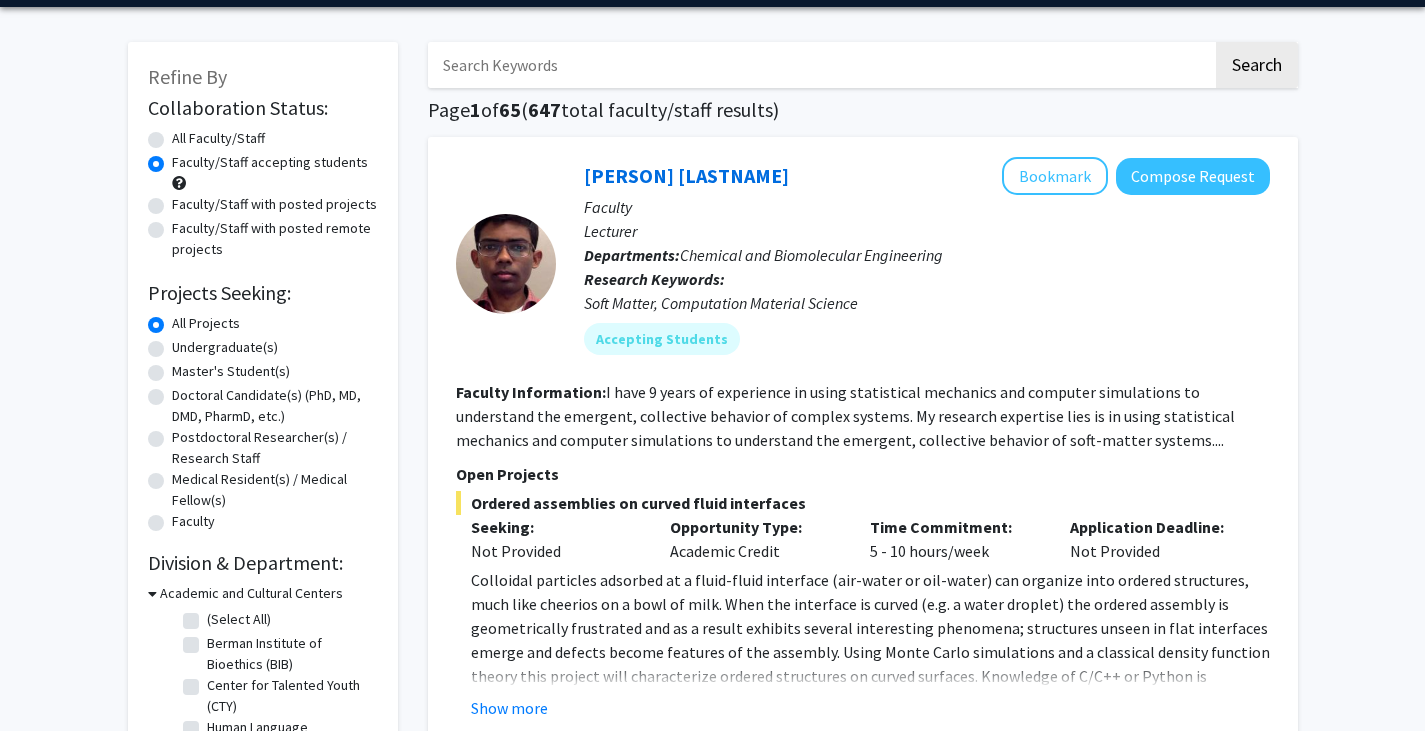 click on "Undergraduate(s)" 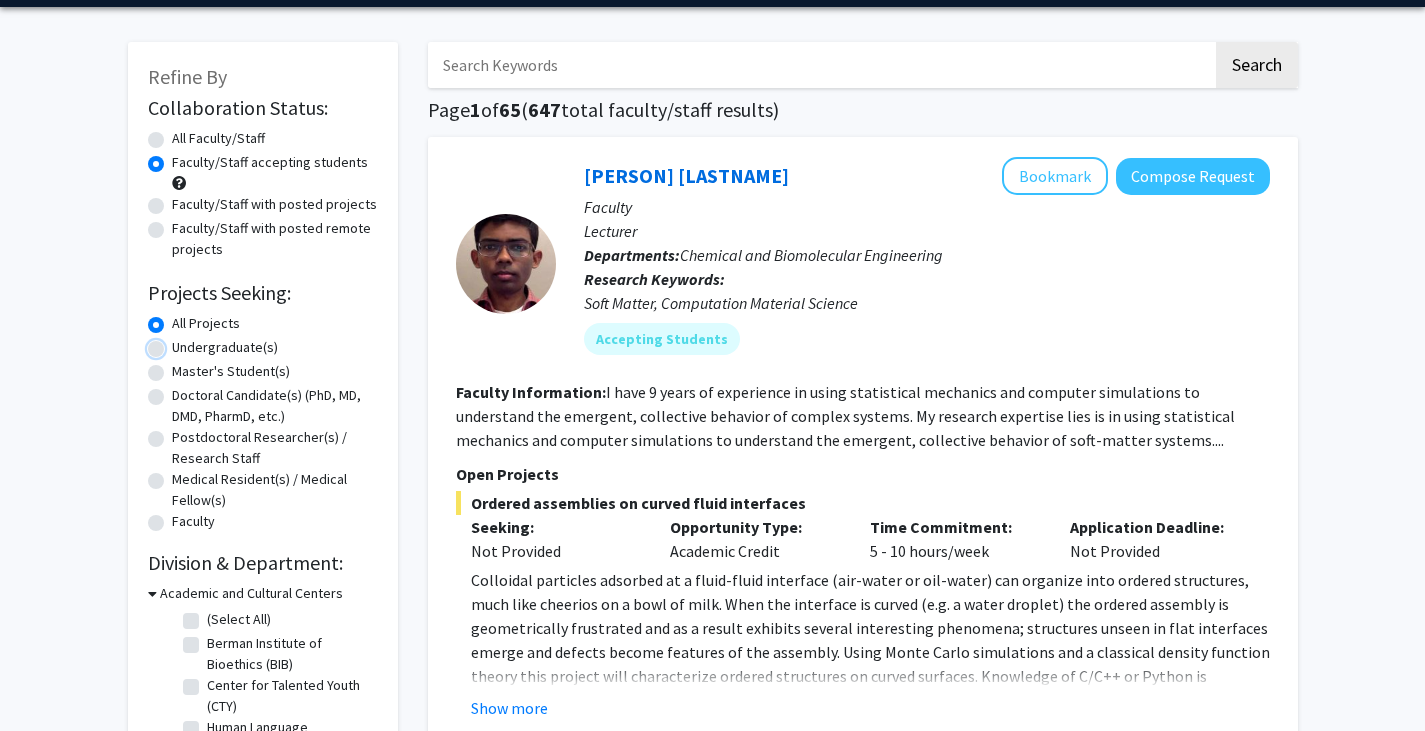 click on "Undergraduate(s)" at bounding box center [178, 343] 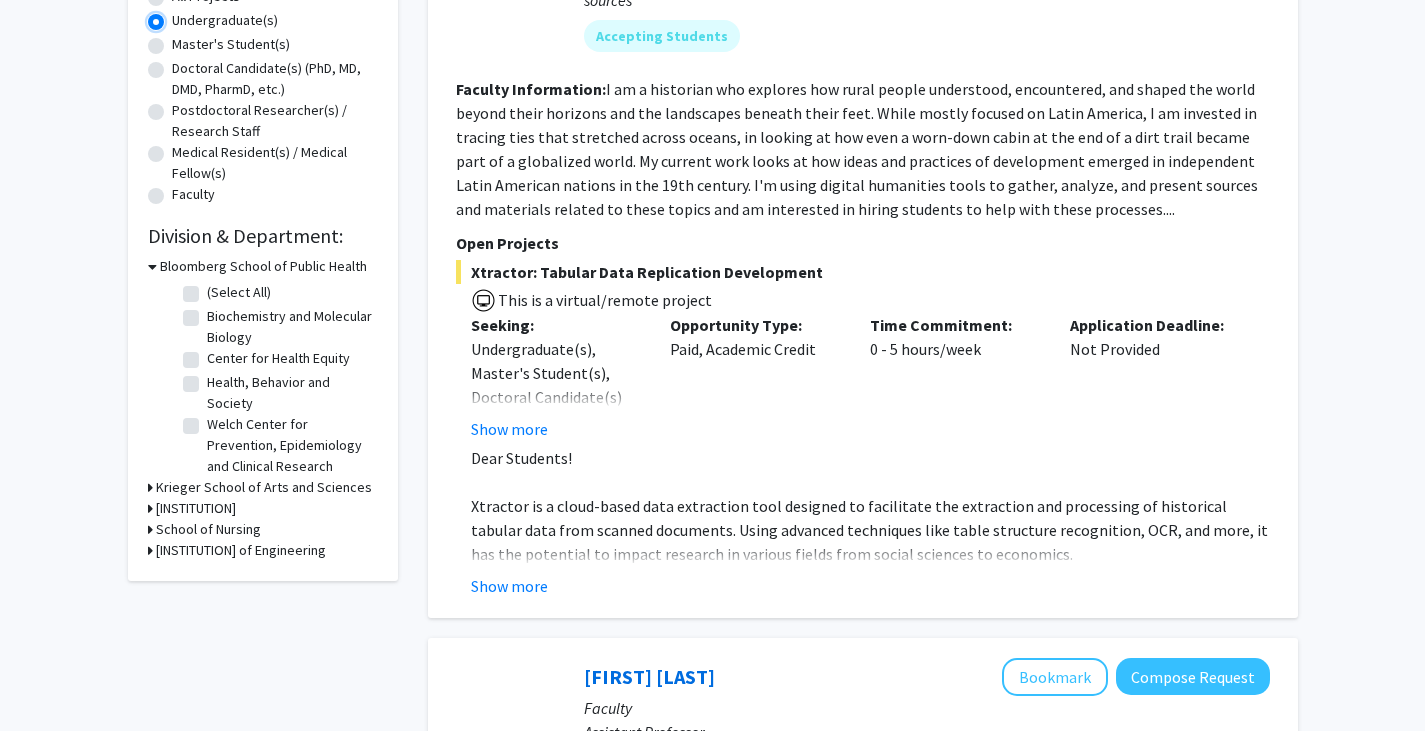 scroll, scrollTop: 411, scrollLeft: 0, axis: vertical 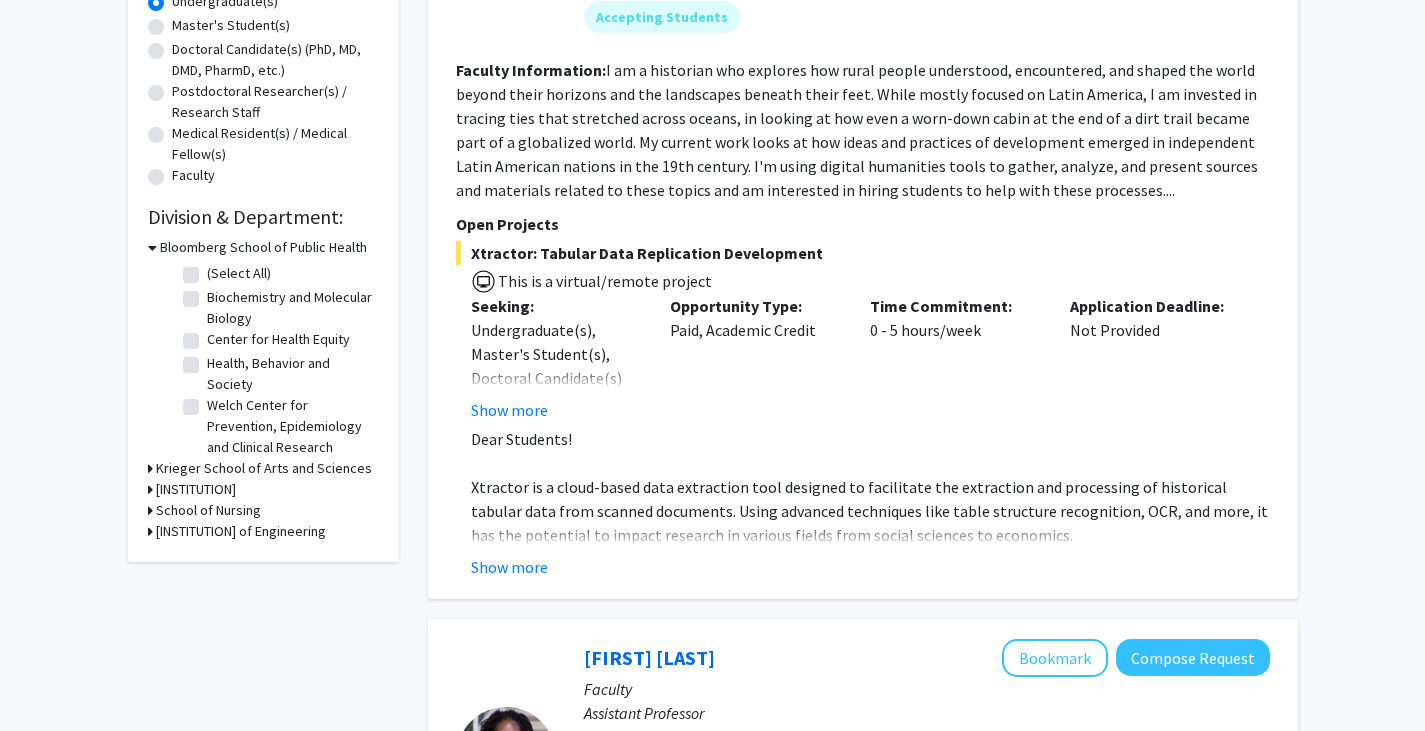 click 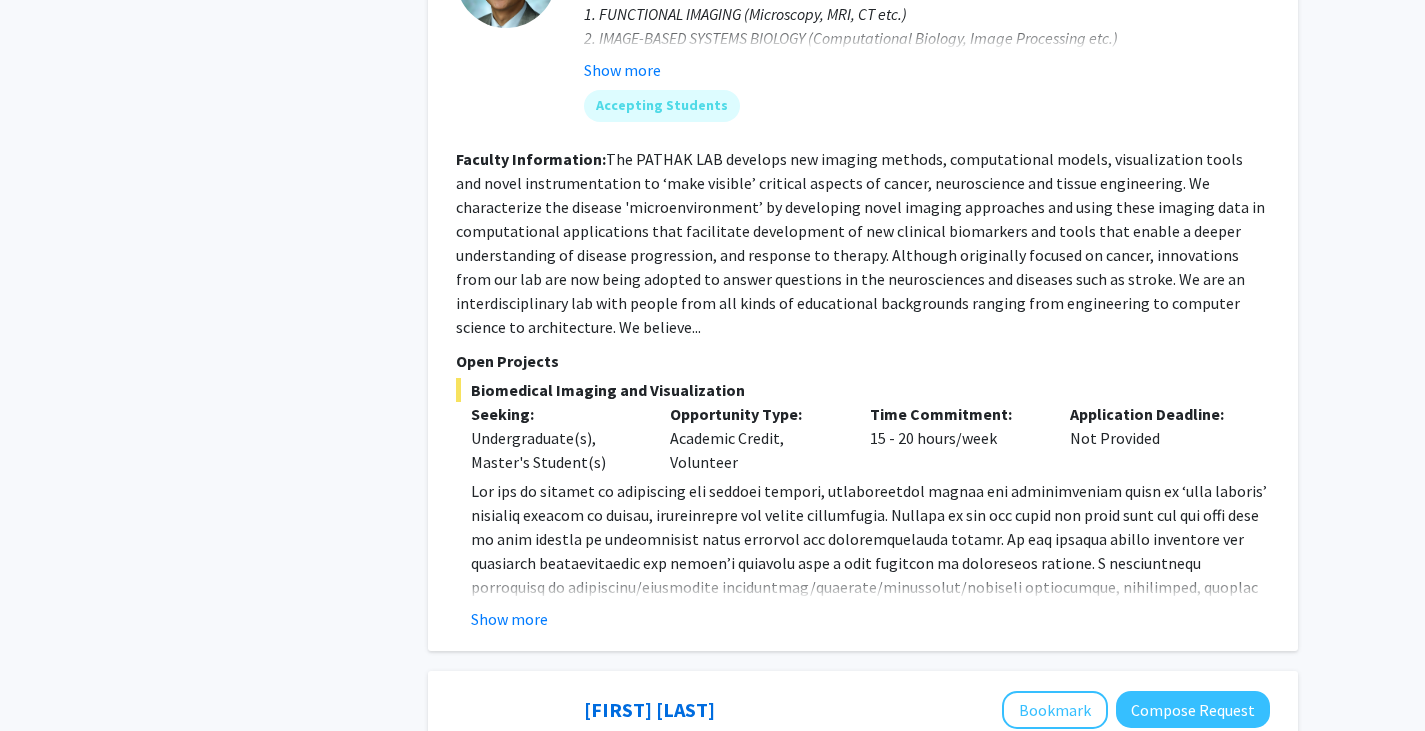 scroll, scrollTop: 2118, scrollLeft: 0, axis: vertical 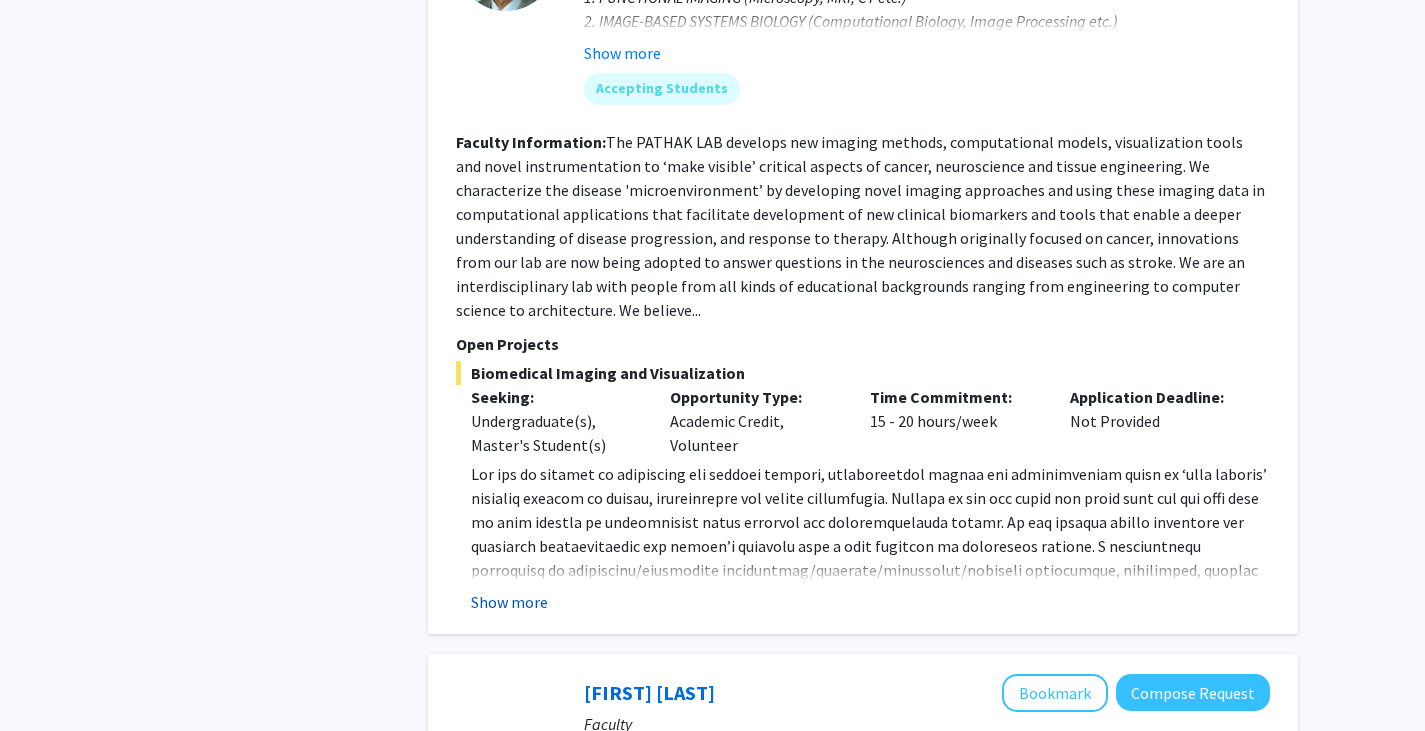 click on "Show more" 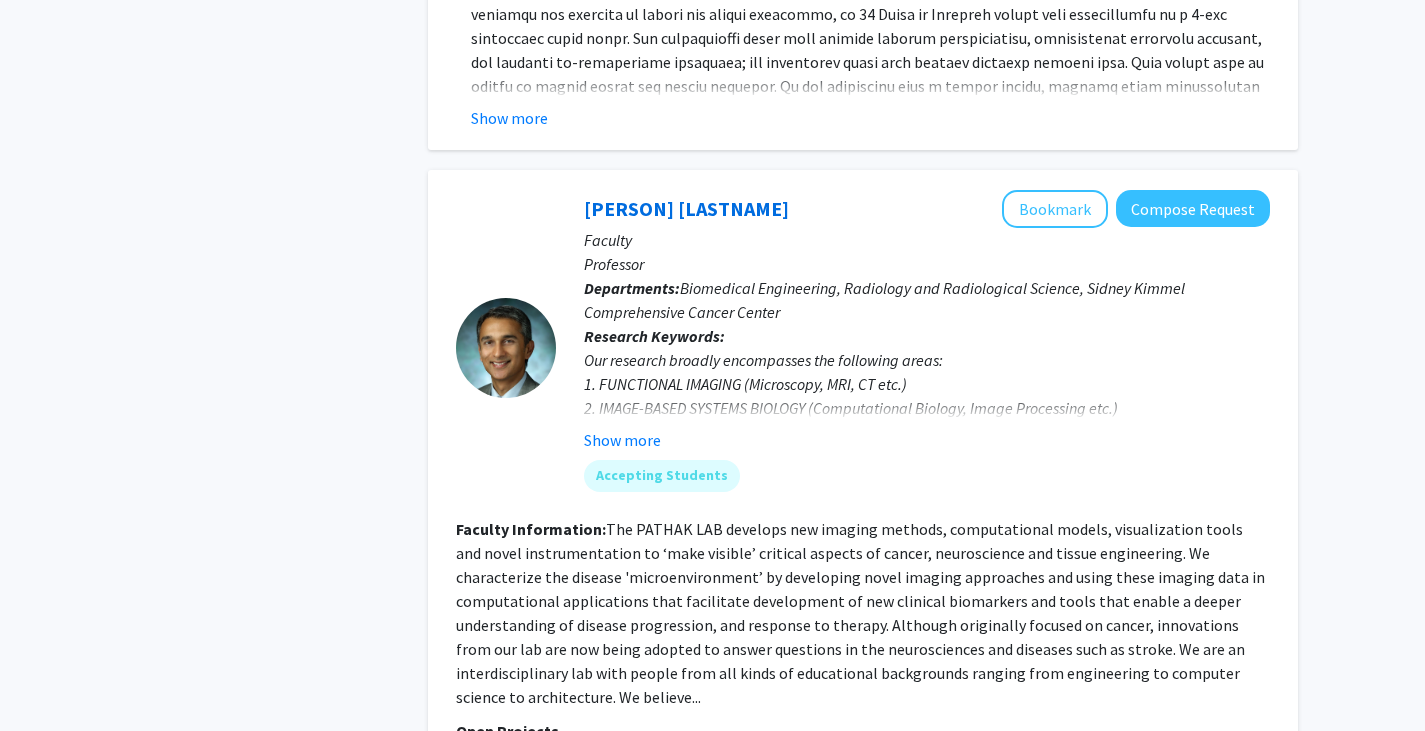 scroll, scrollTop: 1725, scrollLeft: 0, axis: vertical 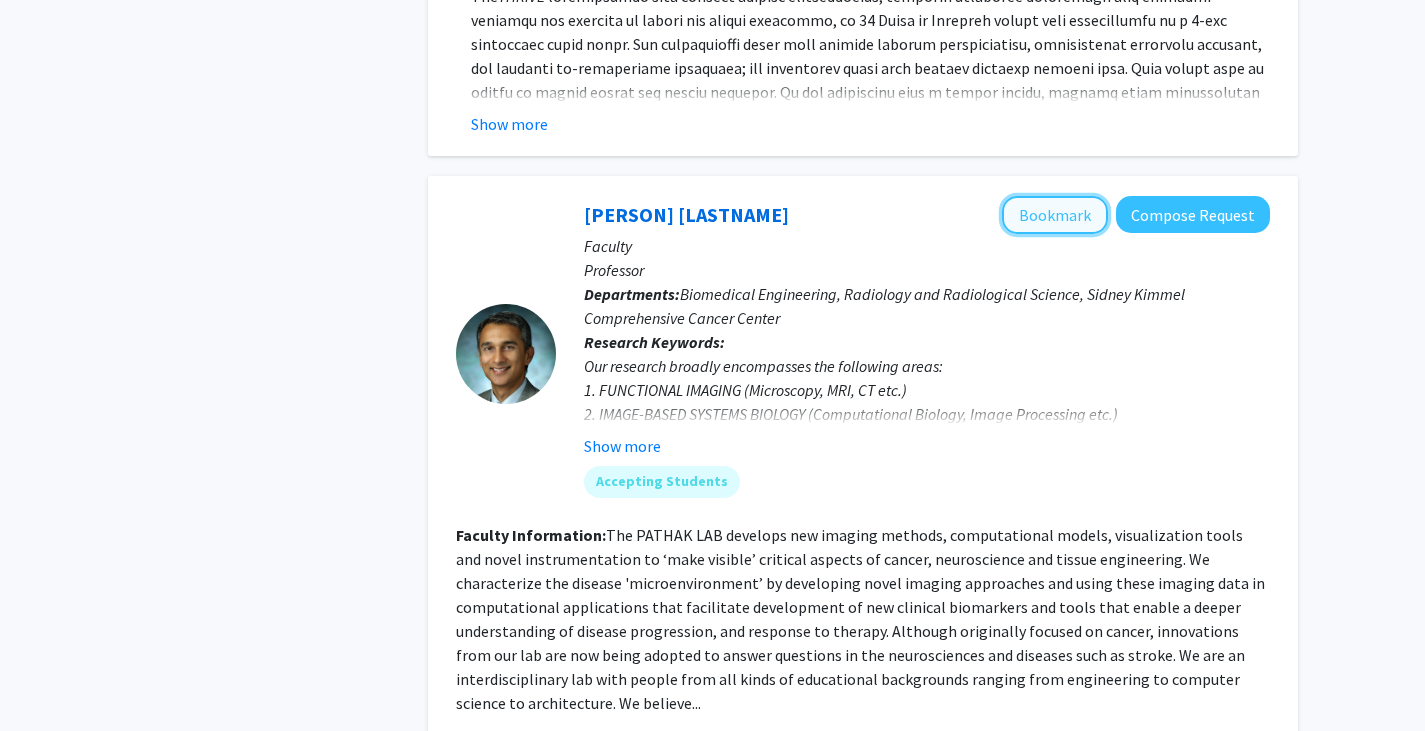 click on "Bookmark" 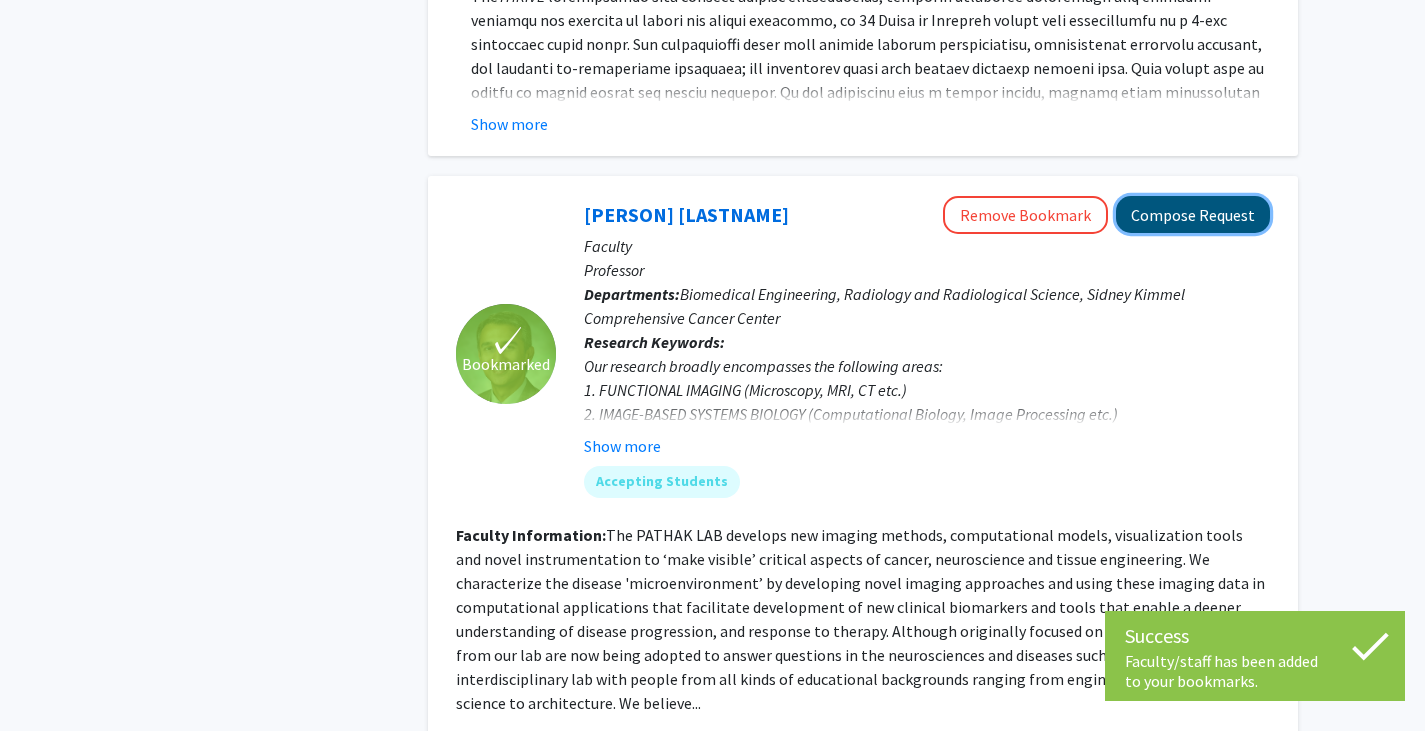 click on "Compose Request" 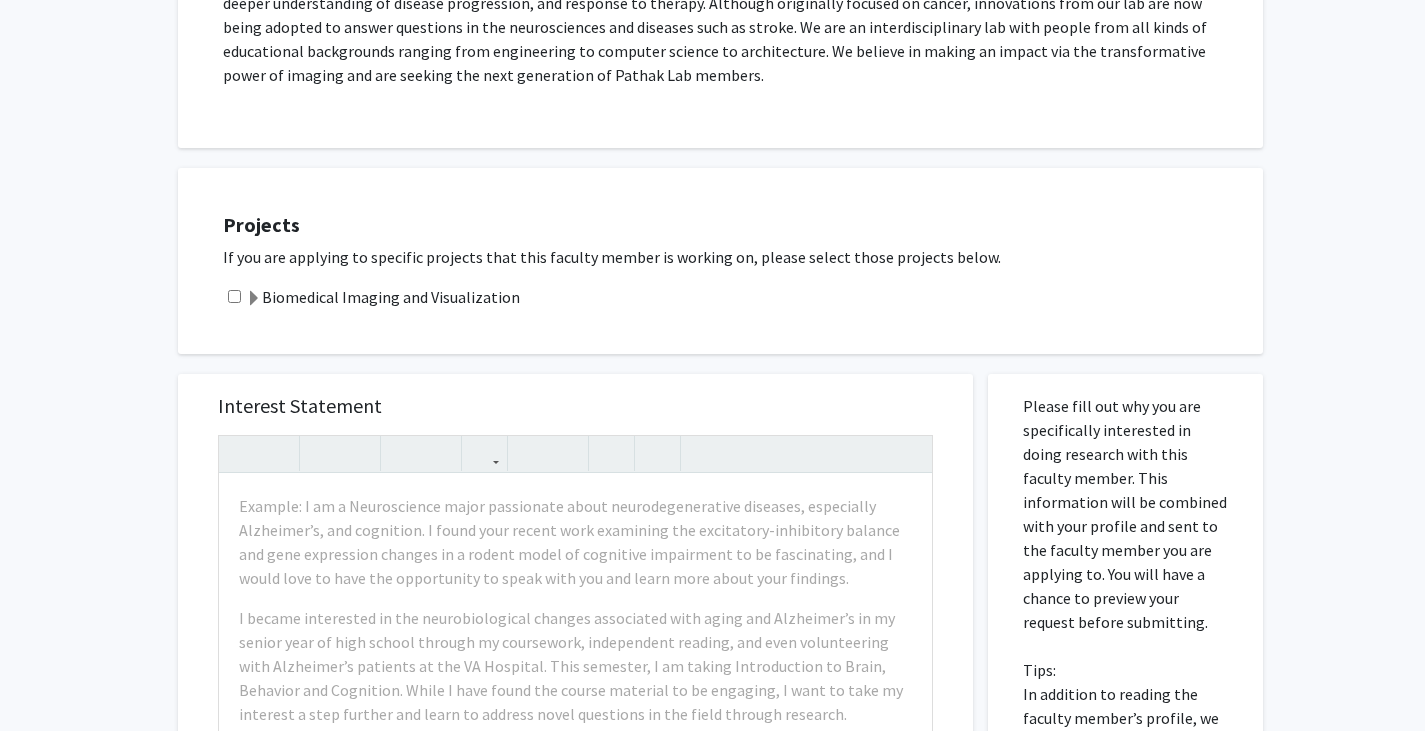 scroll, scrollTop: 517, scrollLeft: 0, axis: vertical 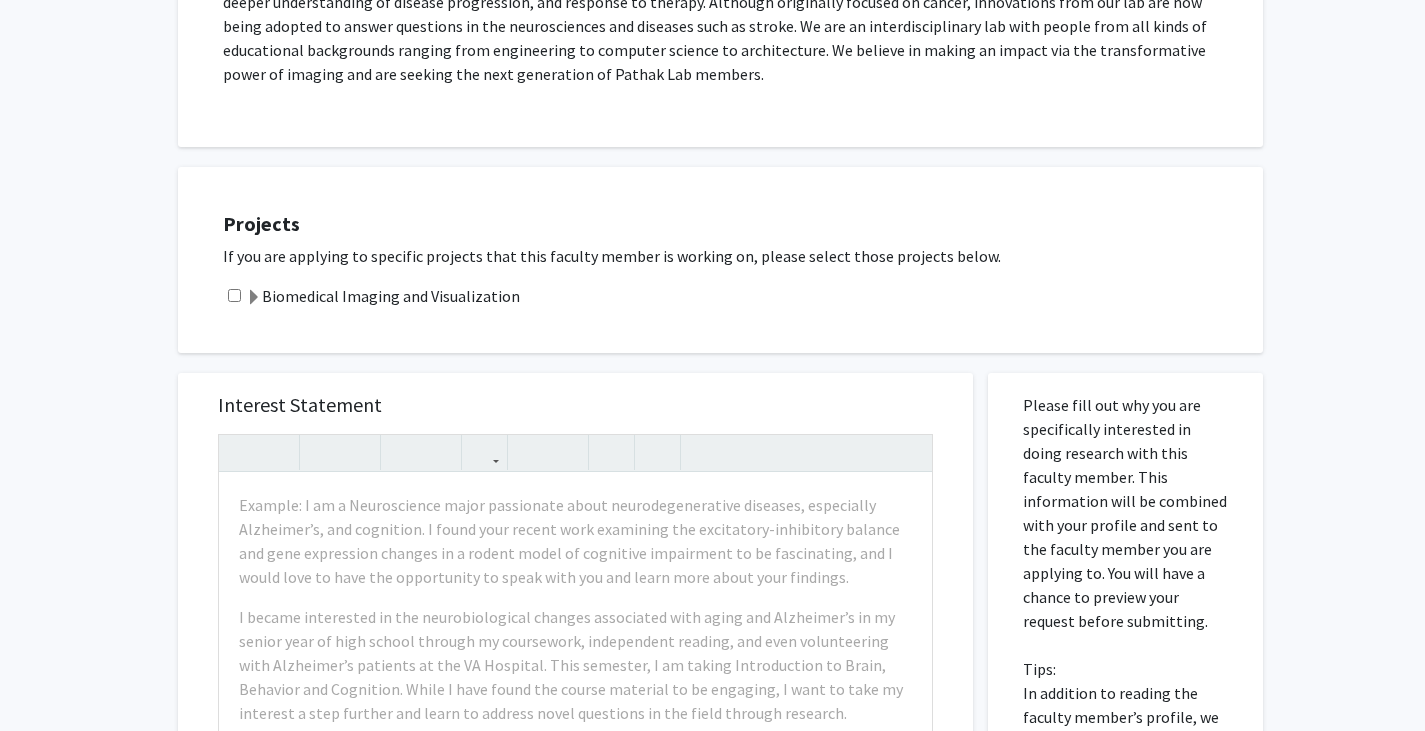 click on "Biomedical Imaging and Visualization" 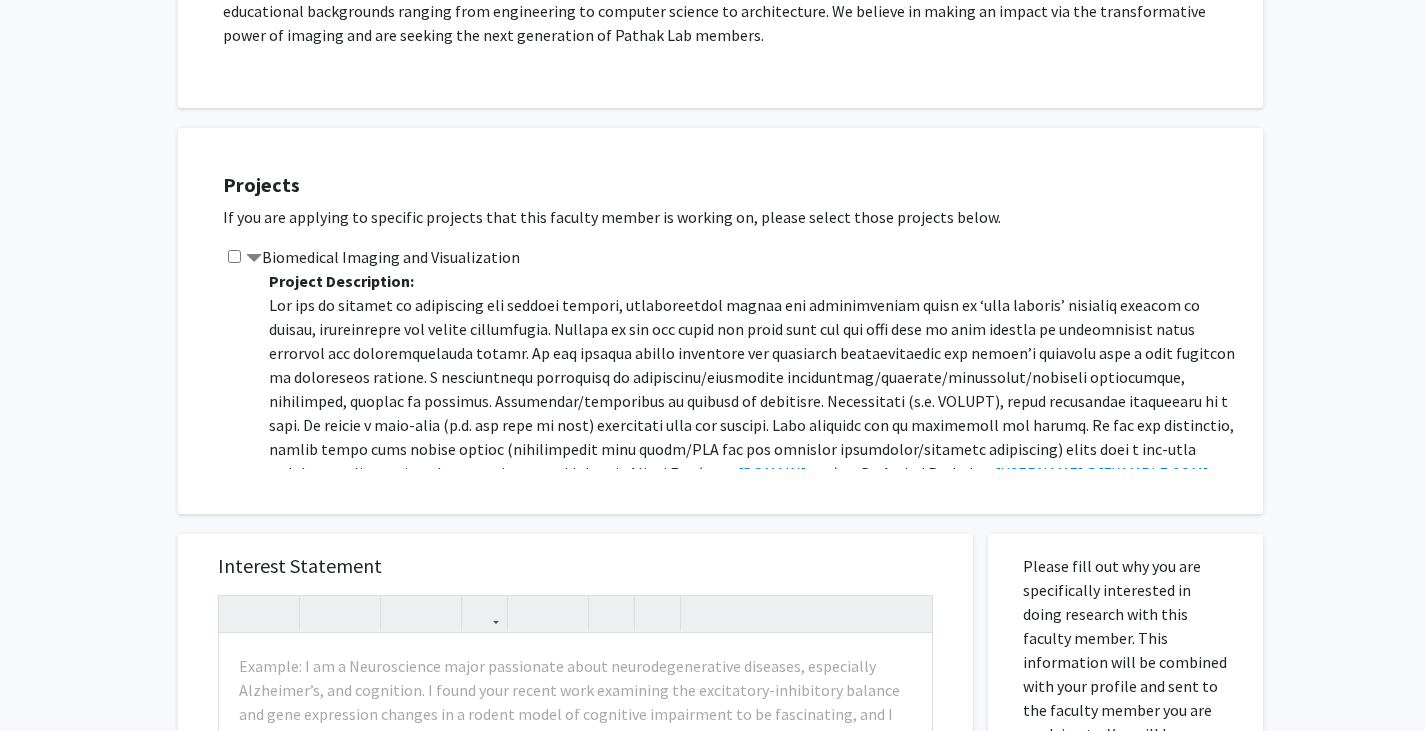 scroll, scrollTop: 558, scrollLeft: 0, axis: vertical 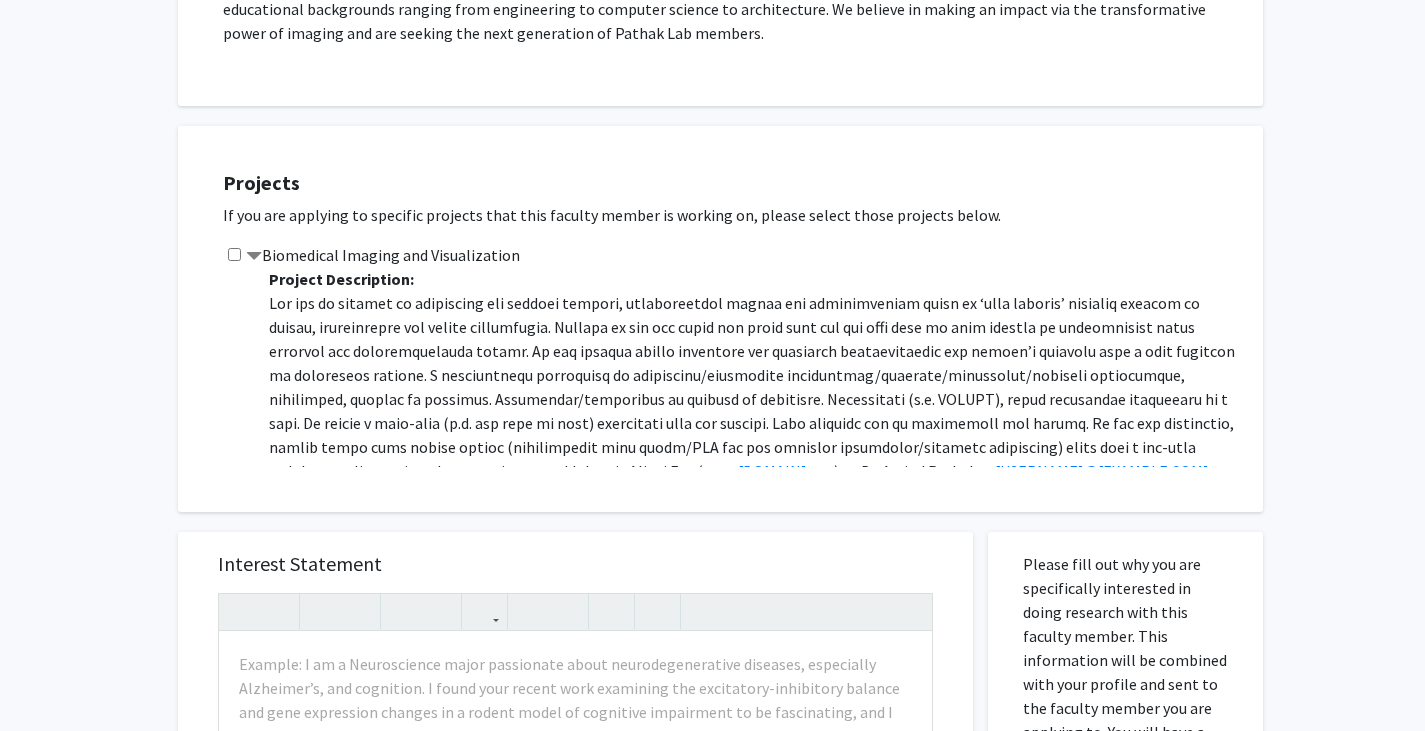 click 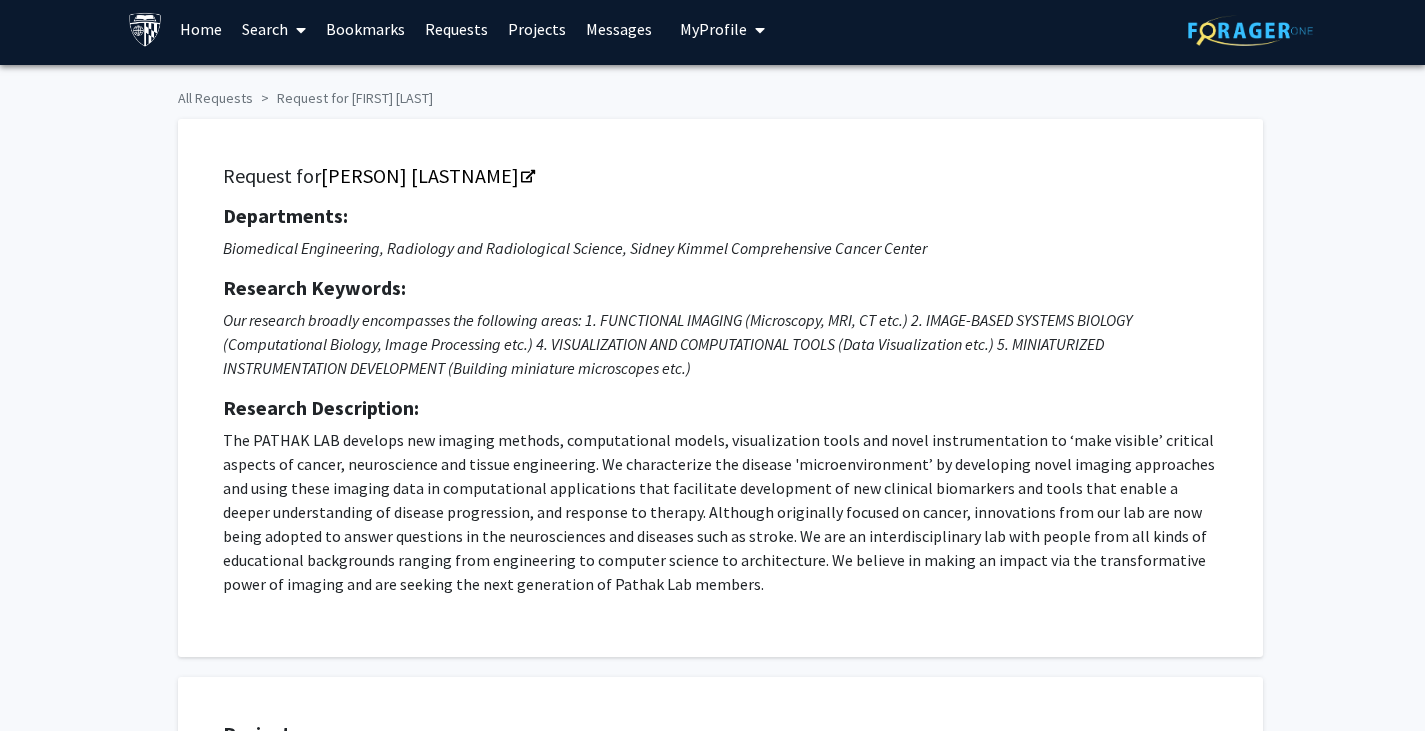 scroll, scrollTop: 0, scrollLeft: 0, axis: both 